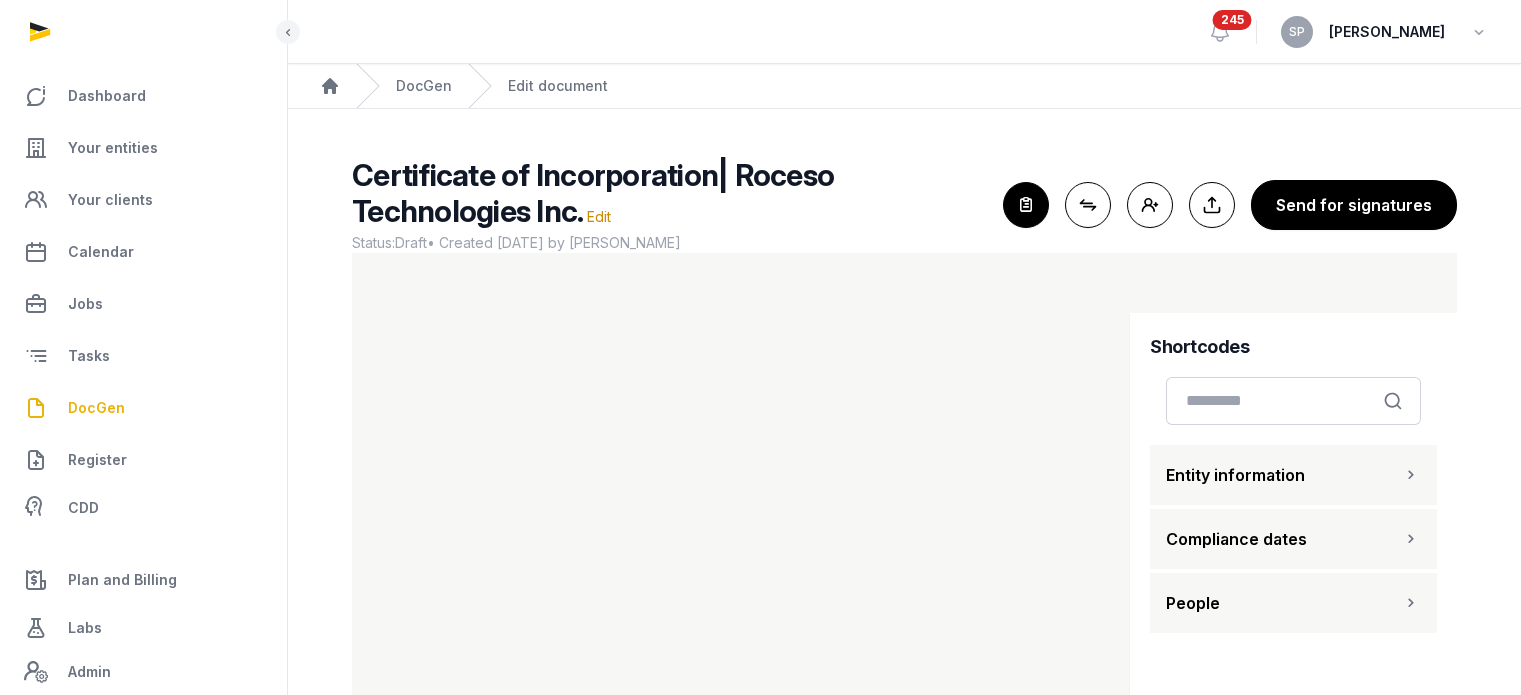 scroll, scrollTop: 0, scrollLeft: 0, axis: both 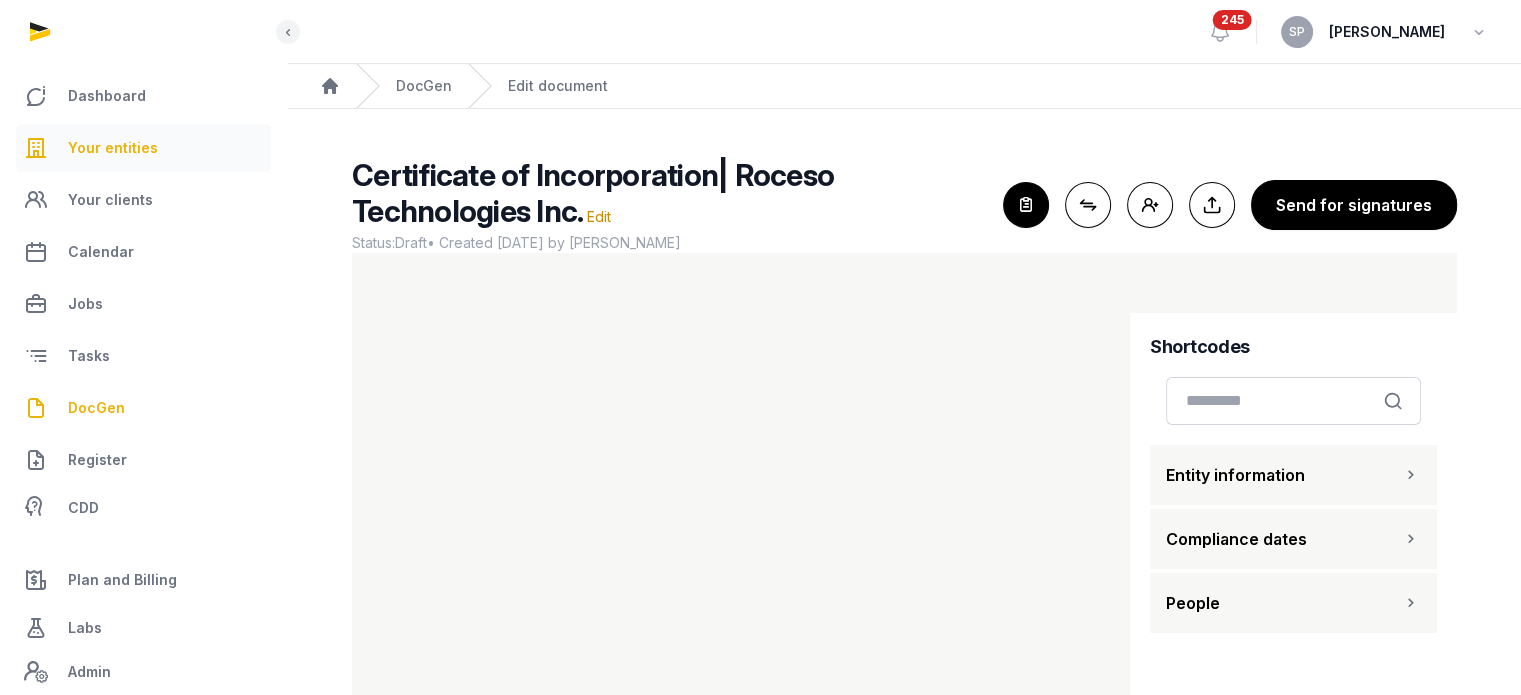 click on "Your entities" at bounding box center [143, 148] 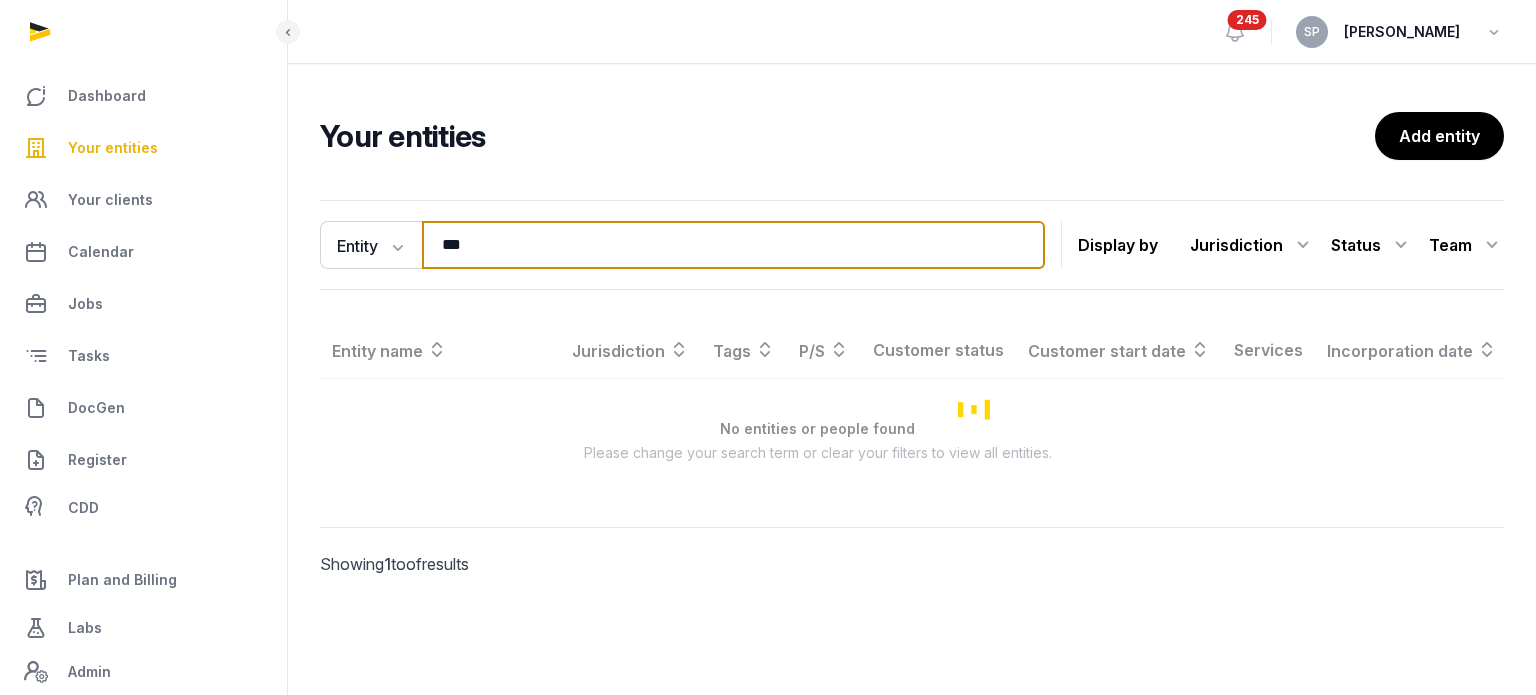 click on "***" at bounding box center (733, 245) 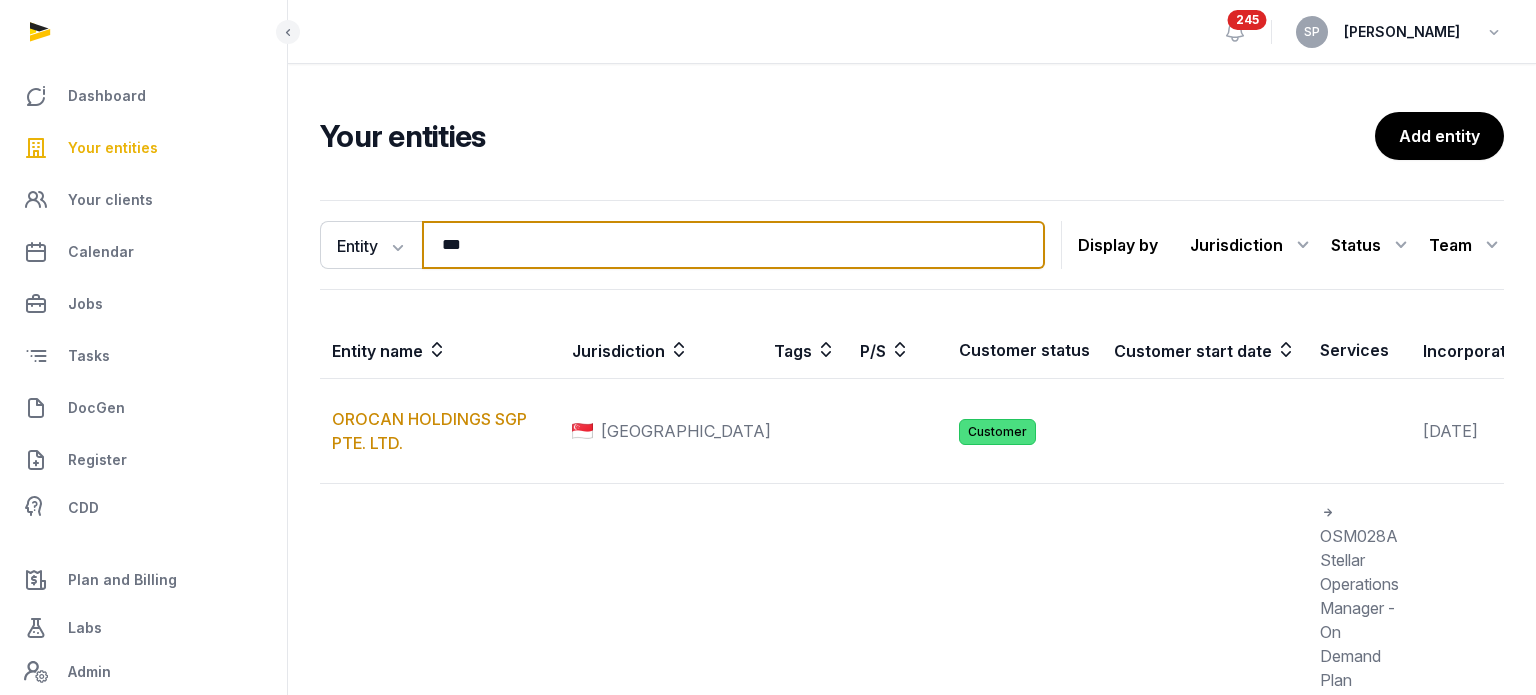 click on "***" at bounding box center (733, 245) 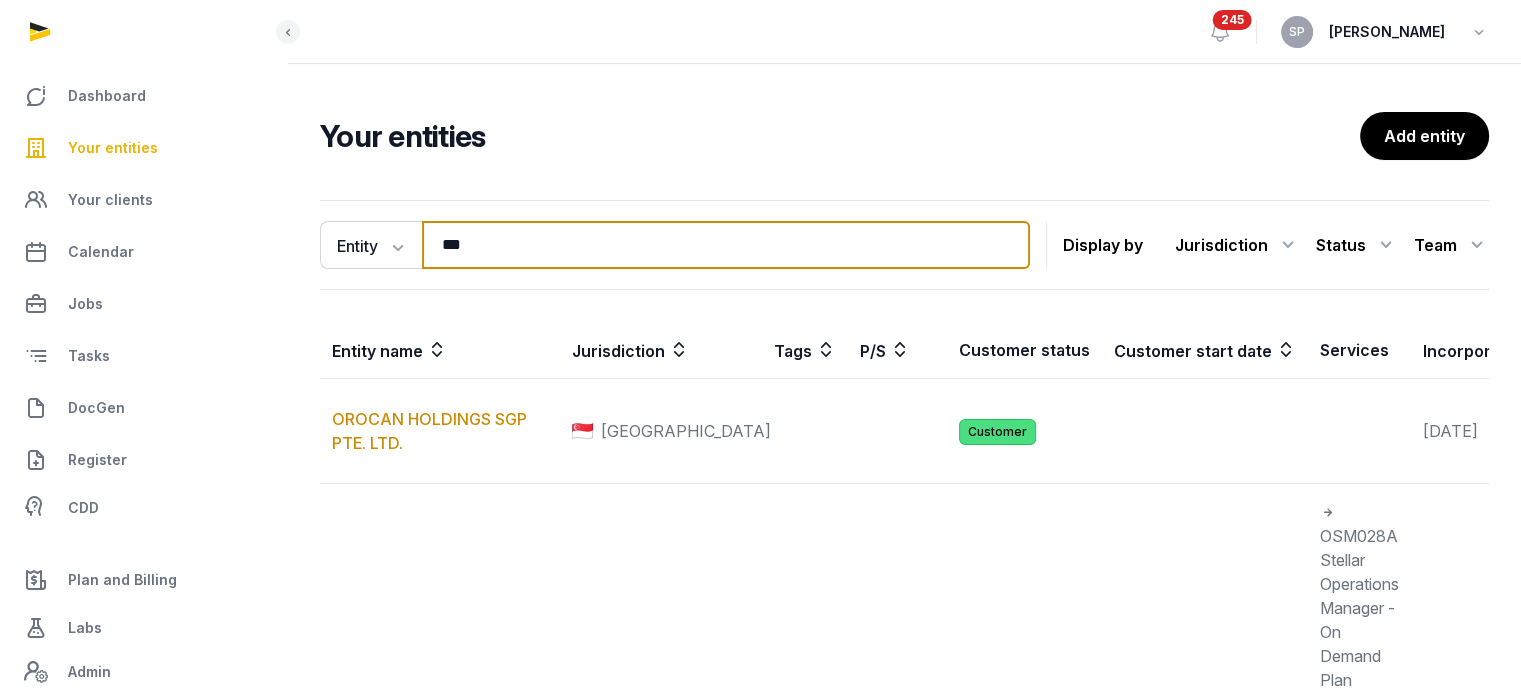 click on "***" at bounding box center [726, 245] 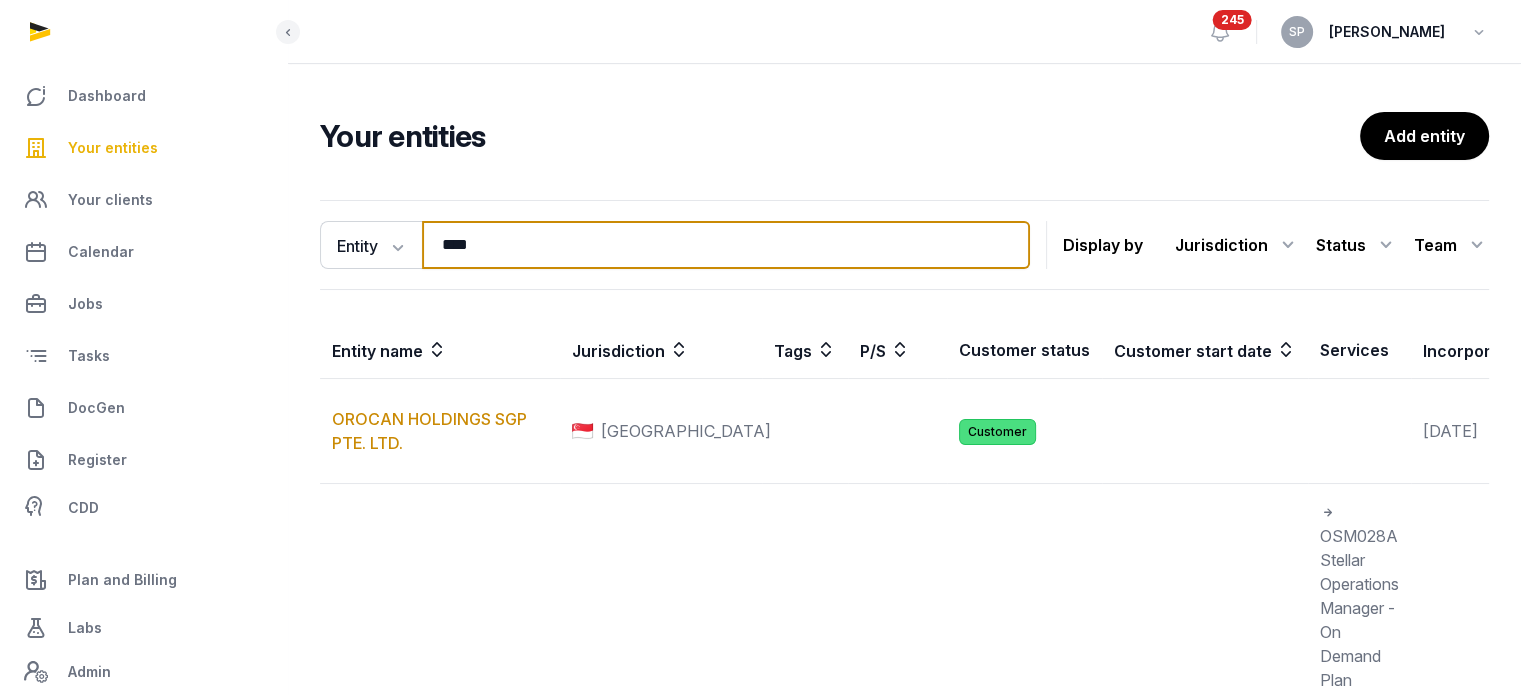type on "****" 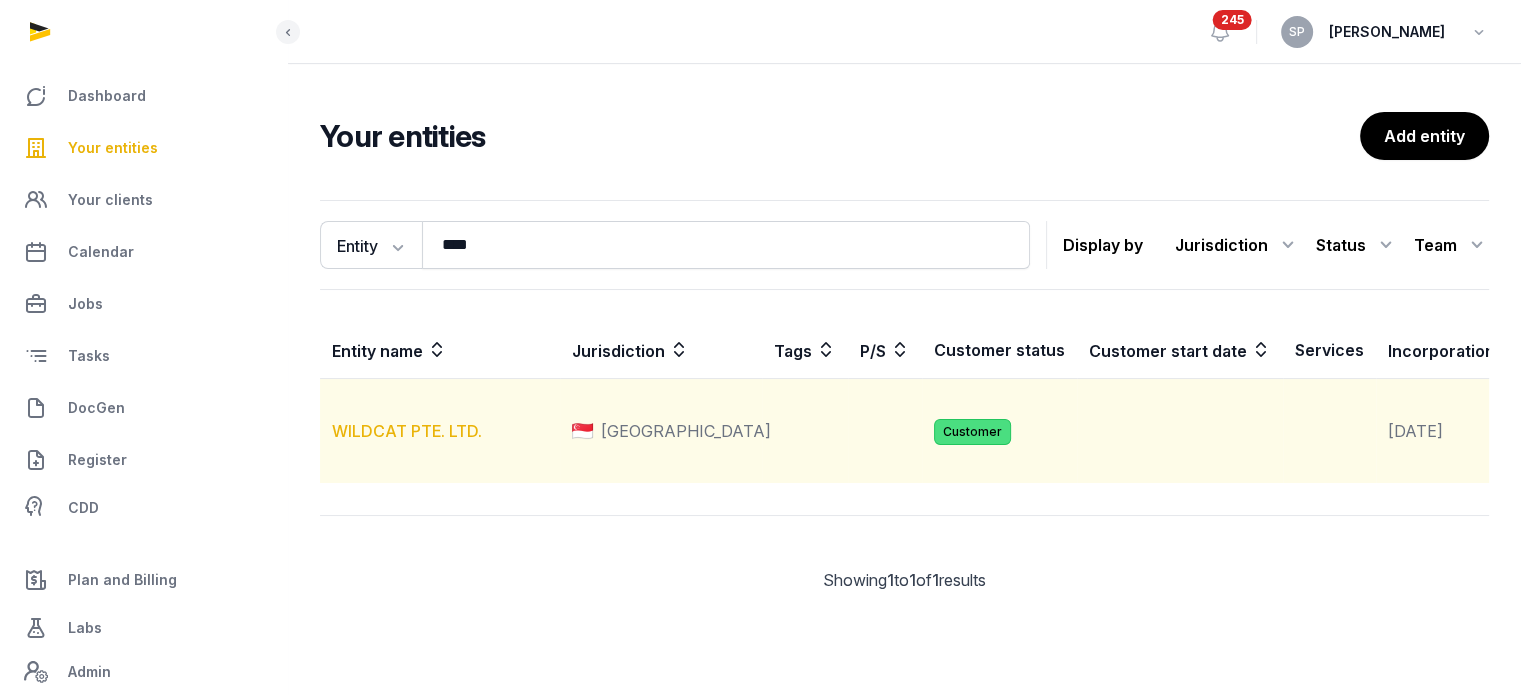 click on "WILDCAT PTE. LTD." at bounding box center (407, 431) 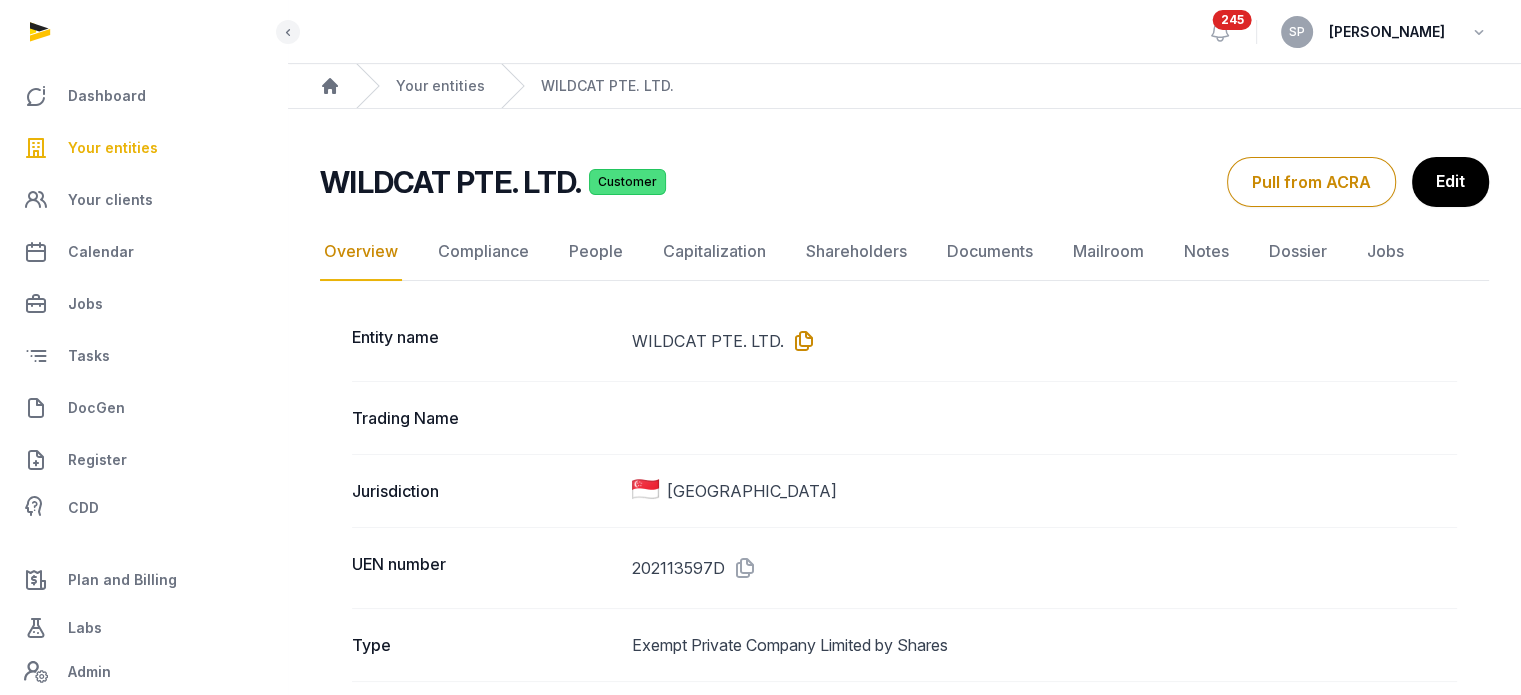 click at bounding box center [800, 341] 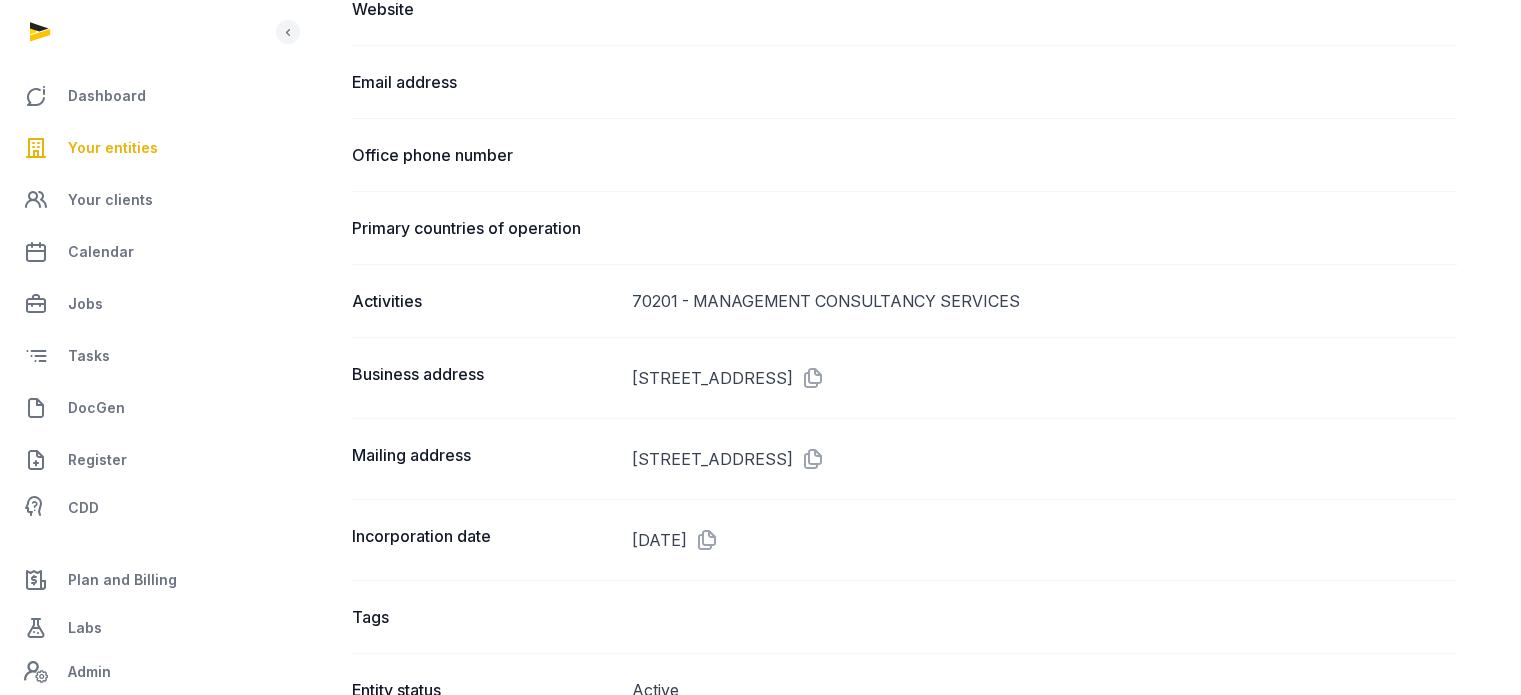 scroll, scrollTop: 1013, scrollLeft: 0, axis: vertical 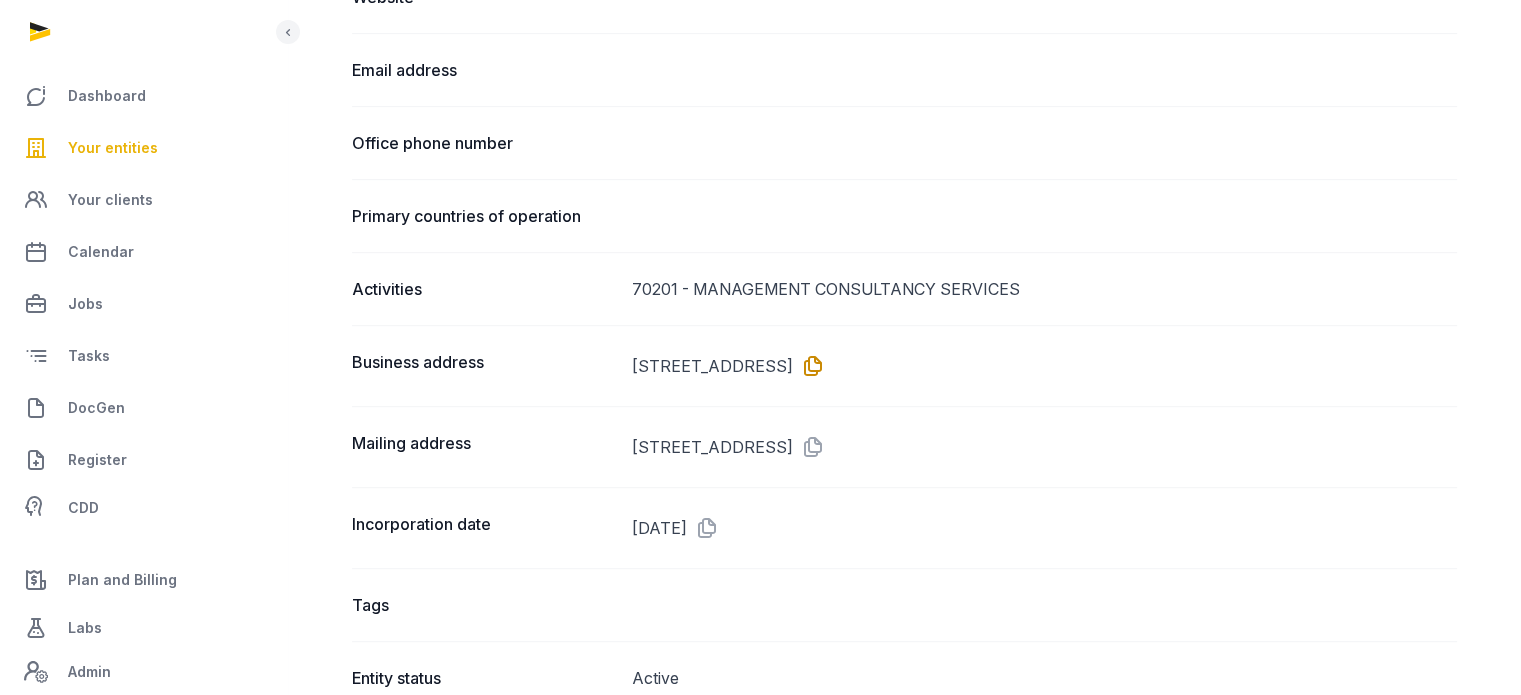 click at bounding box center (809, 366) 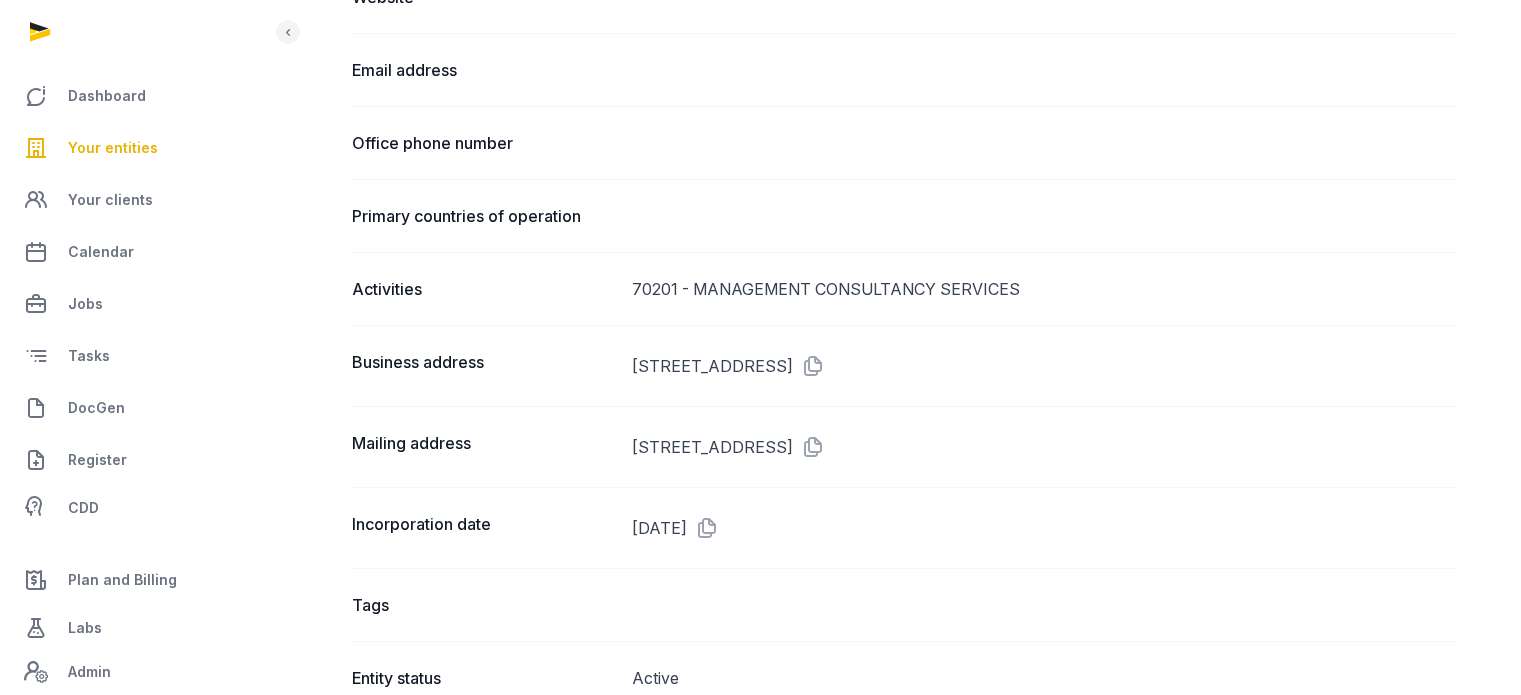 click on "Your entities" at bounding box center [113, 148] 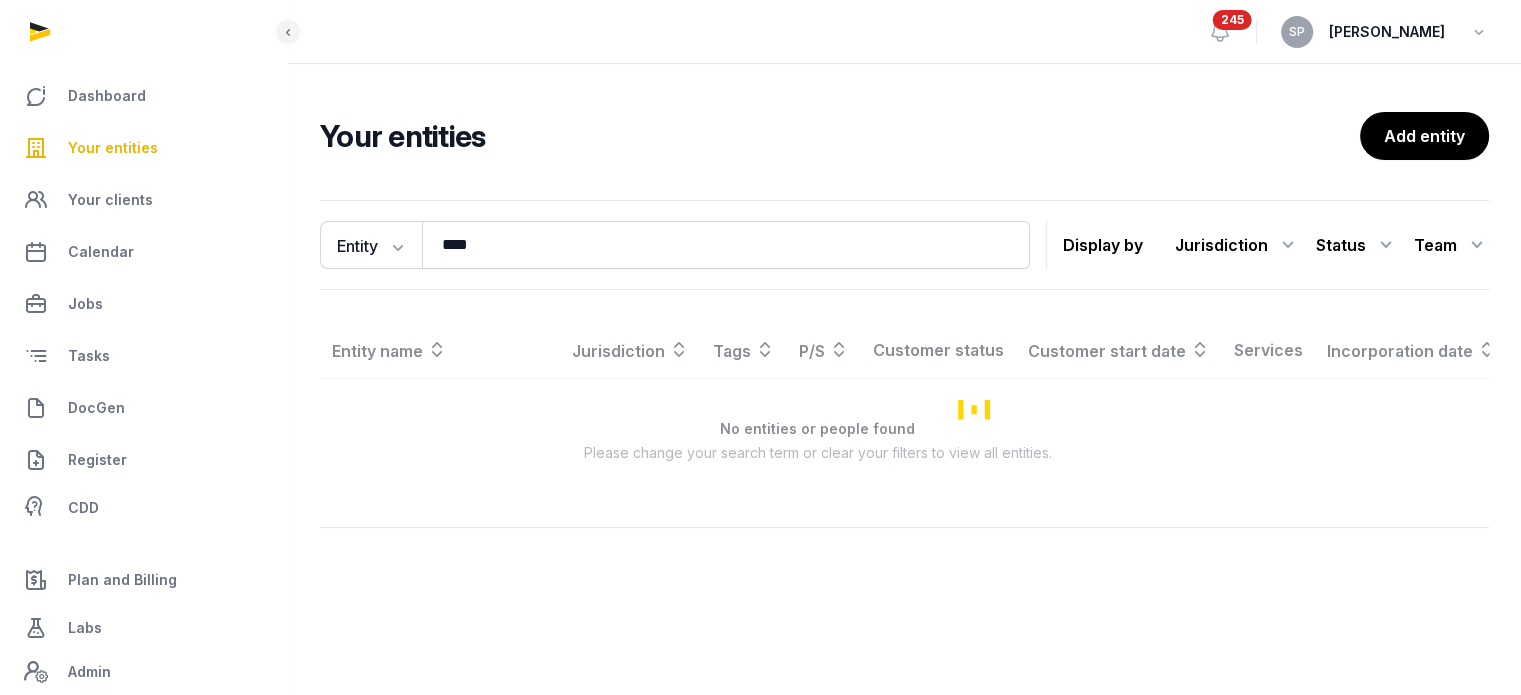 scroll, scrollTop: 0, scrollLeft: 0, axis: both 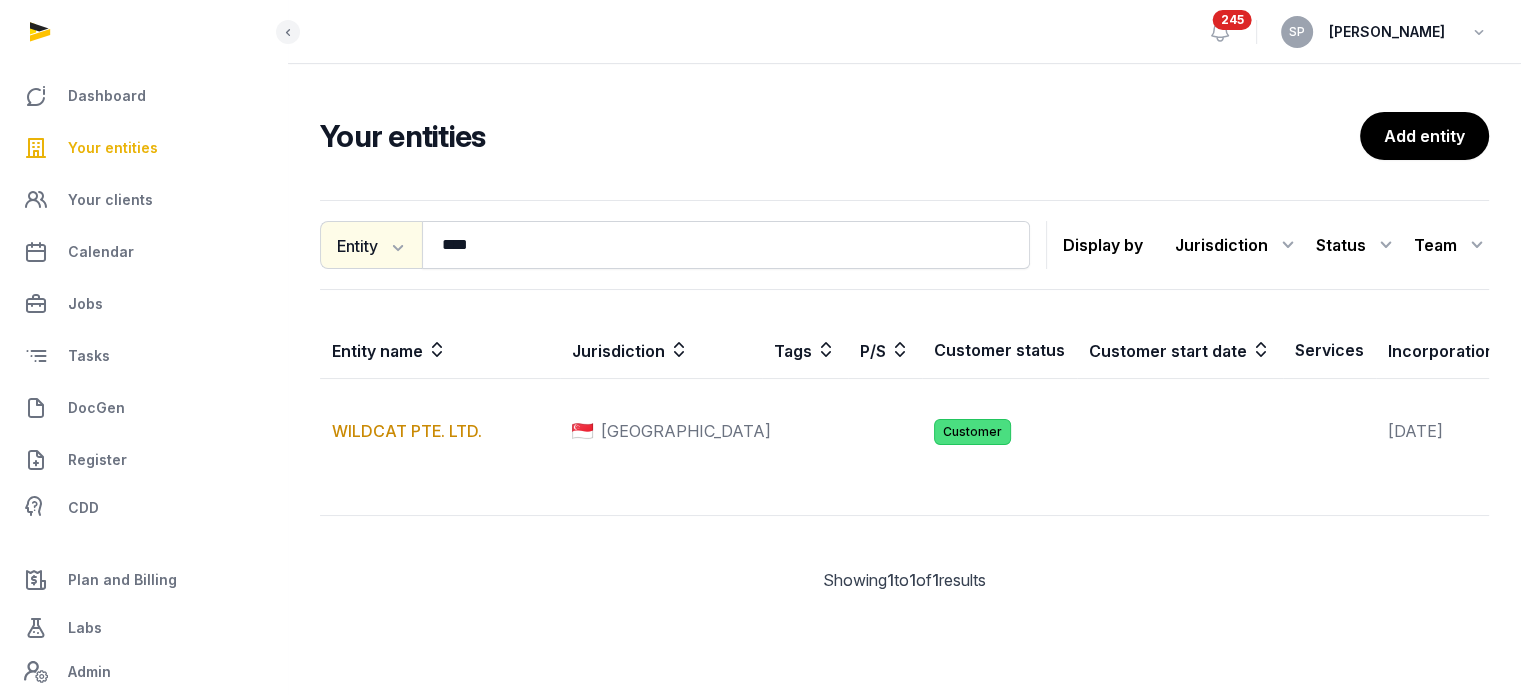 drag, startPoint x: 407, startPoint y: 270, endPoint x: 401, endPoint y: 253, distance: 18.027756 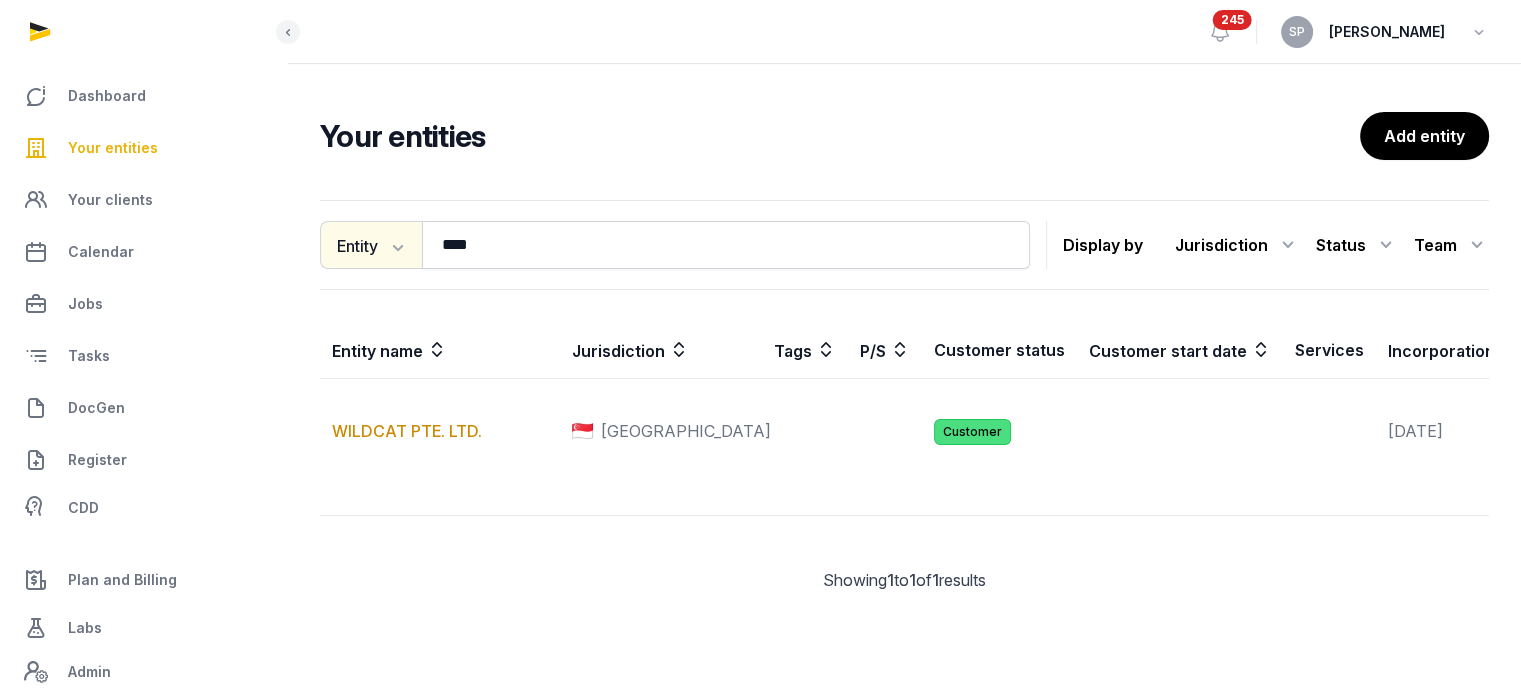 click on "Entity   Entity   People   Tags  Services **** Search Display by  Jurisdiction  All jurisdiction [GEOGRAPHIC_DATA] [GEOGRAPHIC_DATA] [GEOGRAPHIC_DATA]  Status   All statuses  Lead Customer Churned None  Team  All members Aditi [PERSON_NAME] [PERSON_NAME] [PERSON_NAME] [PERSON_NAME] AMRITA [PERSON_NAME] AN'NAJWA BINTE AN'NAHARI [PERSON_NAME] [PERSON_NAME] [PERSON_NAME] [PERSON_NAME] [PERSON_NAME] WEN [PERSON_NAME] [PERSON_NAME] [PERSON_NAME] [PERSON_NAME] [PERSON_NAME] Elpollero [PERSON_NAME] Test [PERSON_NAME] [PERSON_NAME] [PERSON_NAME] HO PU JAGARITI [PERSON_NAME] De [PERSON_NAME] [PERSON_NAME] [PERSON_NAME] TTT [PERSON_NAME] Laprun [PERSON_NAME] [PERSON_NAME] [PERSON_NAME] [PERSON_NAME] [PERSON_NAME] Mejew Mopoj [PERSON_NAME] SURYO [PERSON_NAME] [PERSON_NAME] [PERSON_NAME] TI Sujanedran [PERSON_NAME] [PERSON_NAME] MAY FOO Tanishq [PERSON_NAME] Wee [PERSON_NAME]" at bounding box center [904, 245] 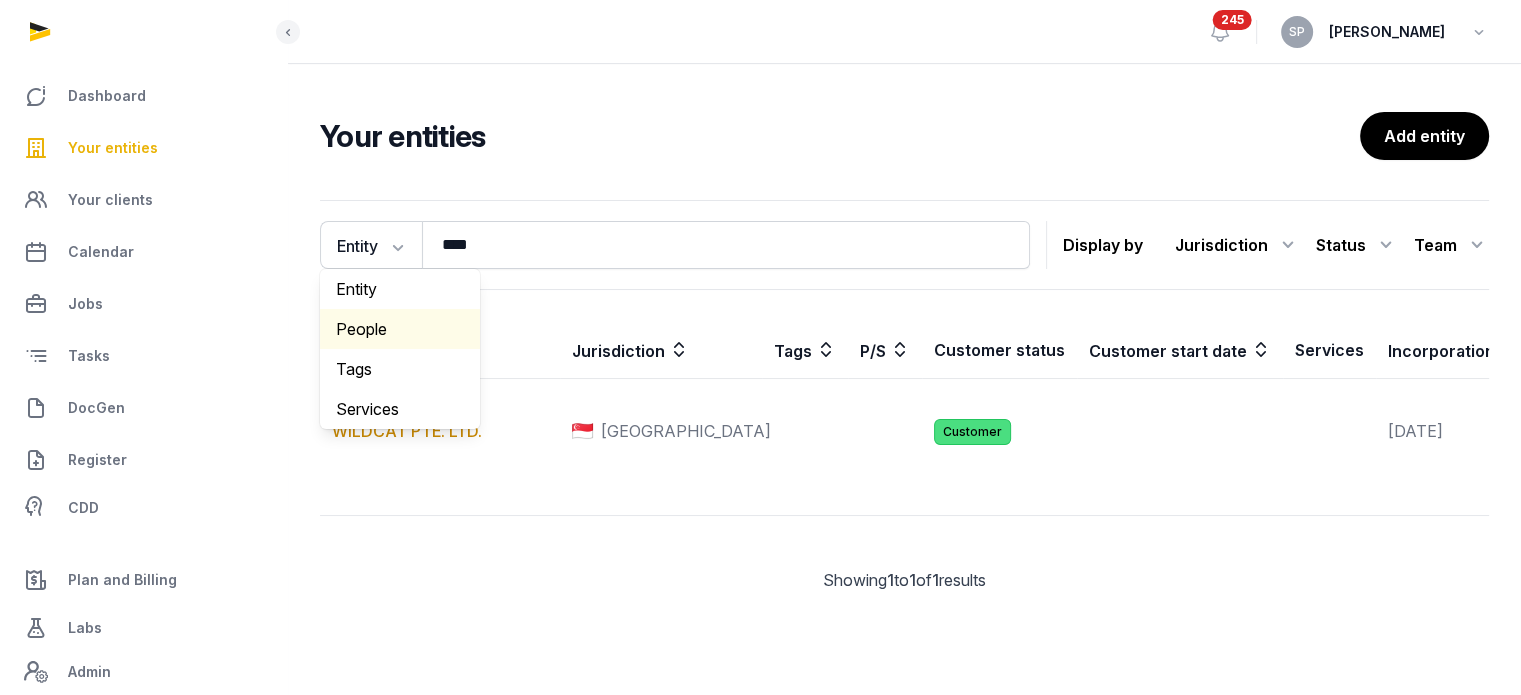 click on "People" at bounding box center (400, 329) 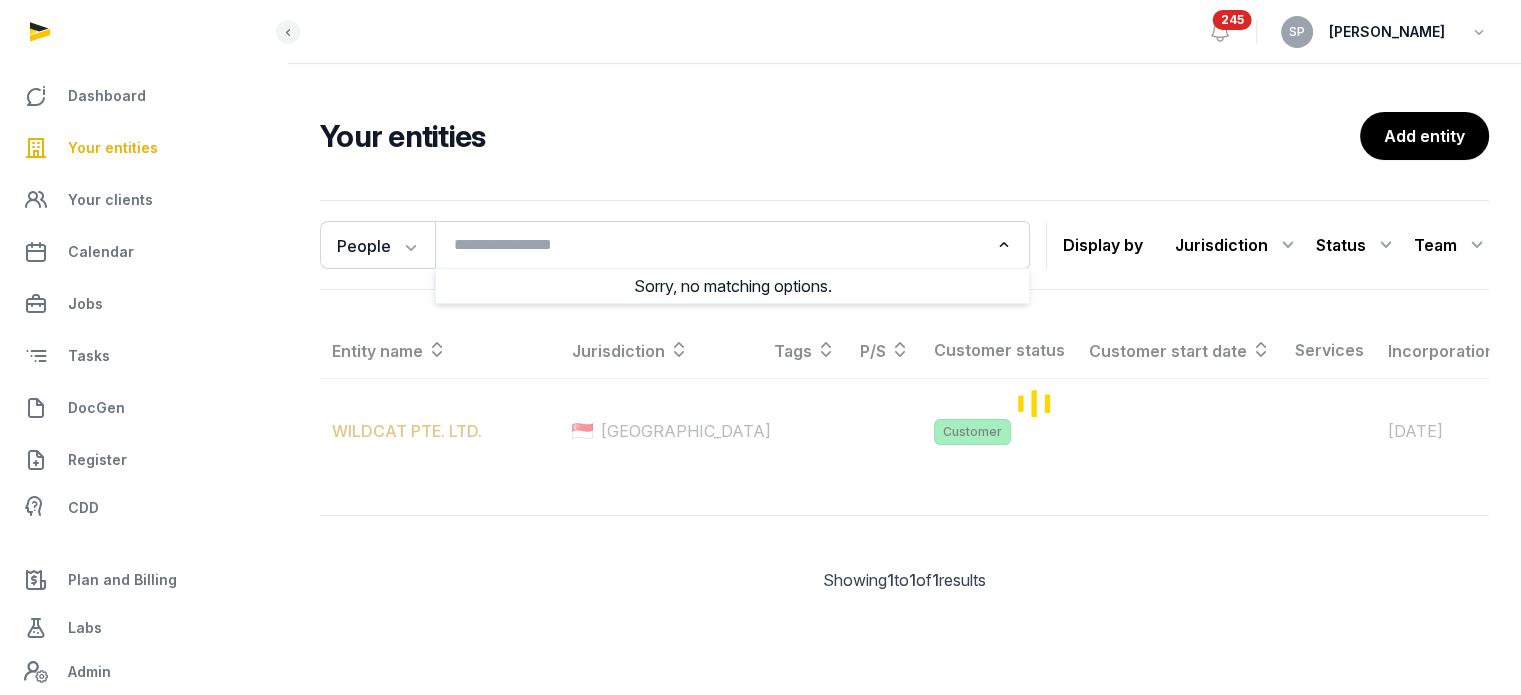click on "Loading..." 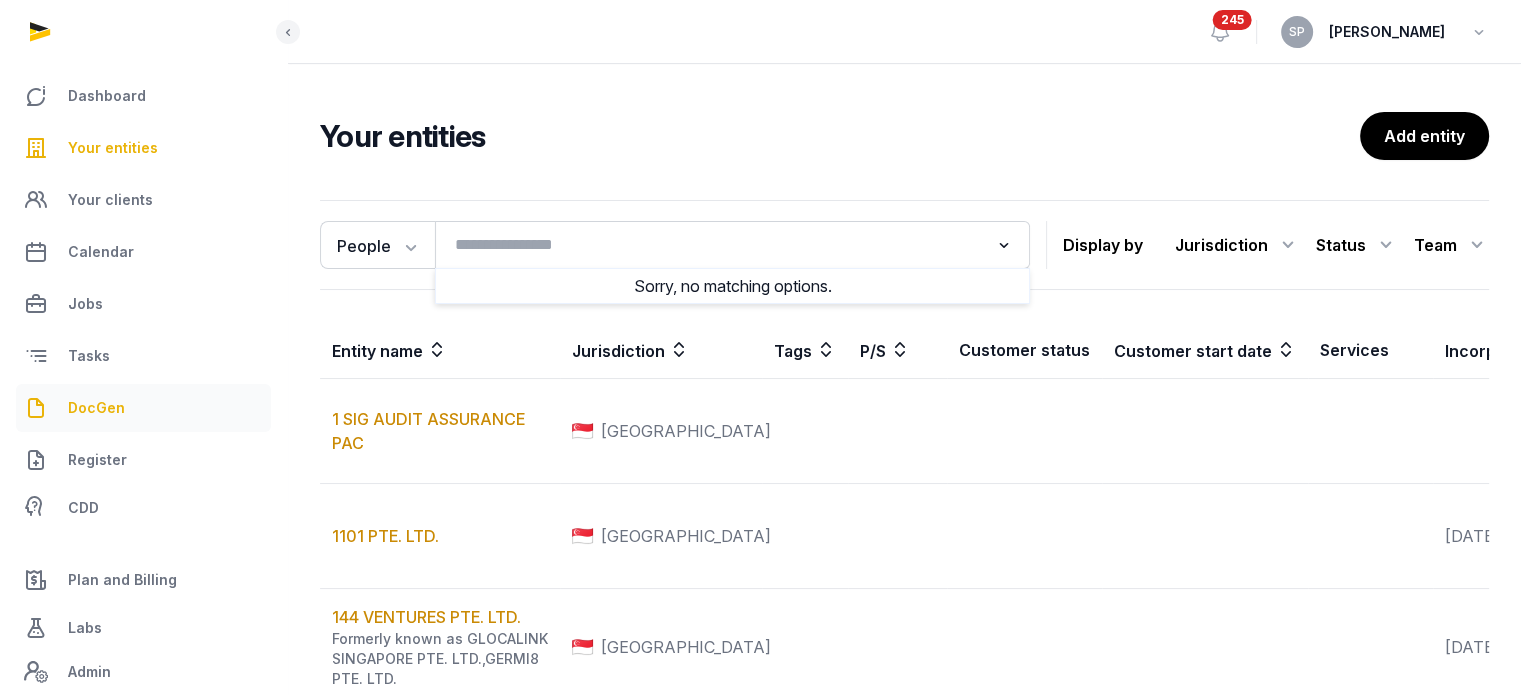 click on "DocGen" at bounding box center [143, 408] 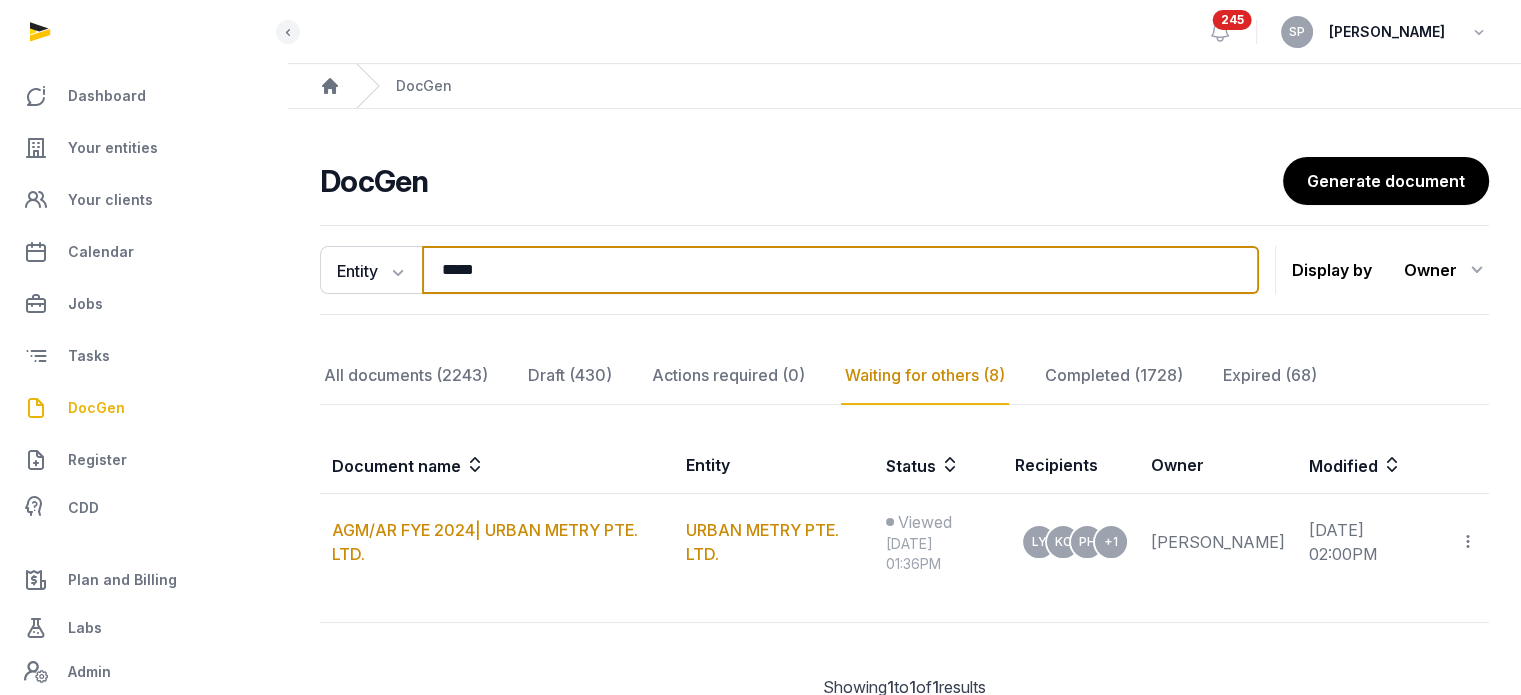 click on "*****" at bounding box center (840, 270) 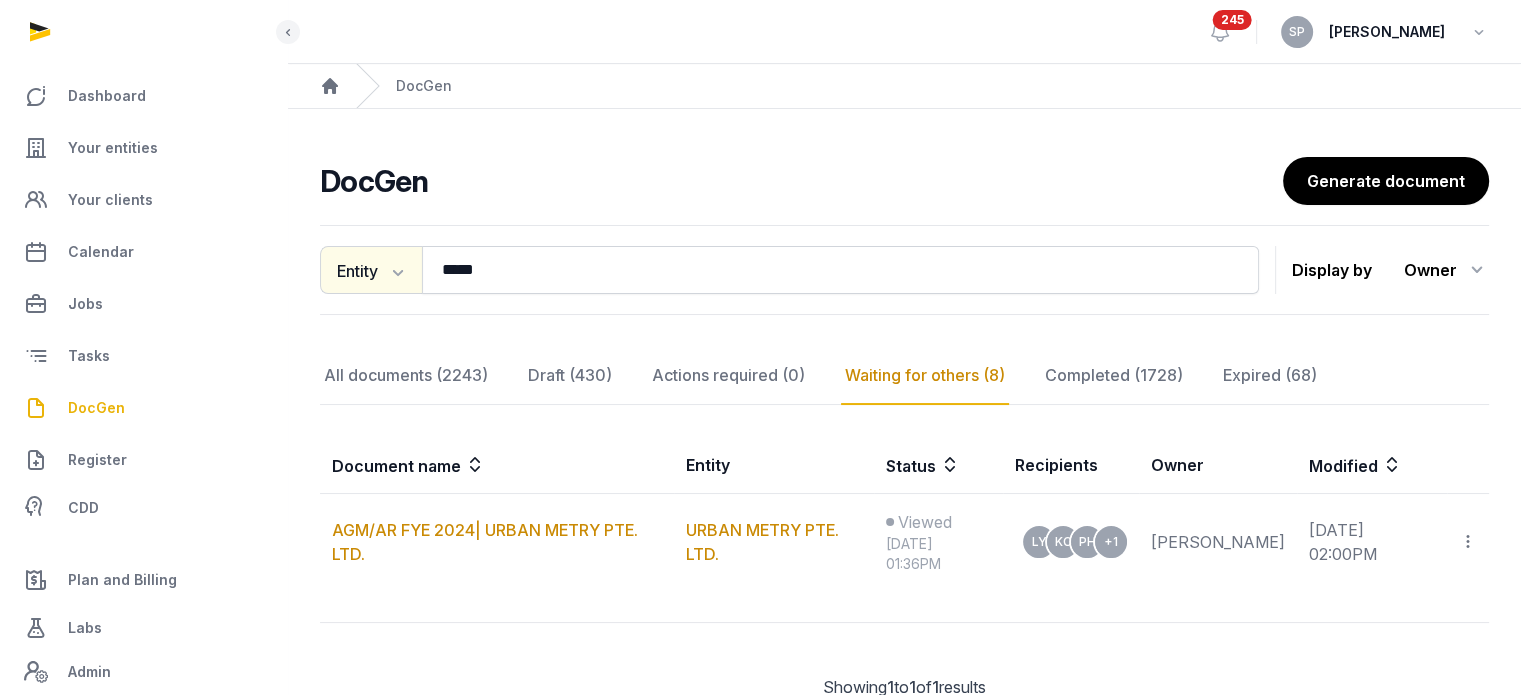 click on "Entity" 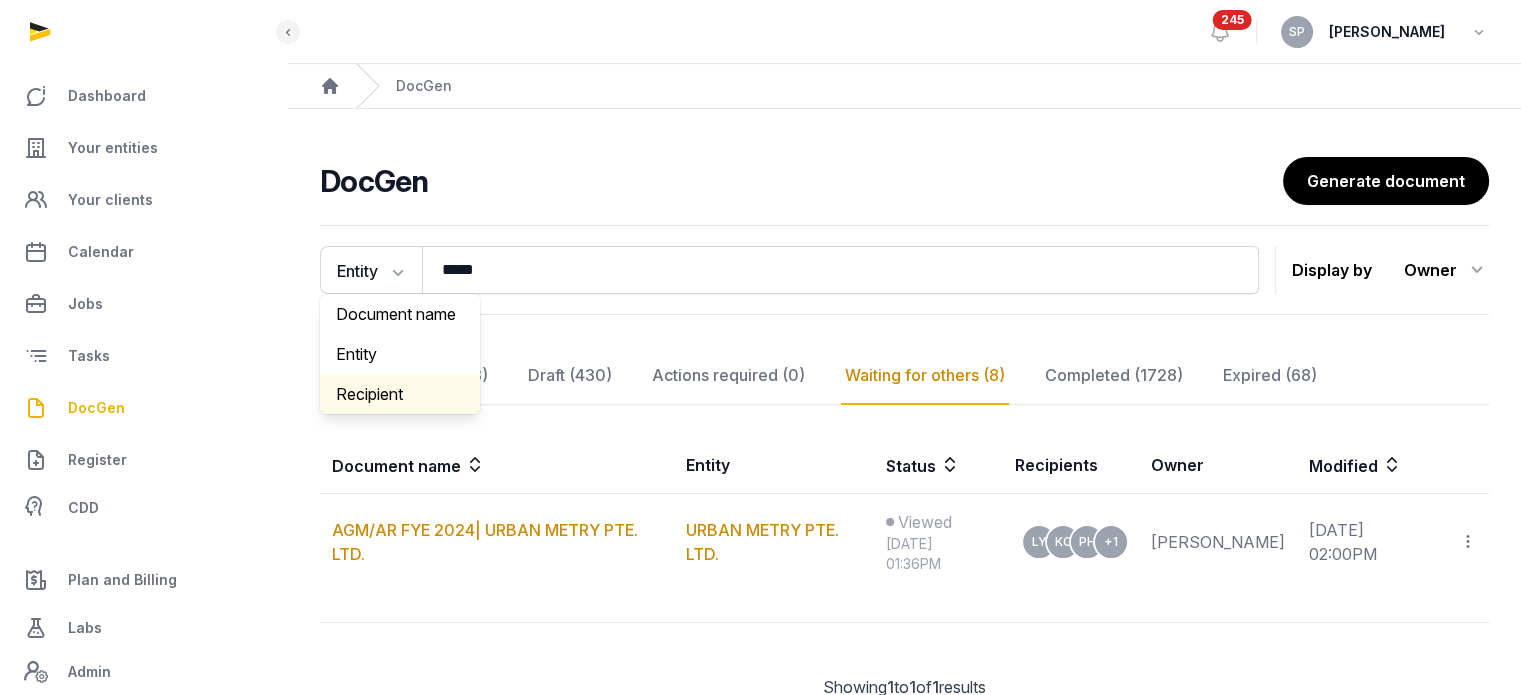 click on "Recipient" at bounding box center (400, 394) 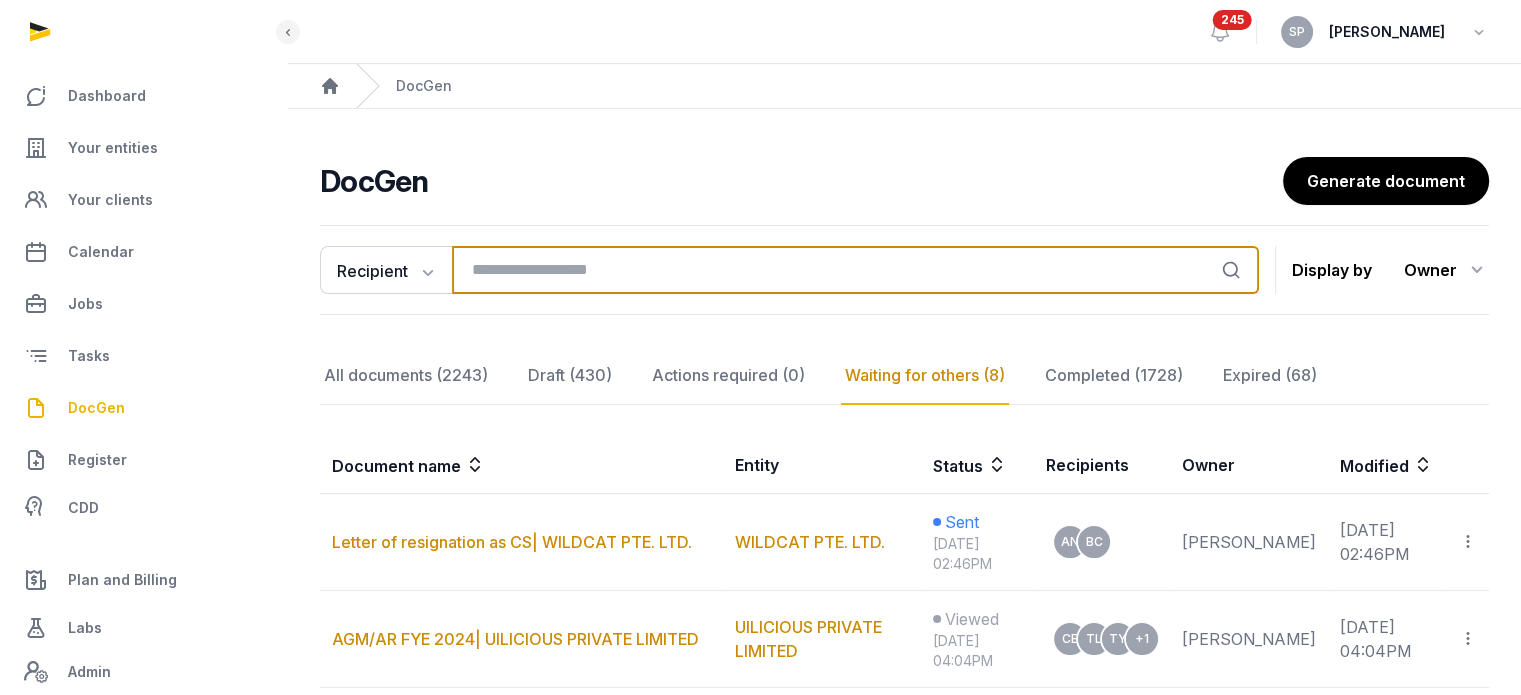 click at bounding box center [855, 270] 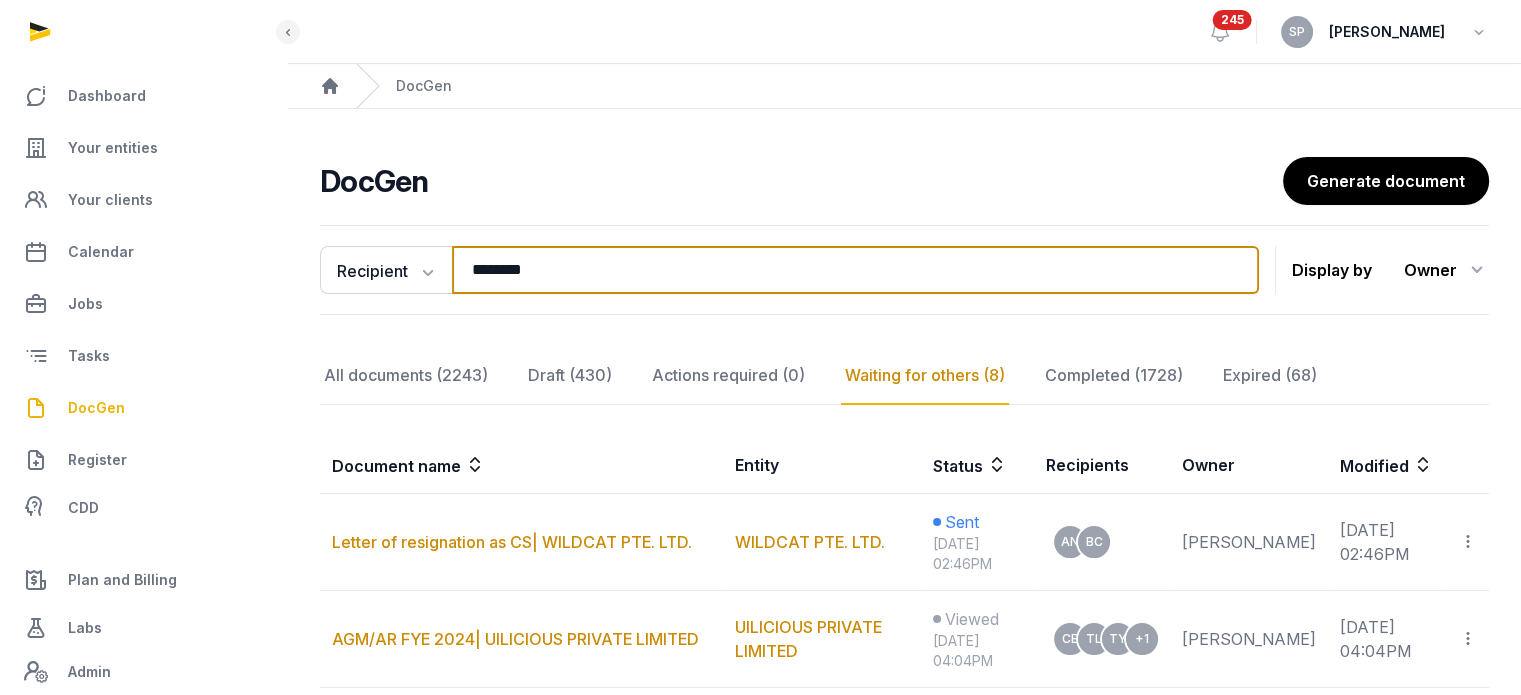 type on "********" 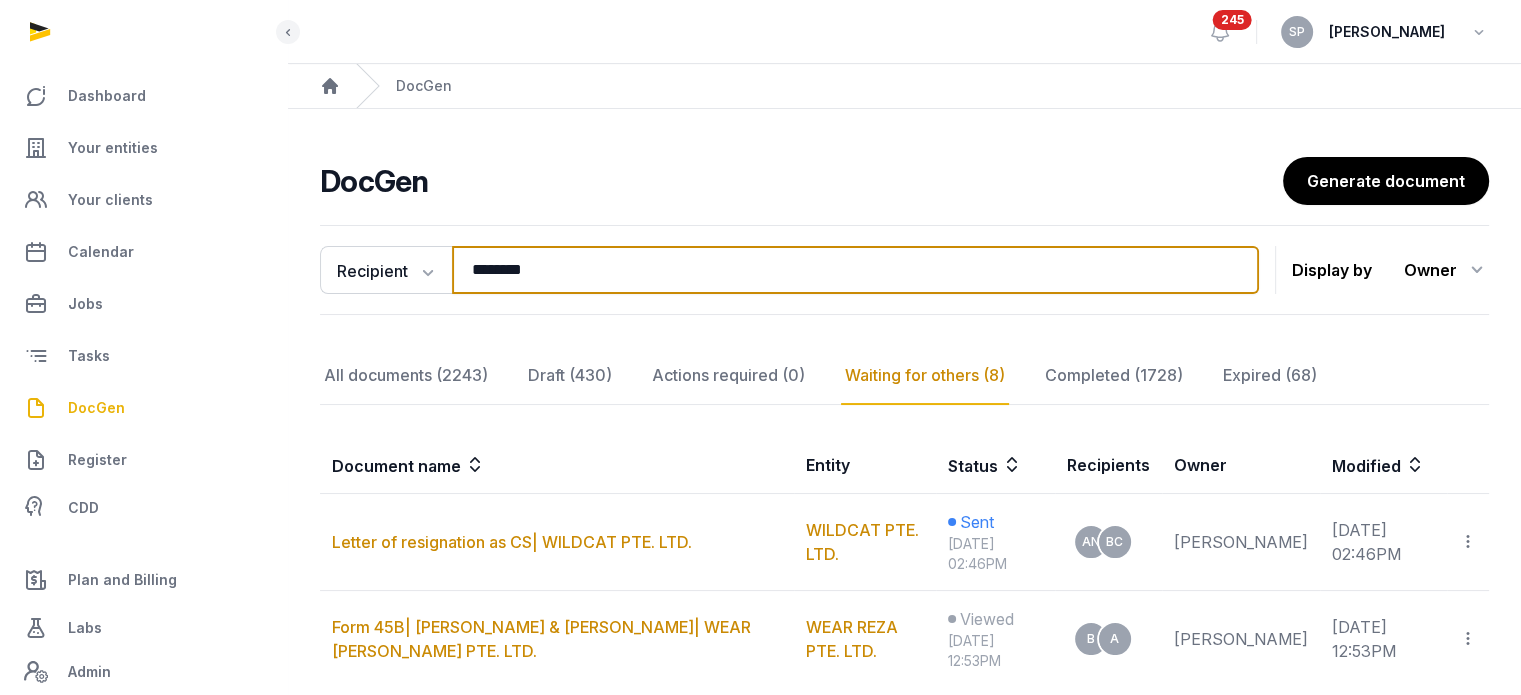 scroll, scrollTop: 151, scrollLeft: 0, axis: vertical 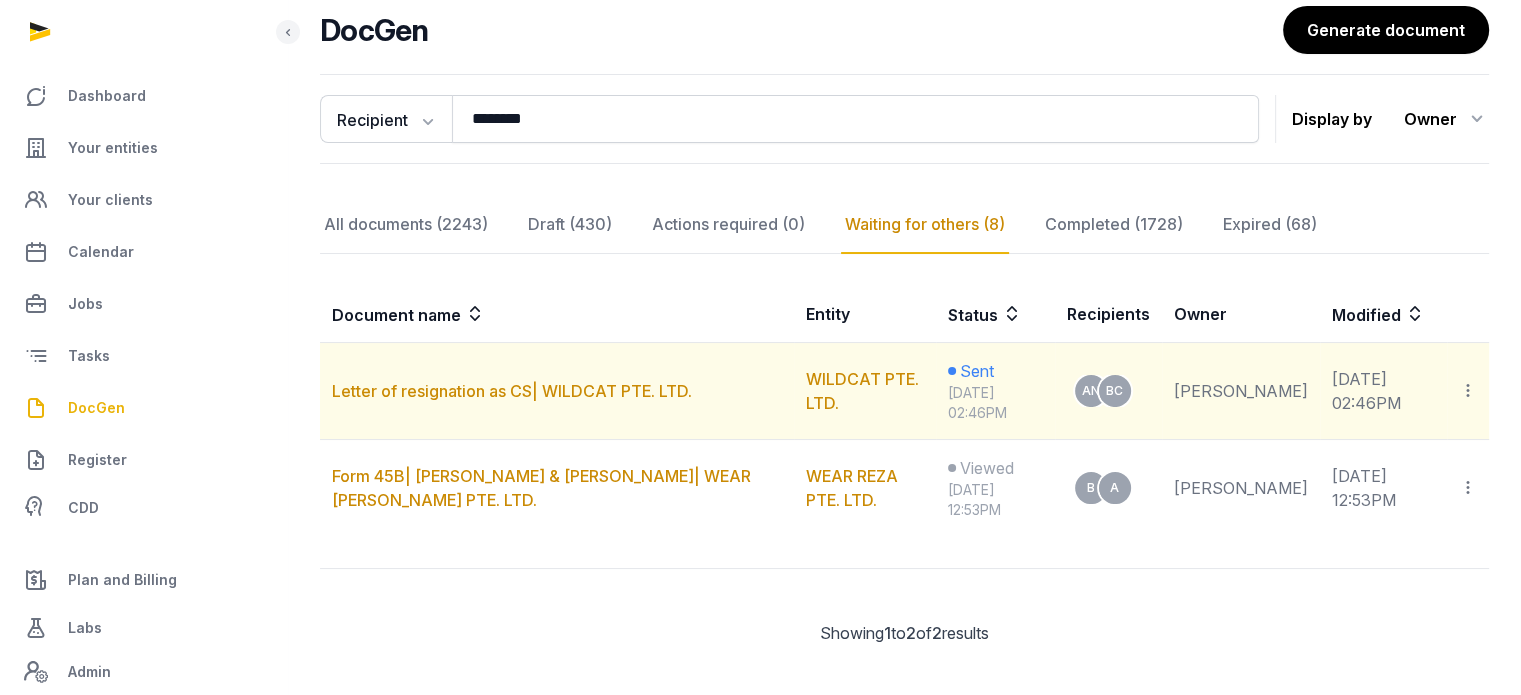 click 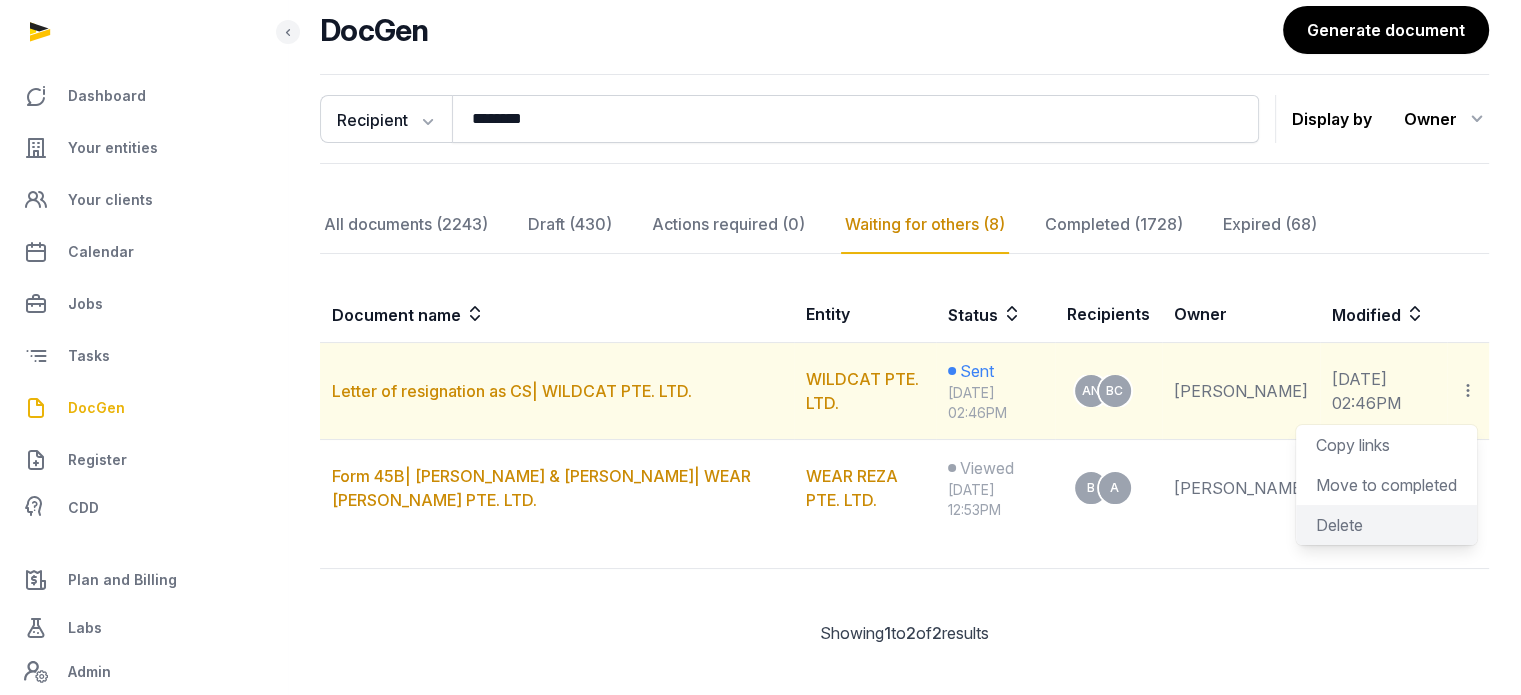 click on "Delete" 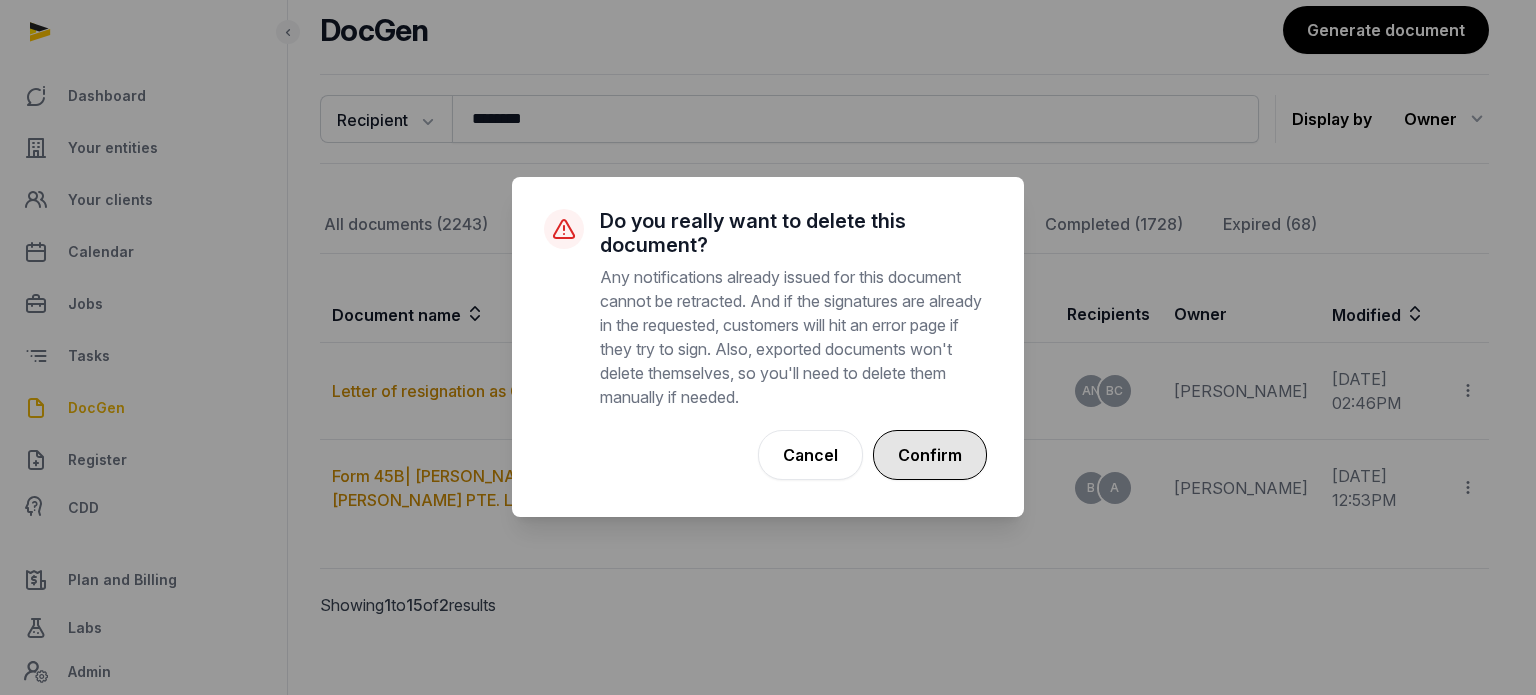 click on "Confirm" at bounding box center (930, 455) 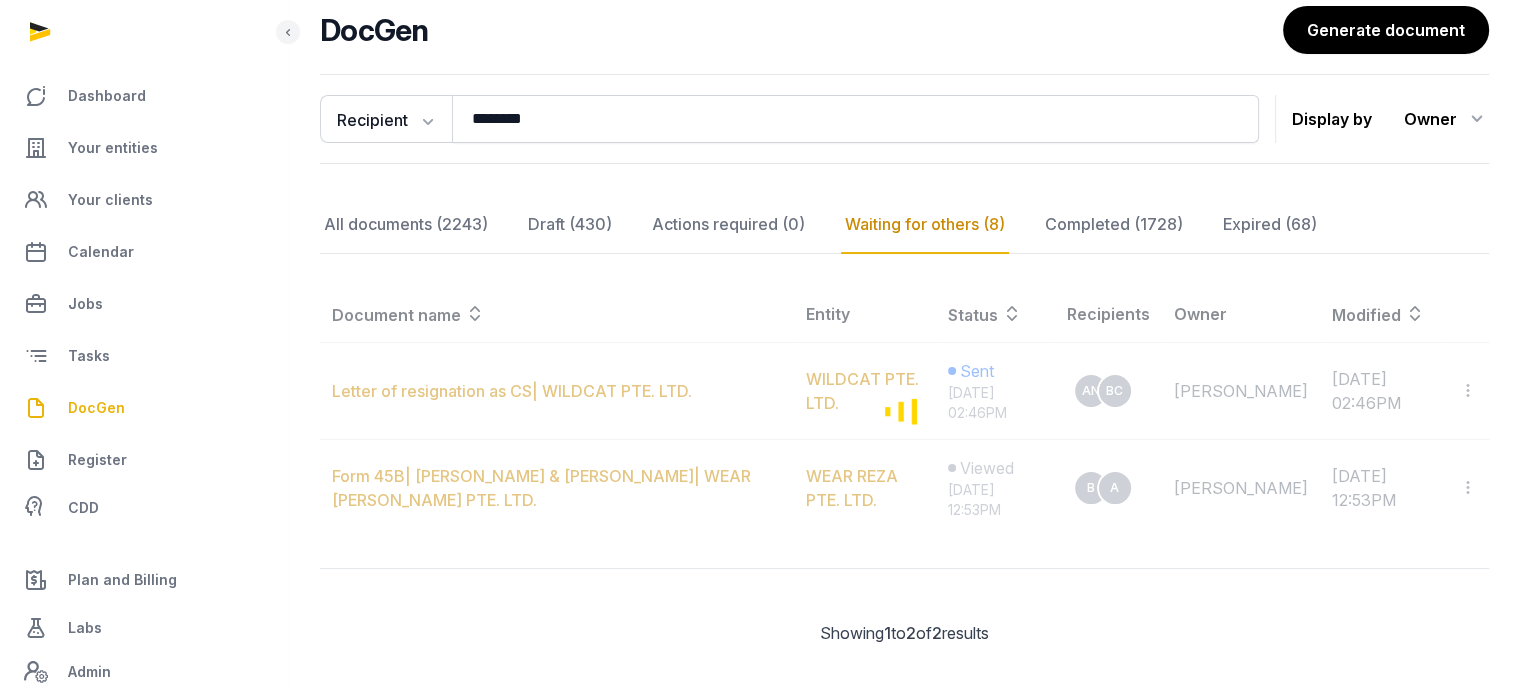 scroll, scrollTop: 70, scrollLeft: 0, axis: vertical 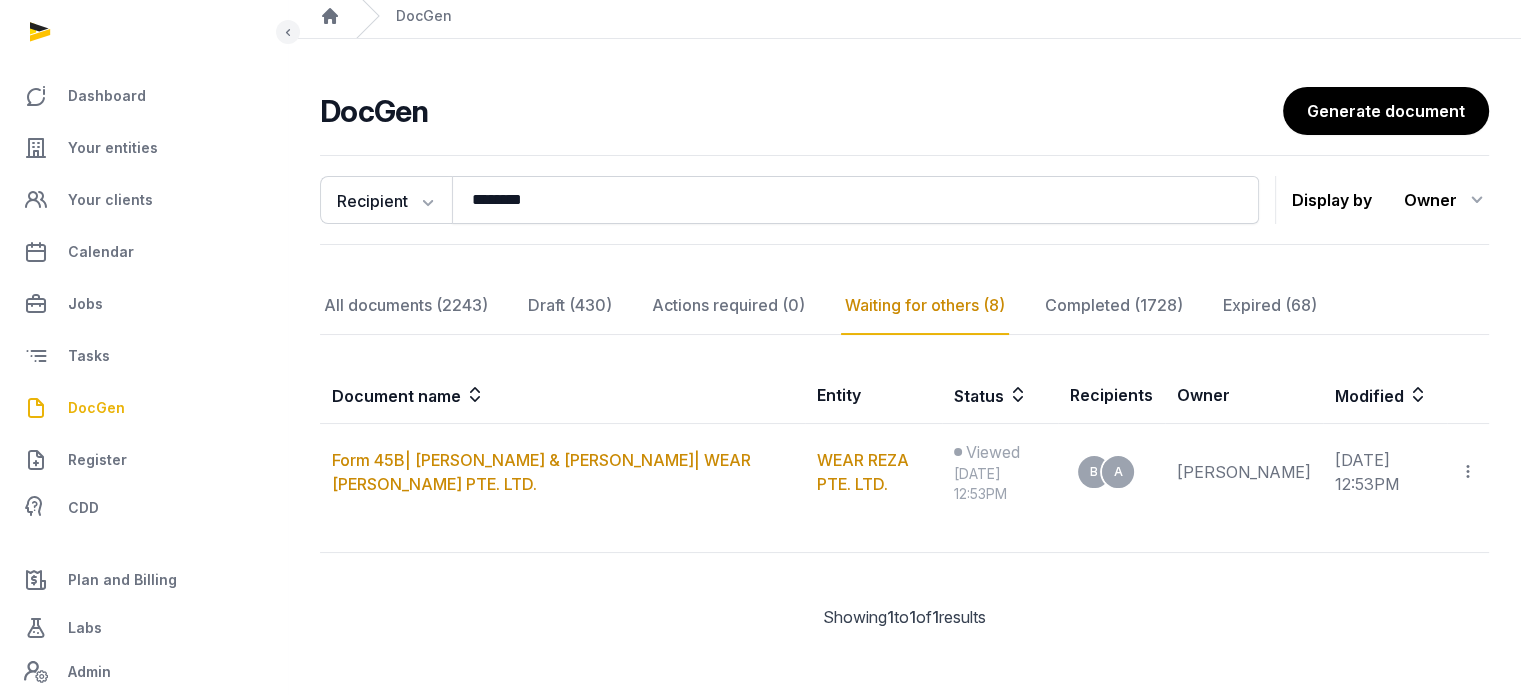 click on "DocGen" at bounding box center (143, 408) 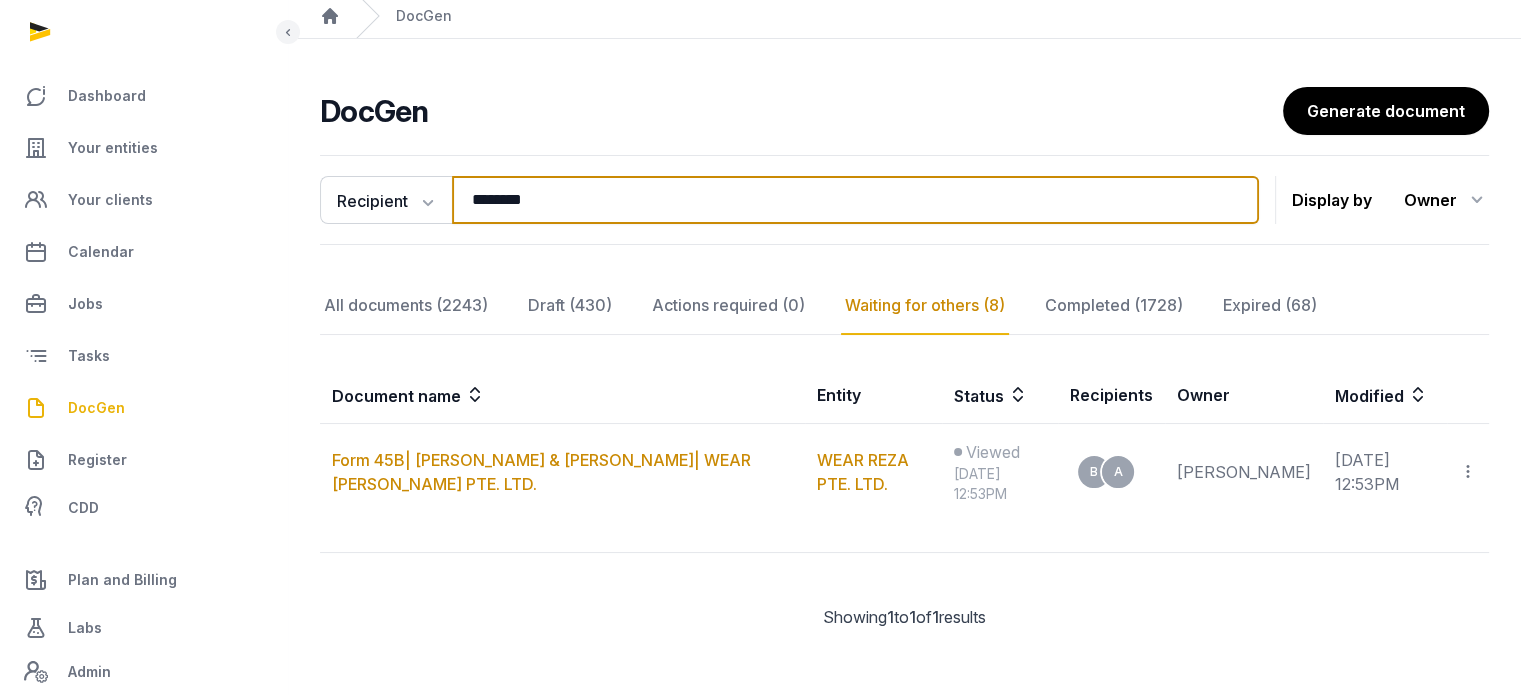 click on "********" at bounding box center (855, 200) 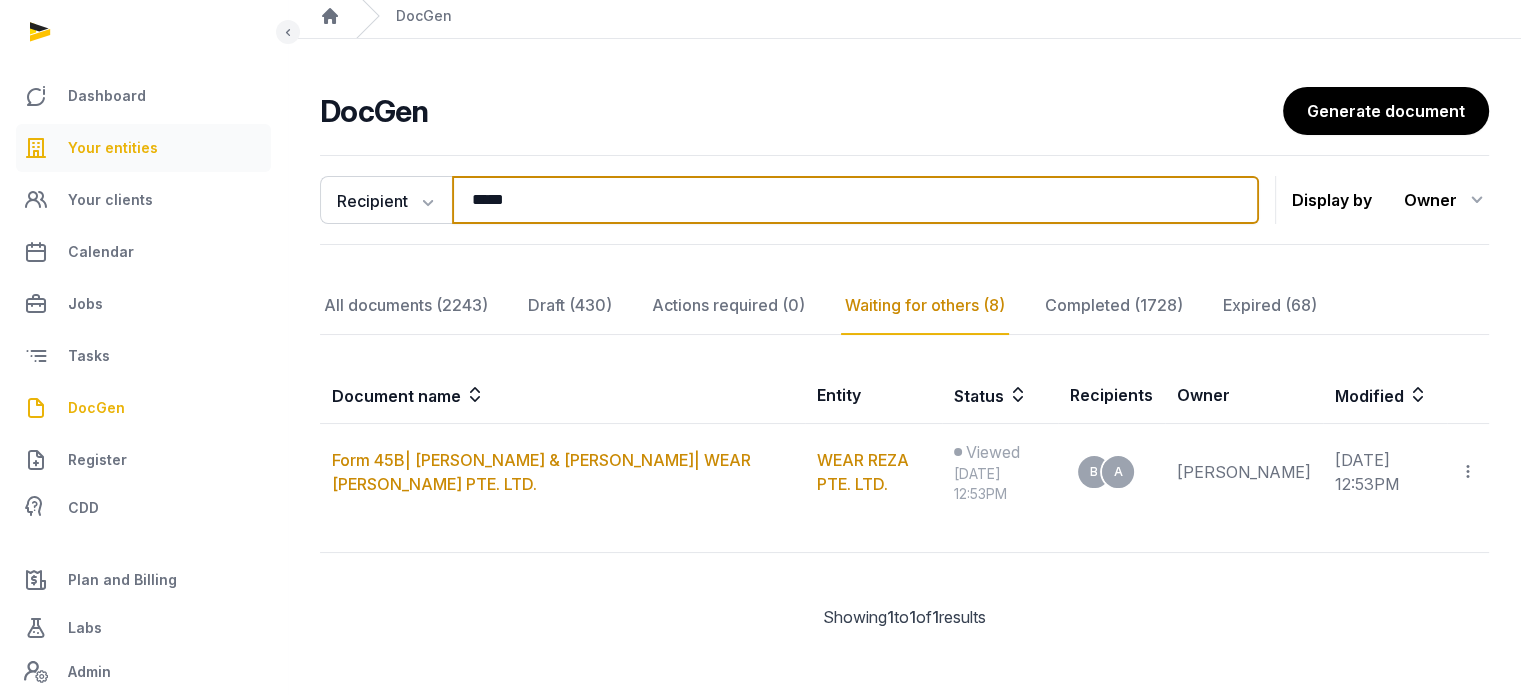 type on "*****" 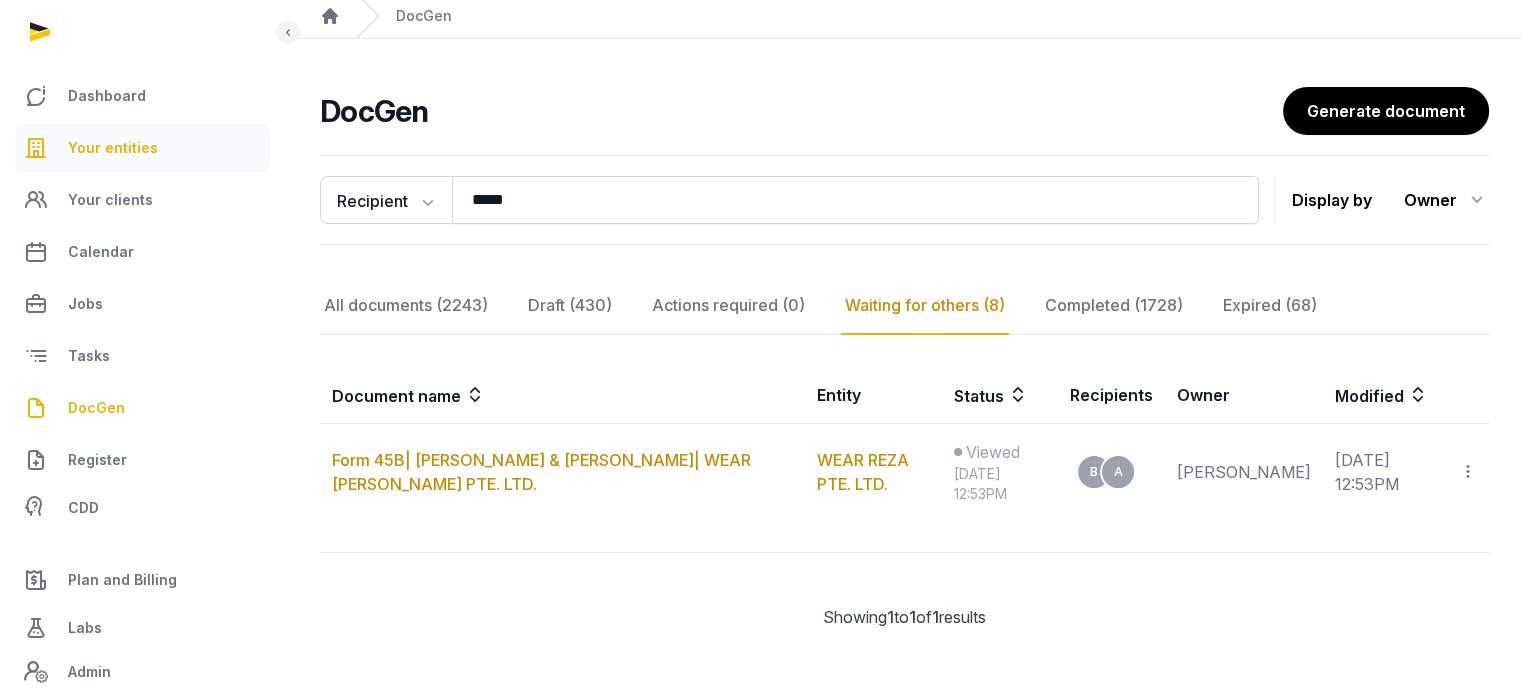 click on "Your entities" at bounding box center [113, 148] 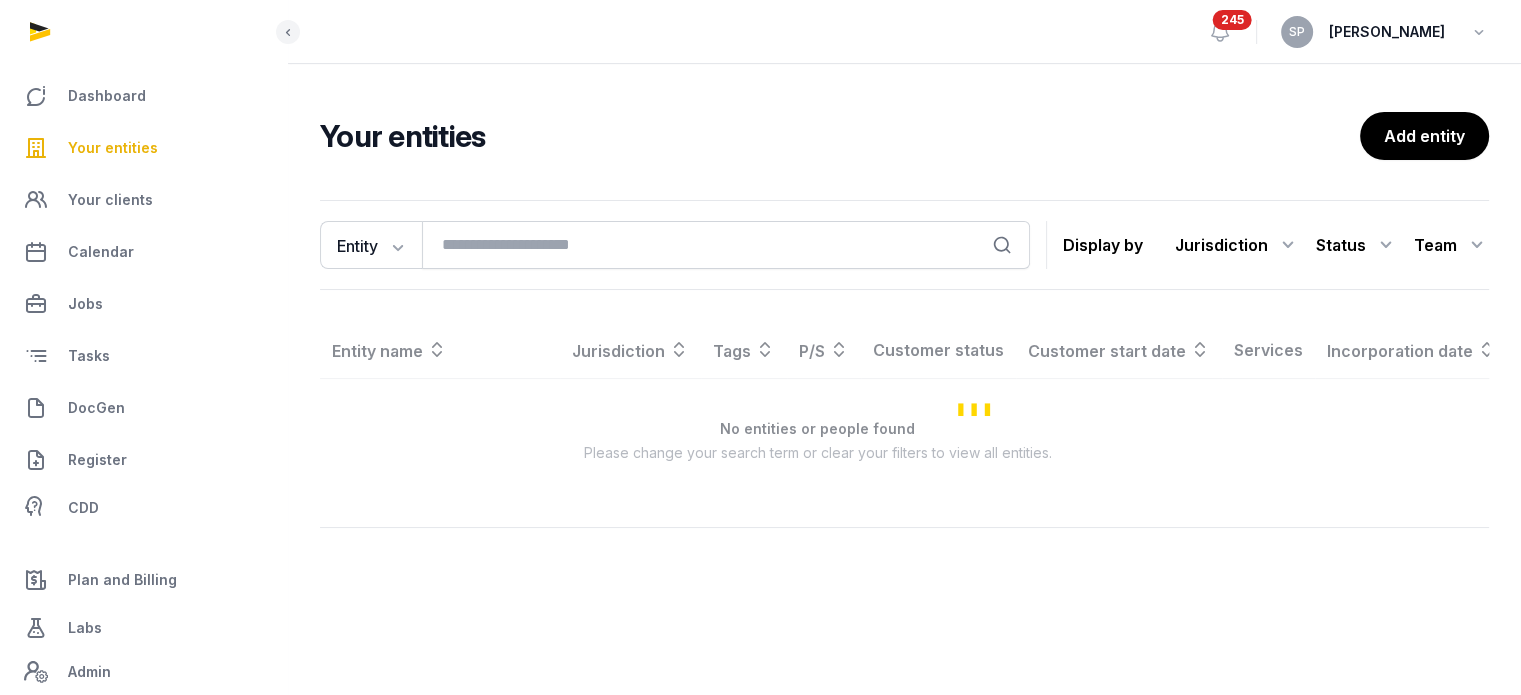 scroll, scrollTop: 0, scrollLeft: 0, axis: both 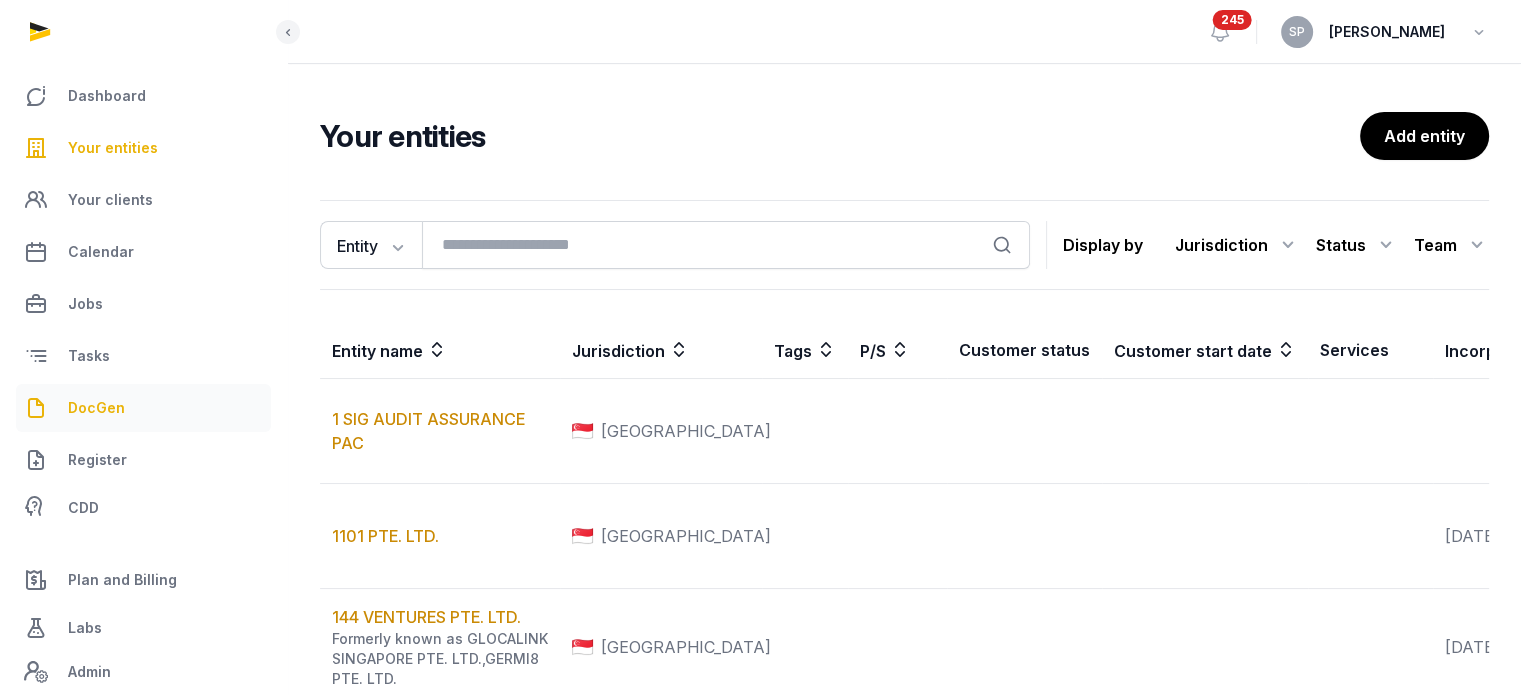 click on "DocGen" at bounding box center (96, 408) 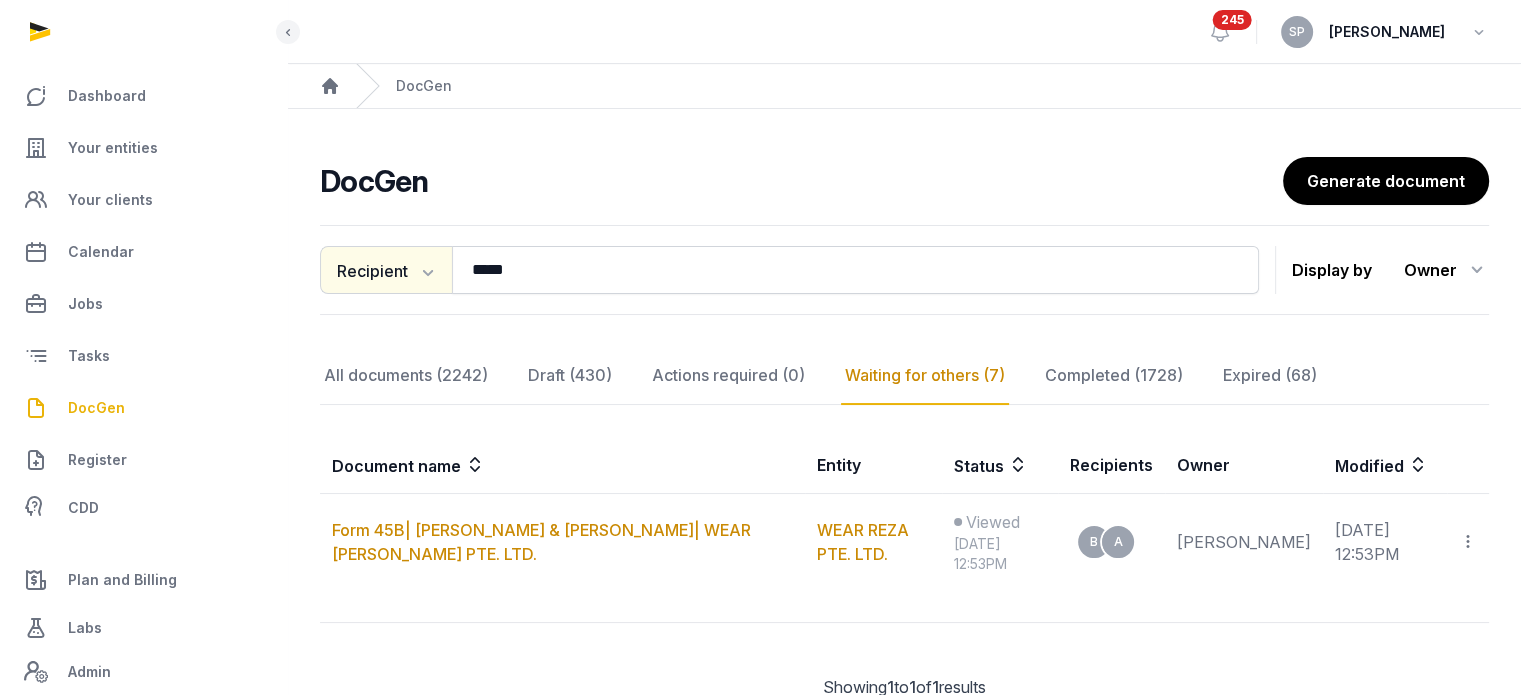click 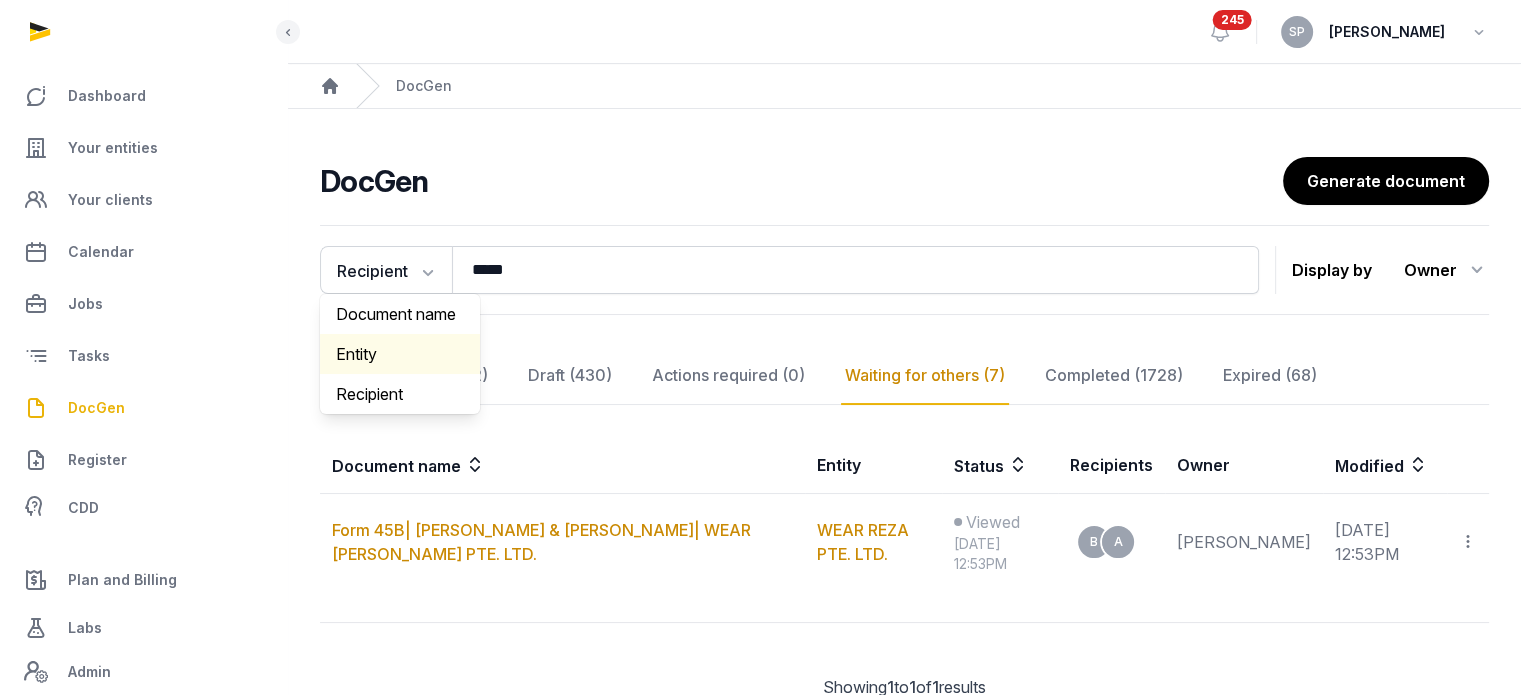 click on "Entity" at bounding box center (400, 354) 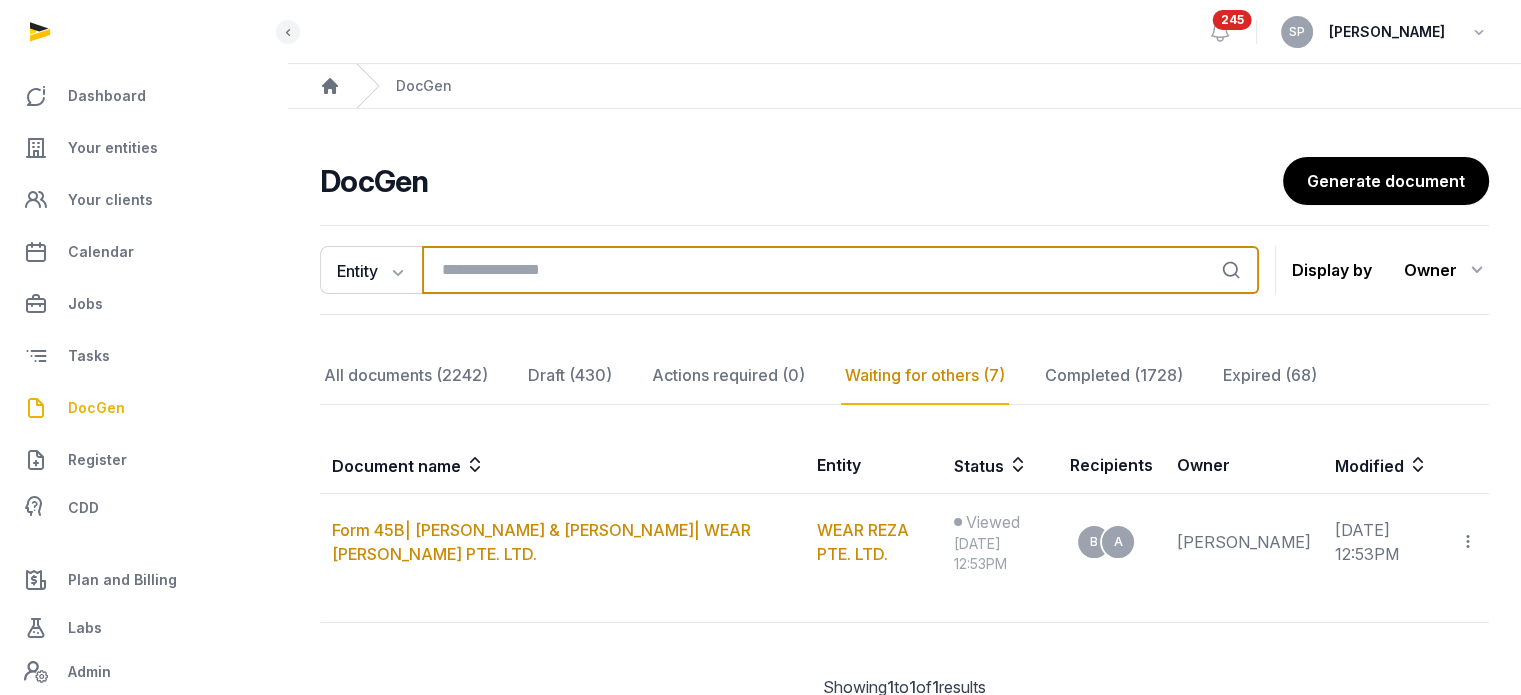 click at bounding box center [840, 270] 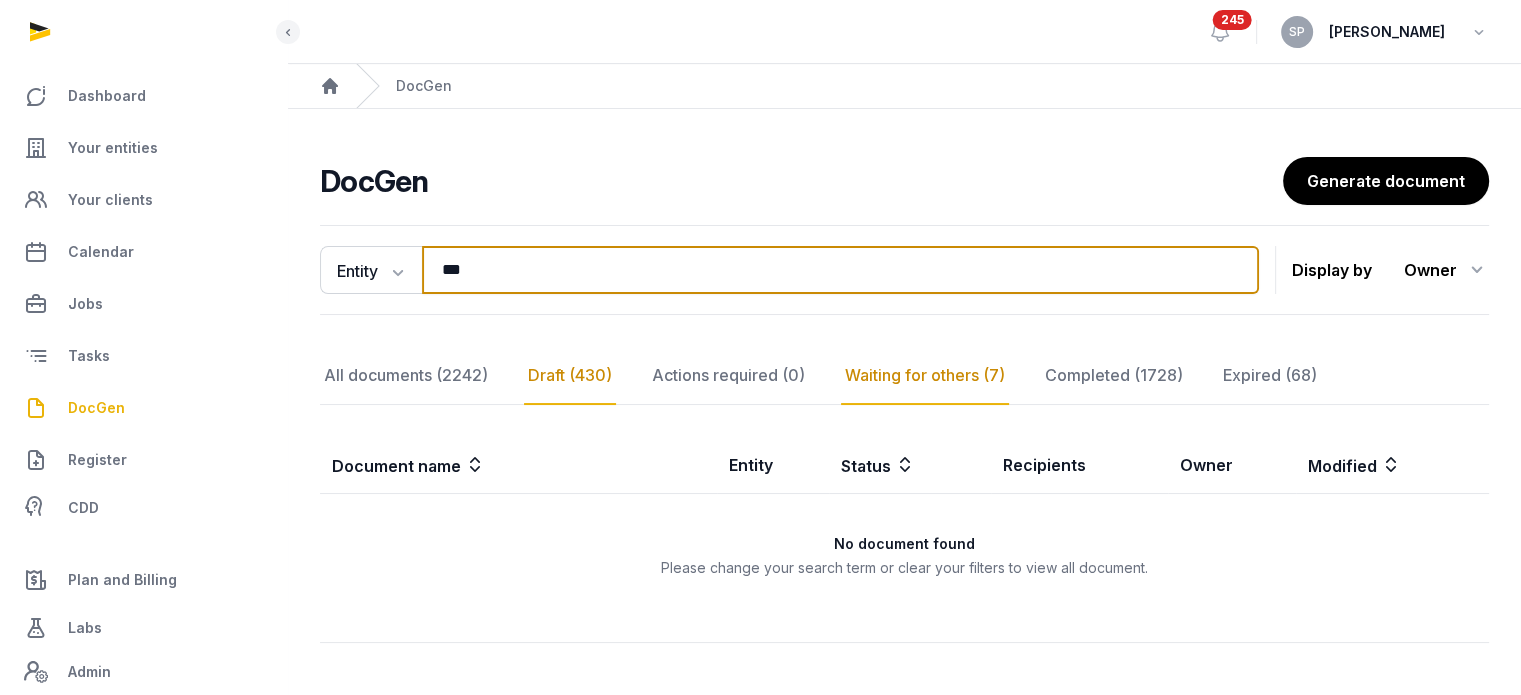 type on "***" 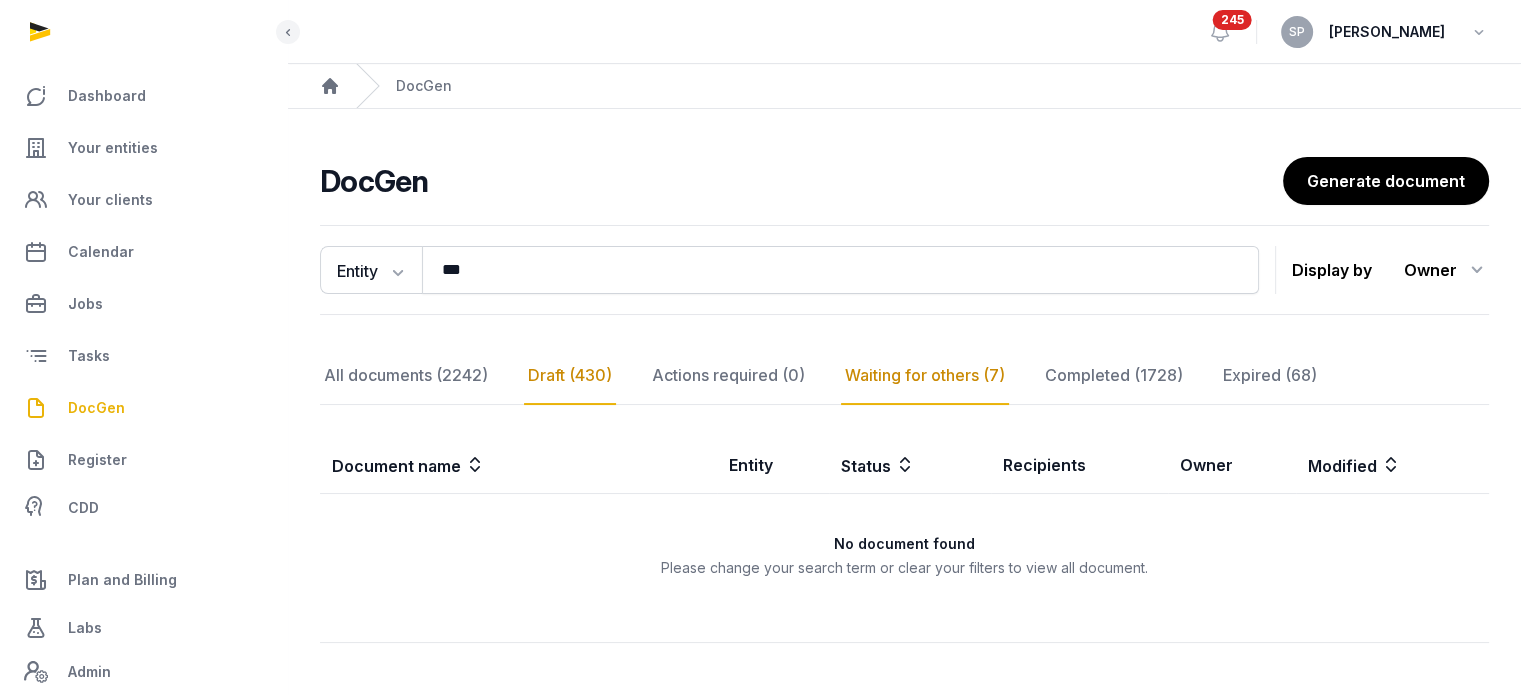 click on "Draft (430)" 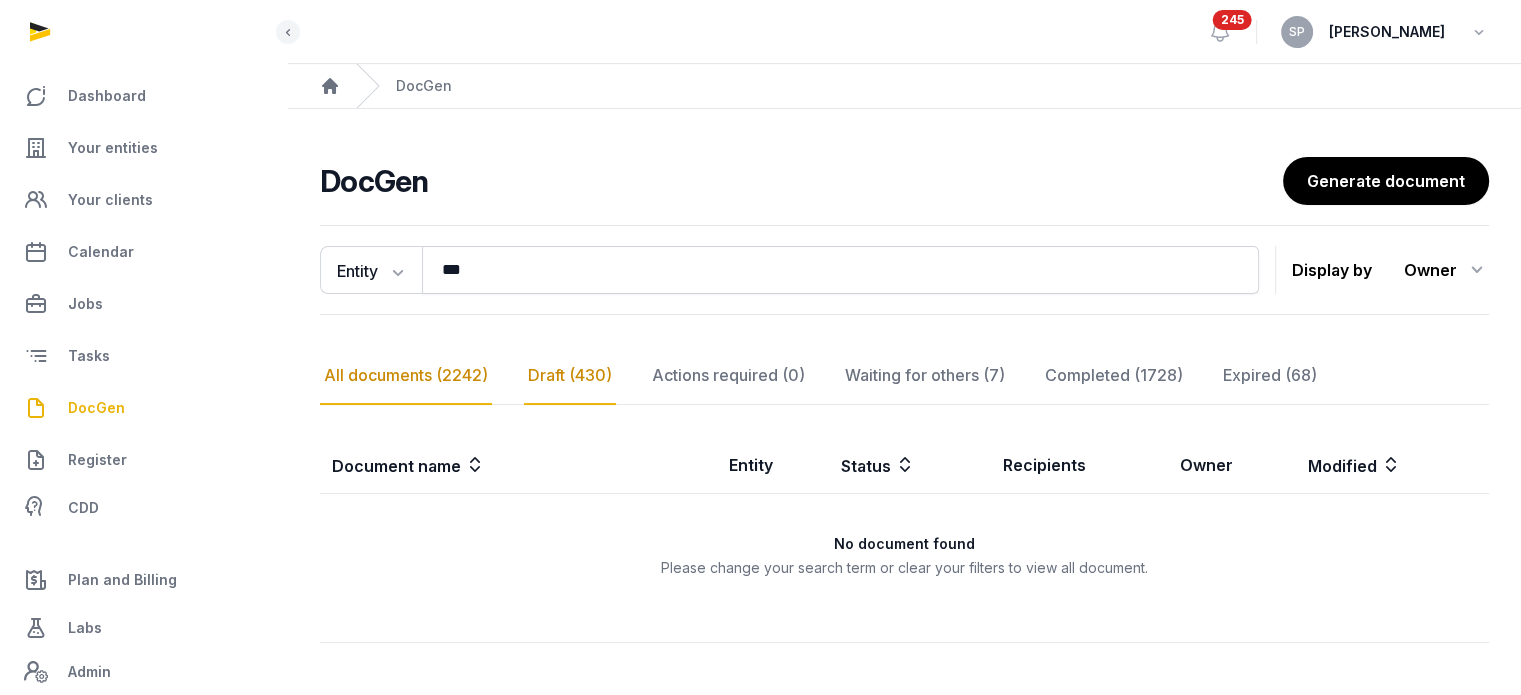 click on "All documents (2242)" at bounding box center (406, 376) 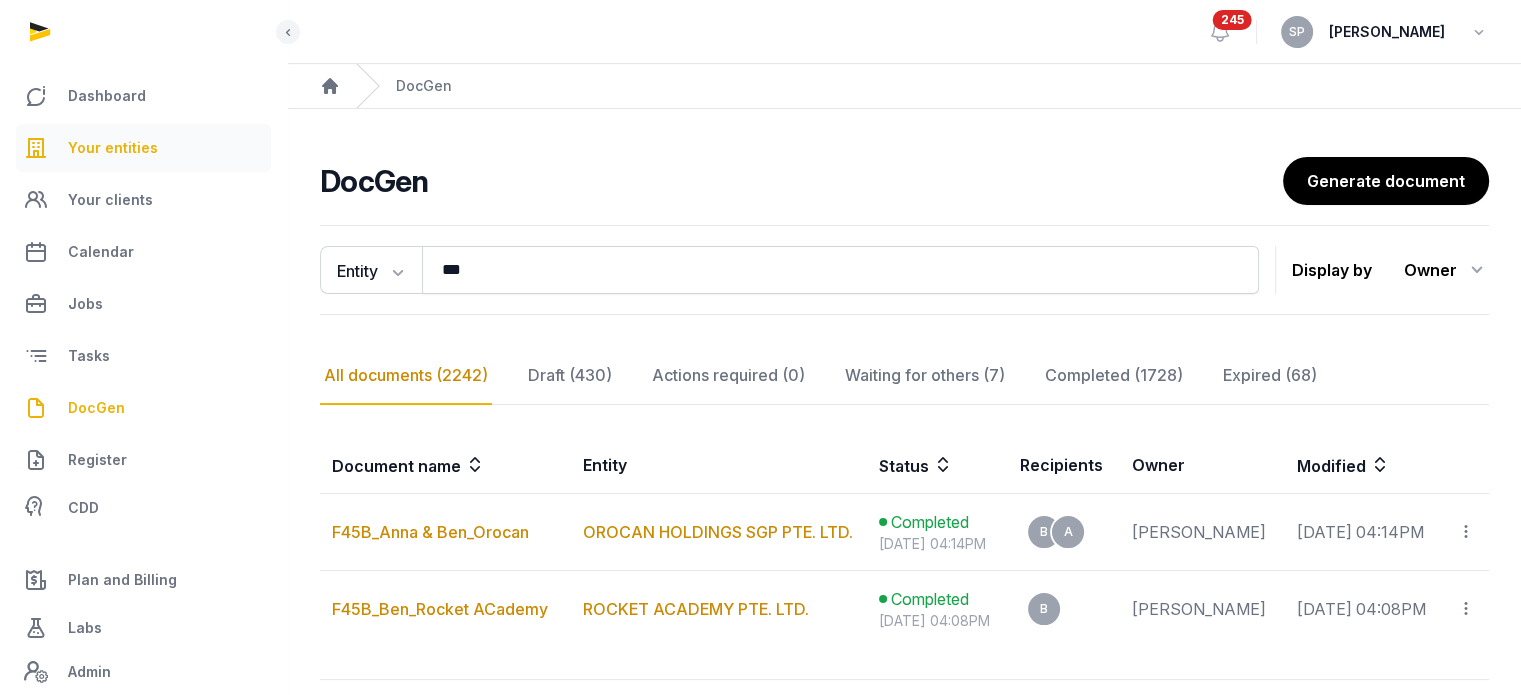 click on "Your entities" at bounding box center (113, 148) 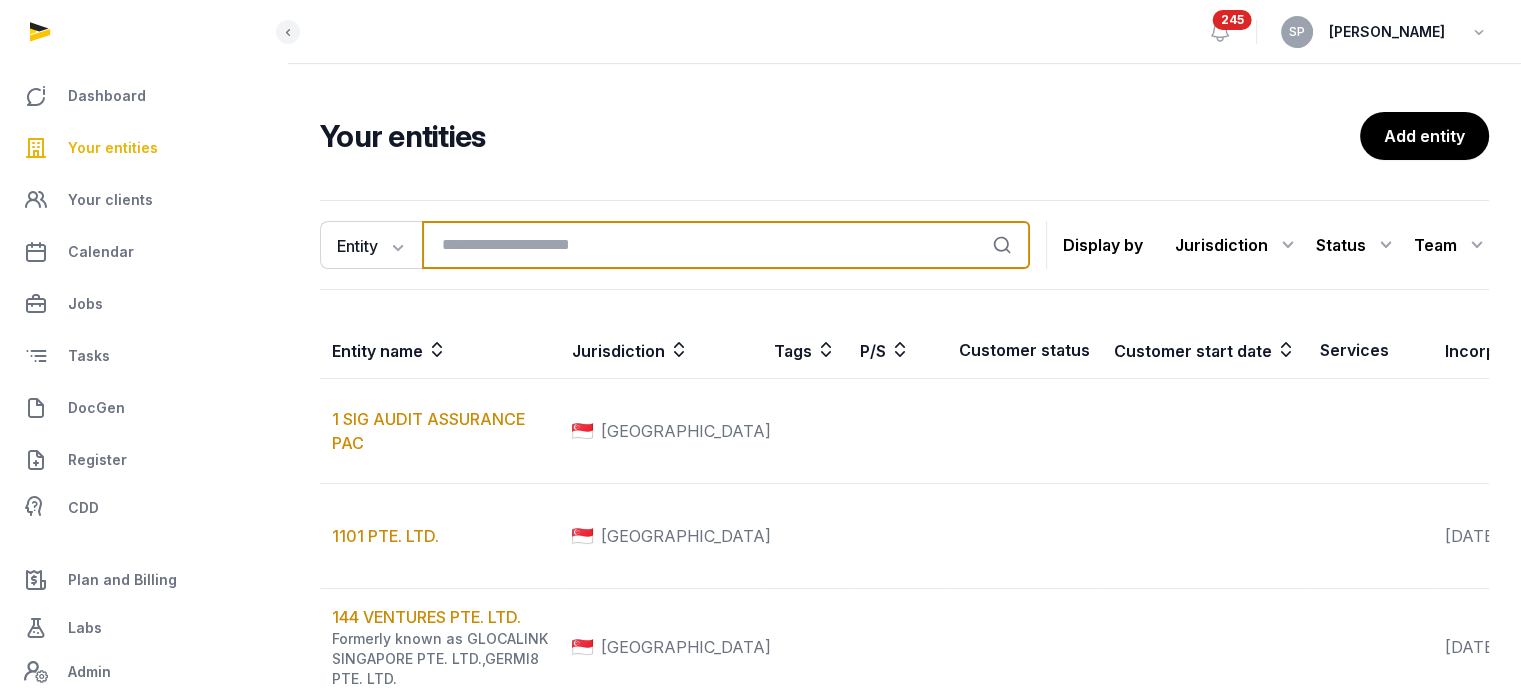 click at bounding box center (726, 245) 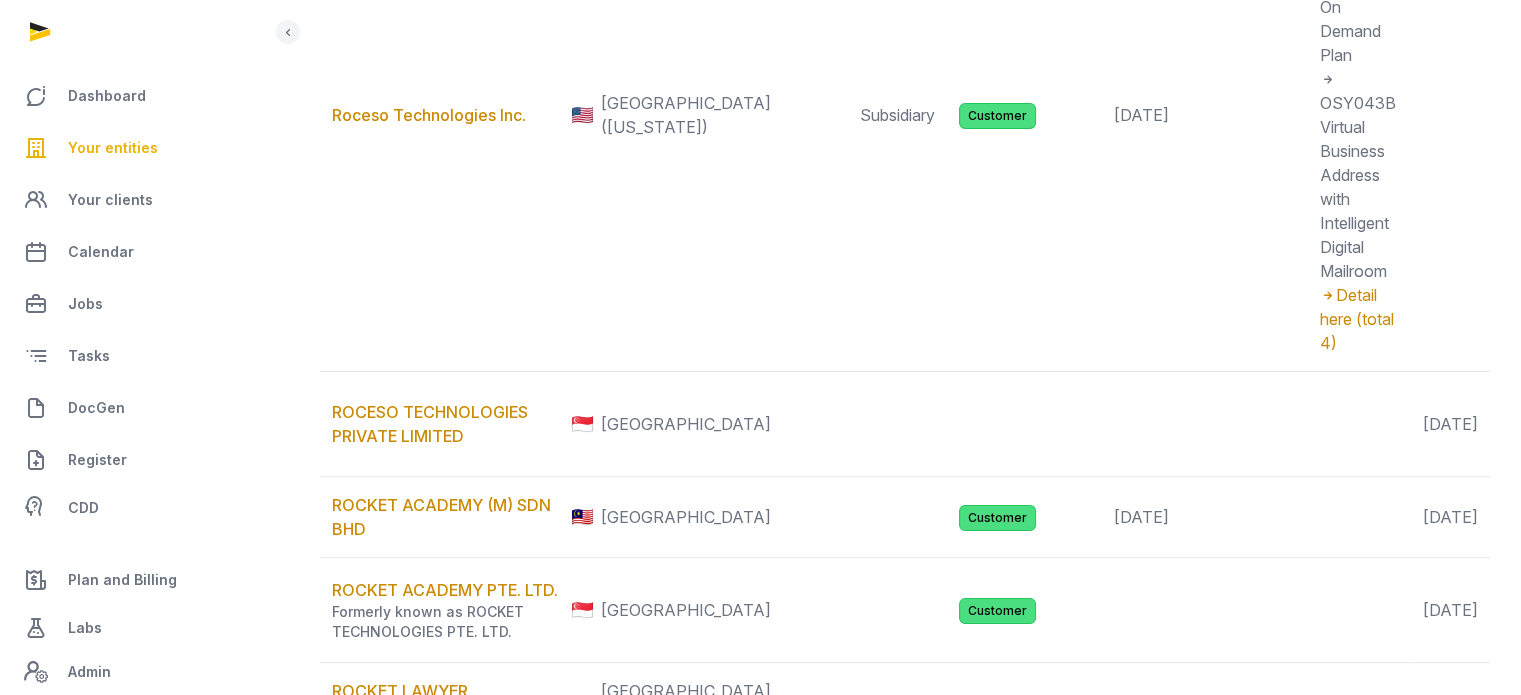 scroll, scrollTop: 635, scrollLeft: 0, axis: vertical 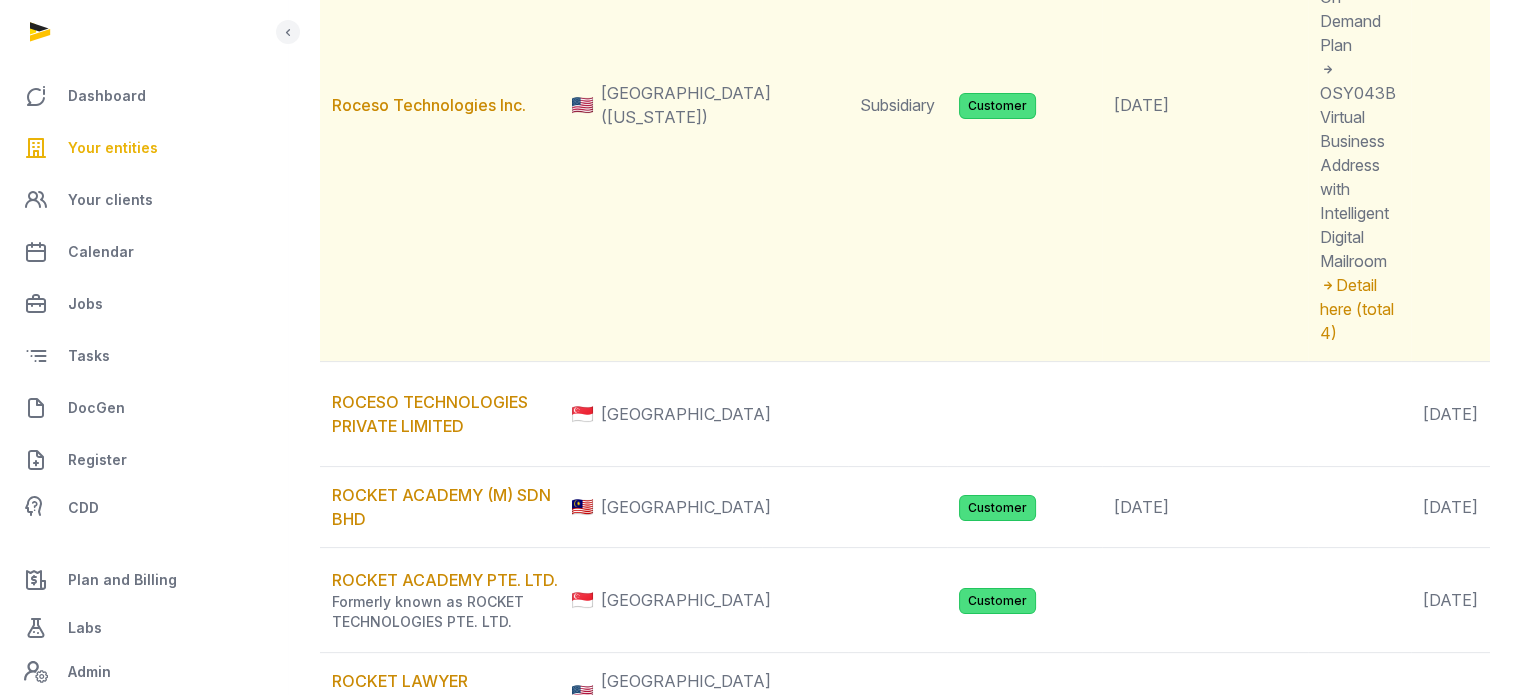 type on "***" 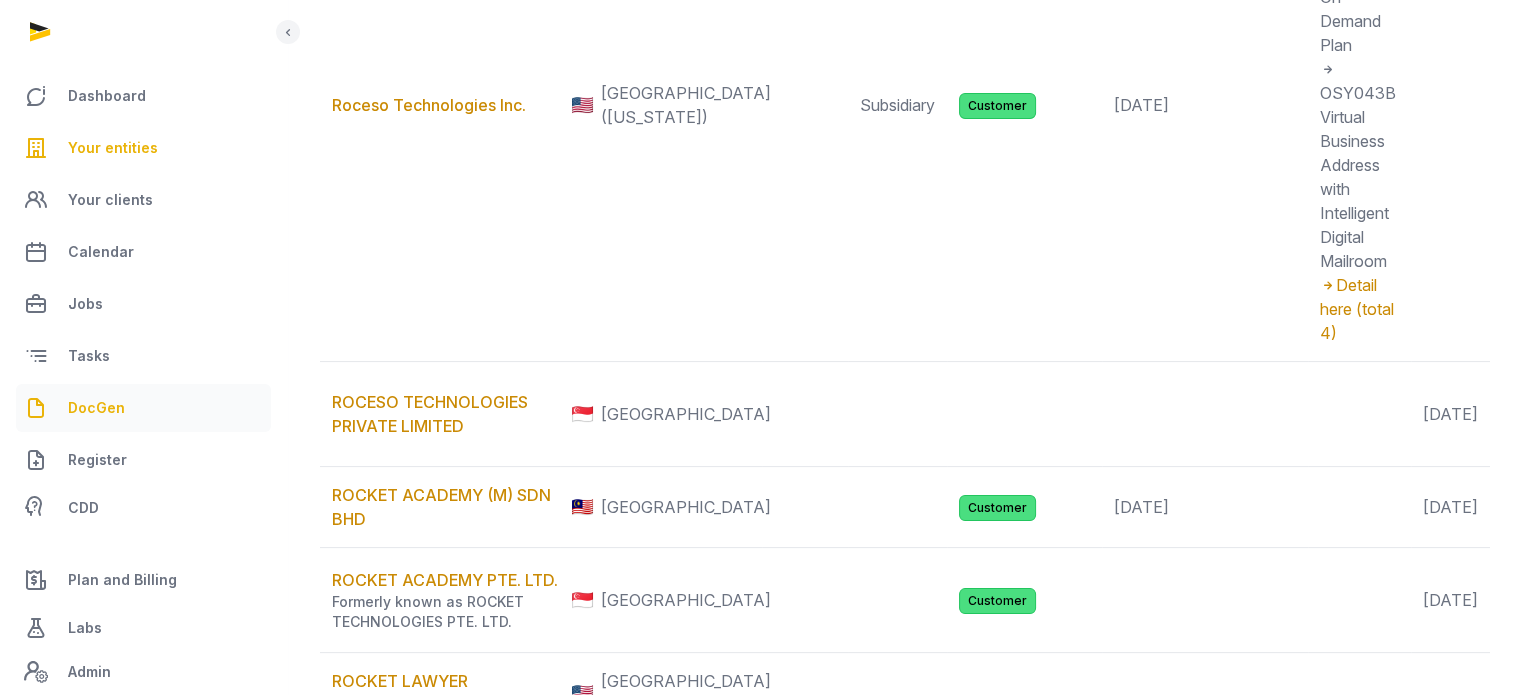 click on "DocGen" at bounding box center [143, 408] 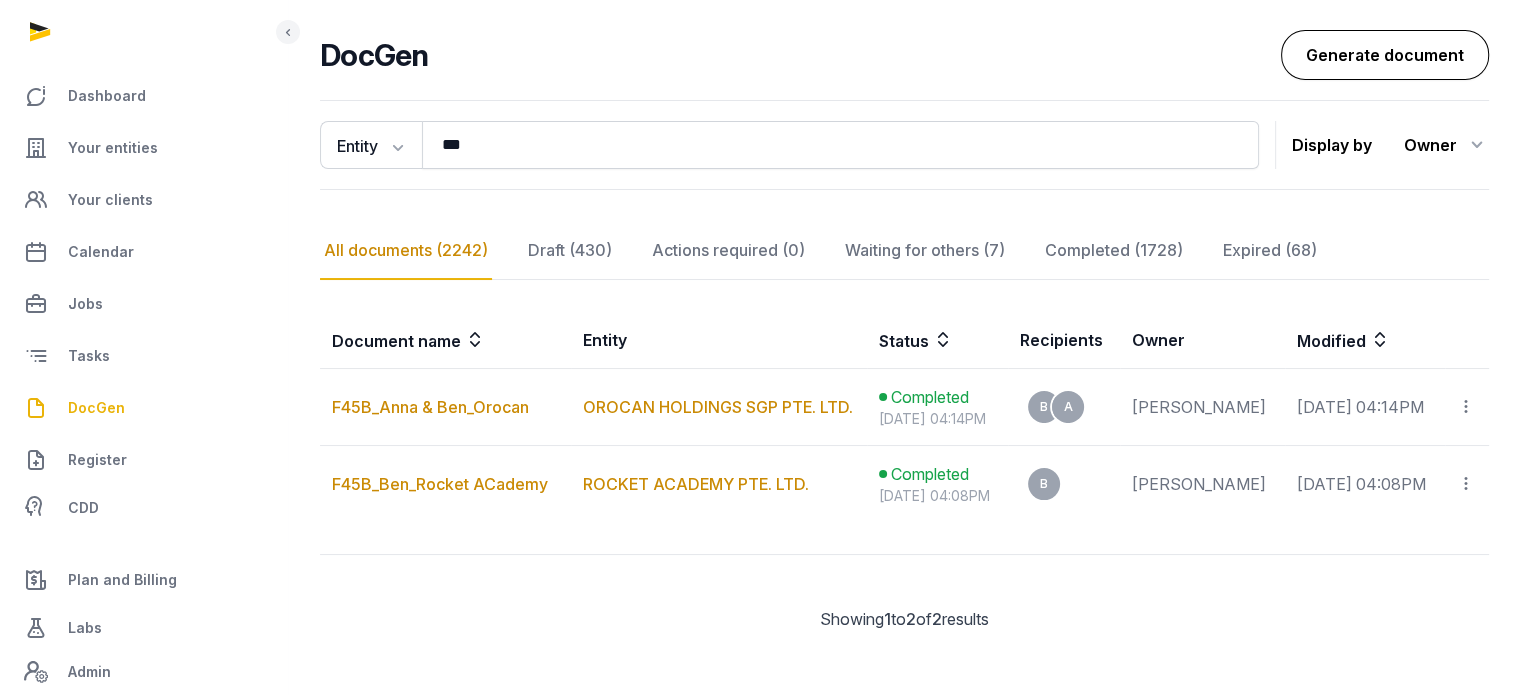 scroll, scrollTop: 128, scrollLeft: 0, axis: vertical 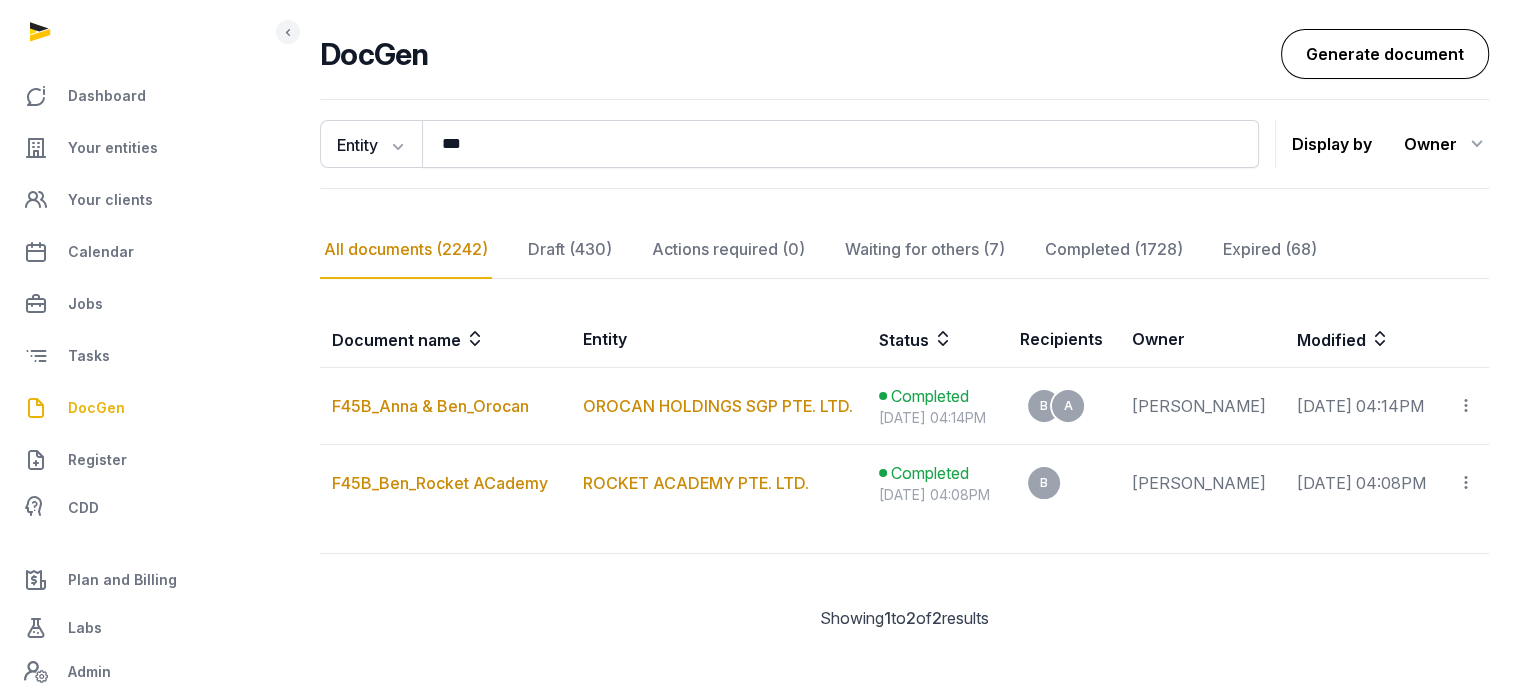 click on "Generate document" at bounding box center [1385, 54] 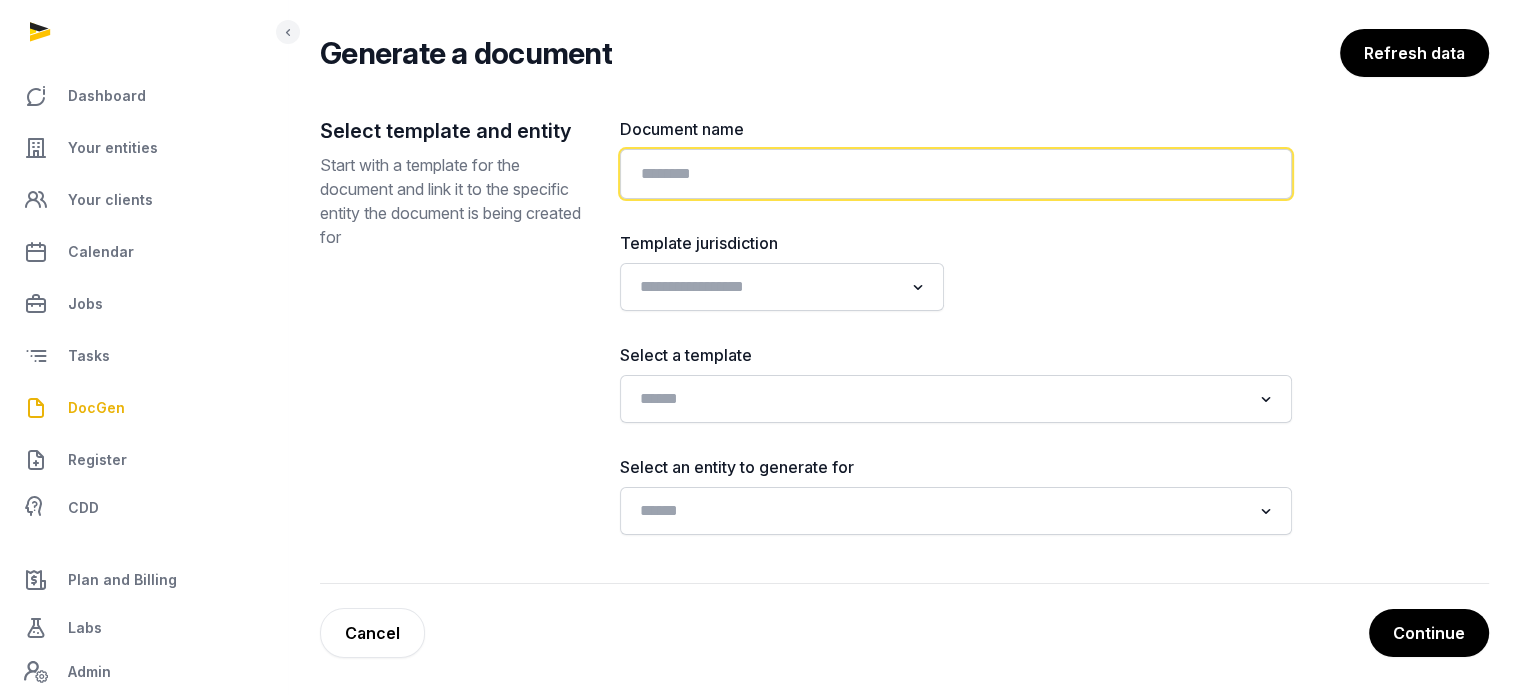 click 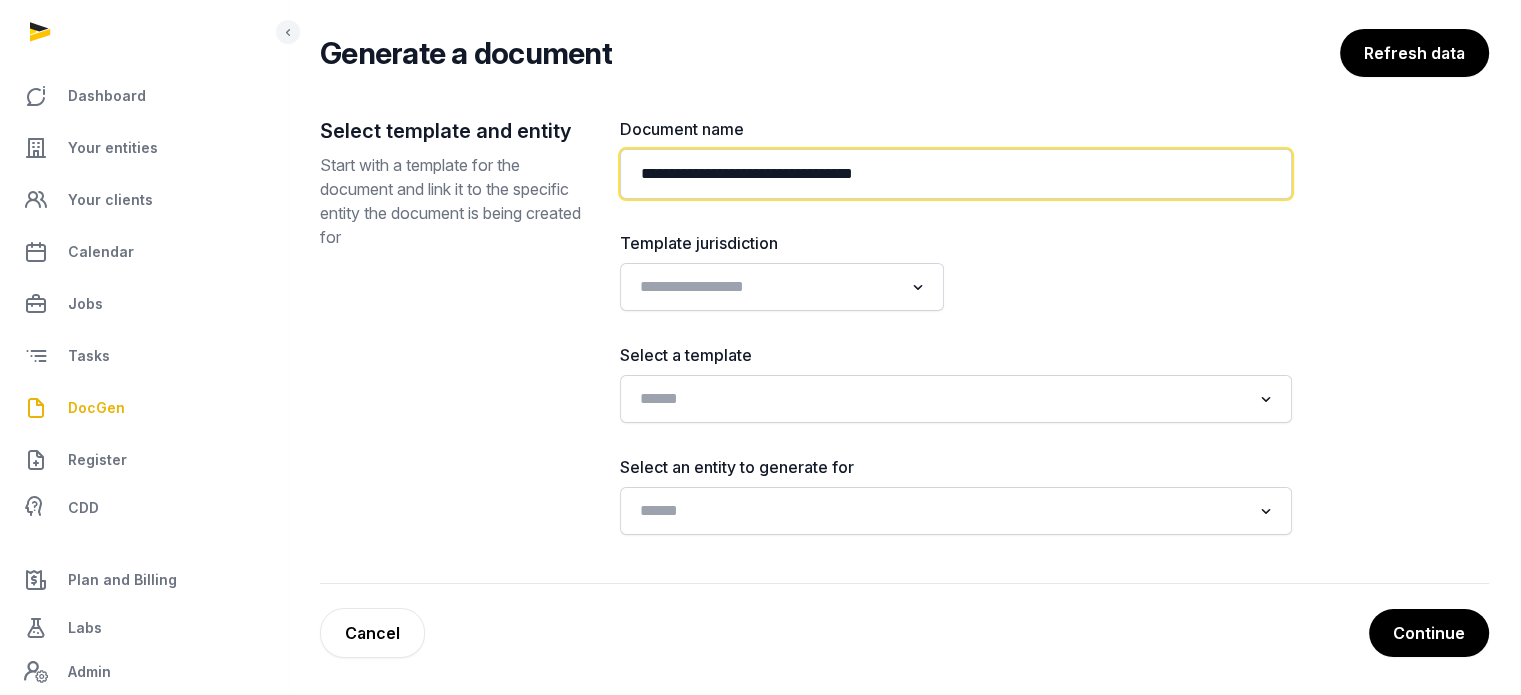 paste on "**********" 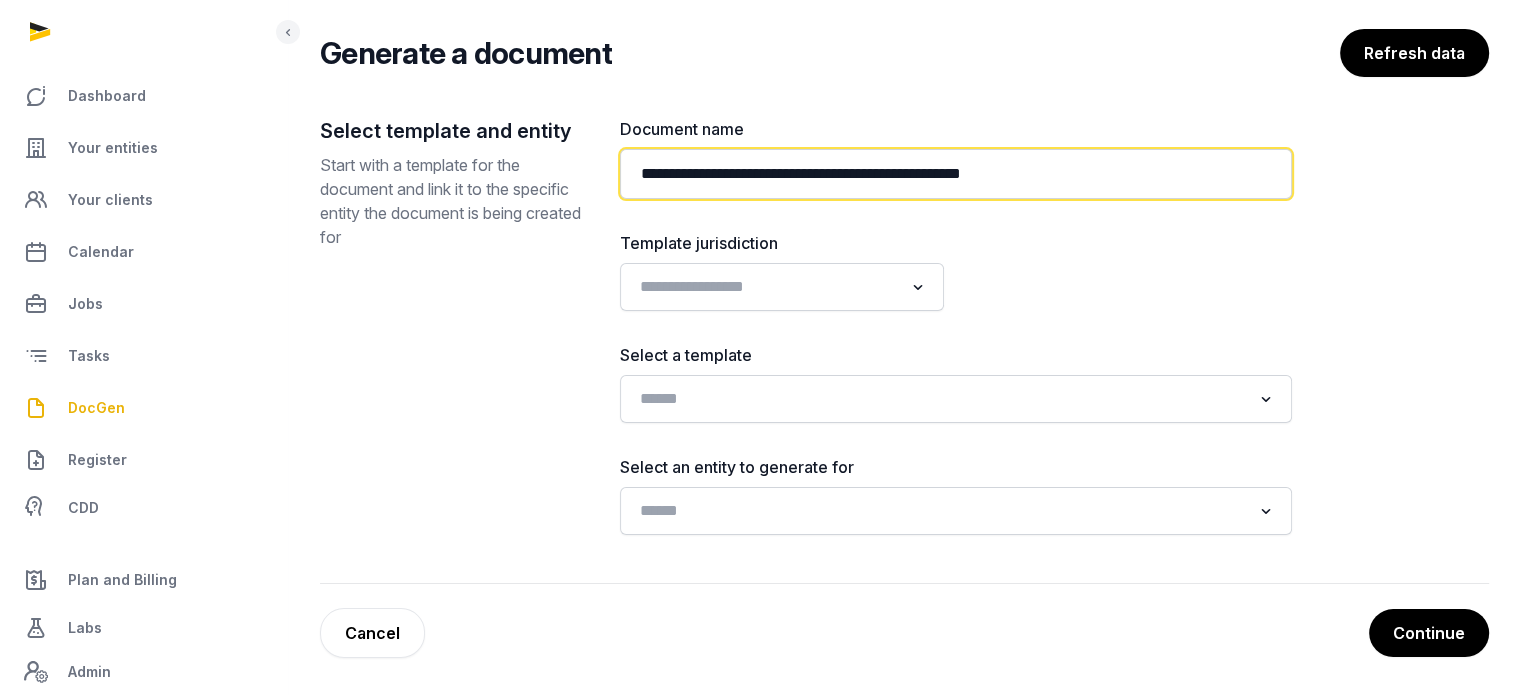 type on "**********" 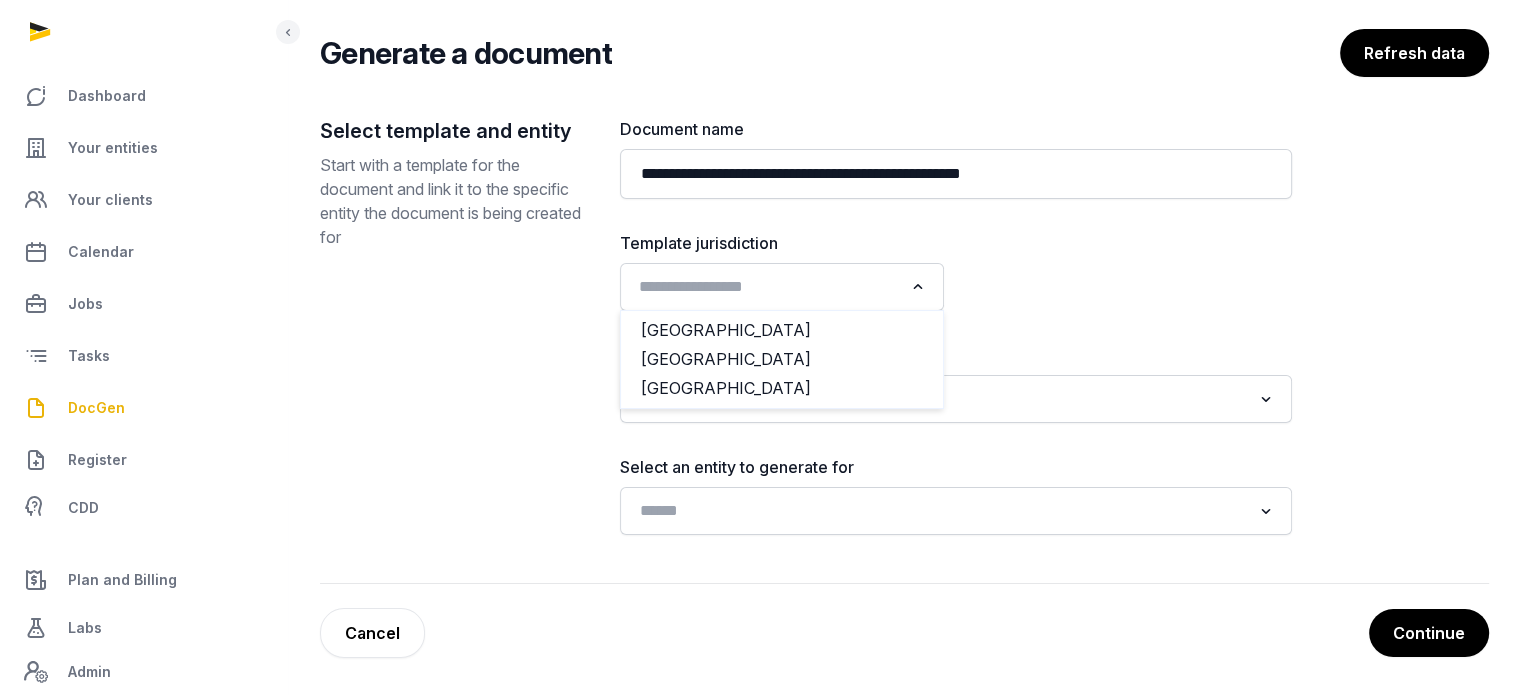 click on "Loading..." 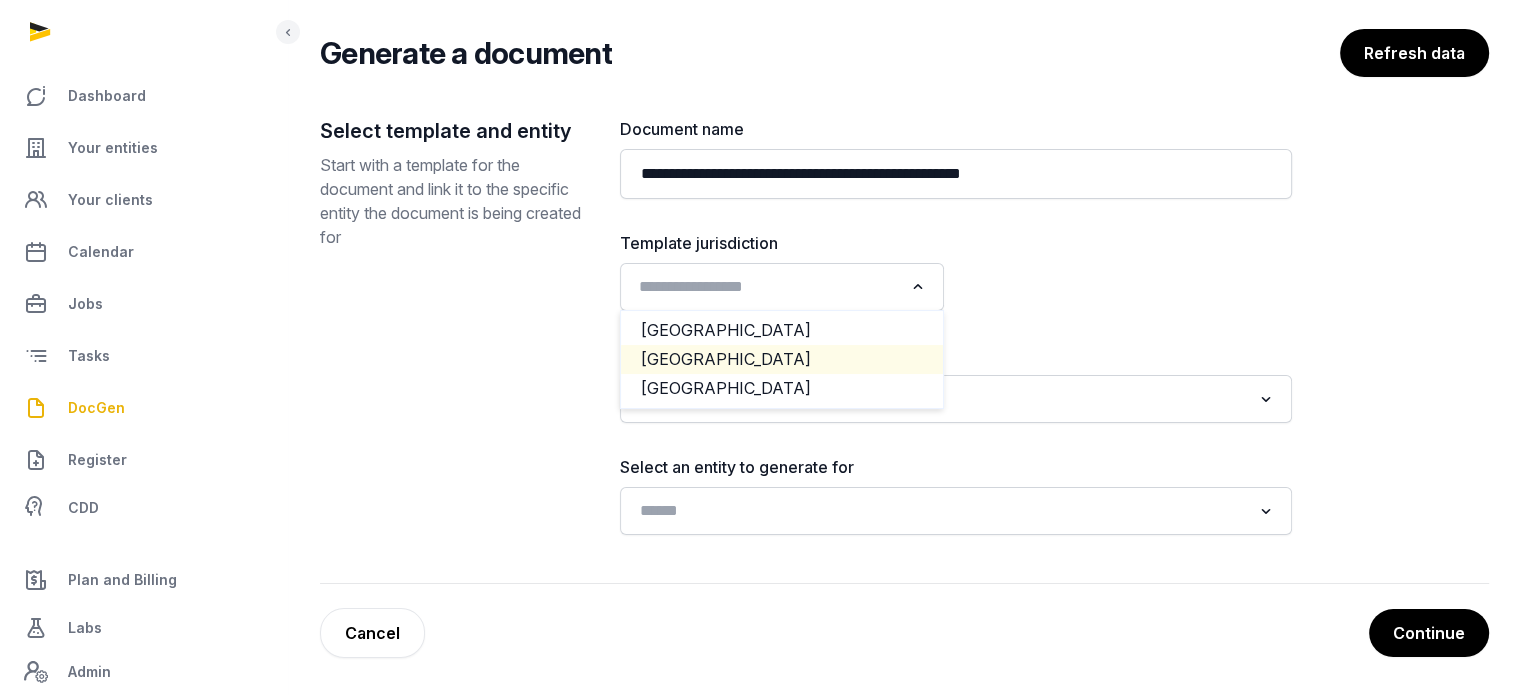 click on "[GEOGRAPHIC_DATA]" 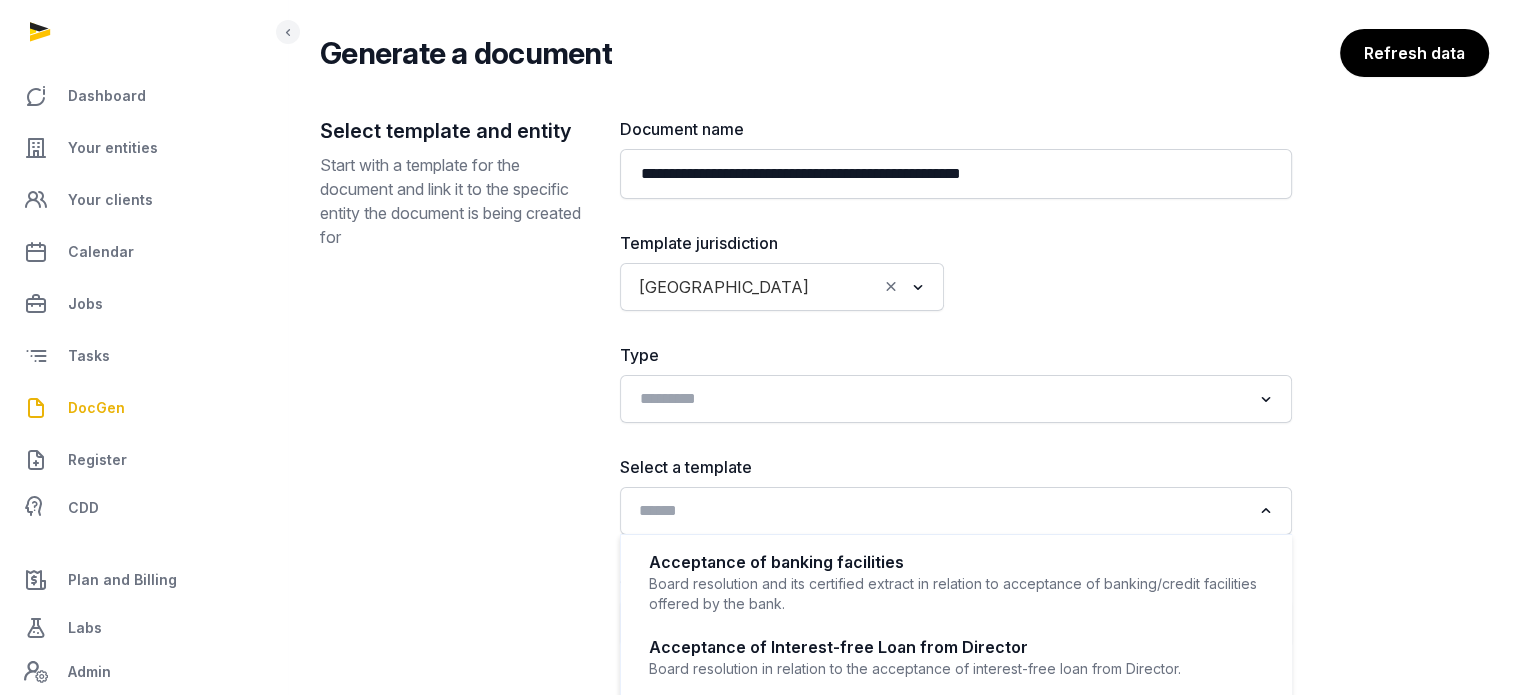 click 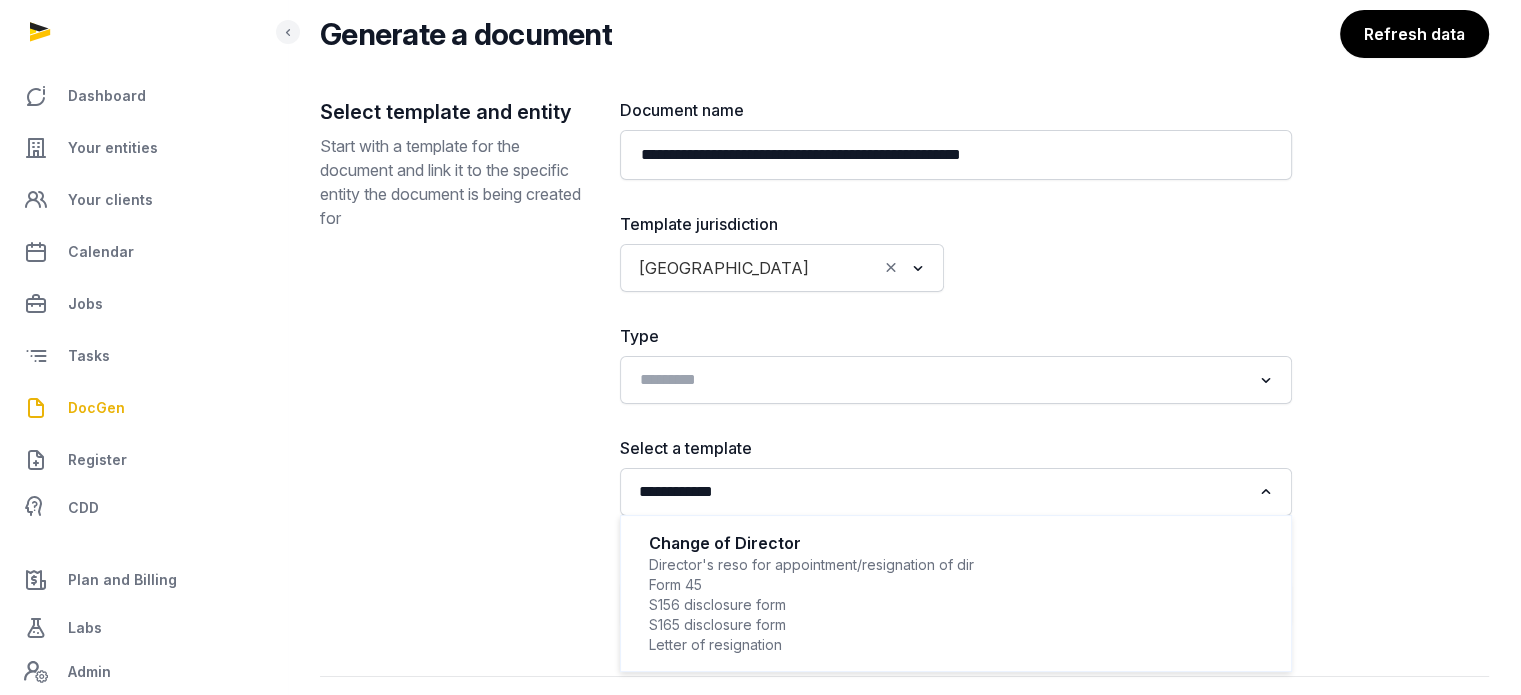scroll, scrollTop: 241, scrollLeft: 0, axis: vertical 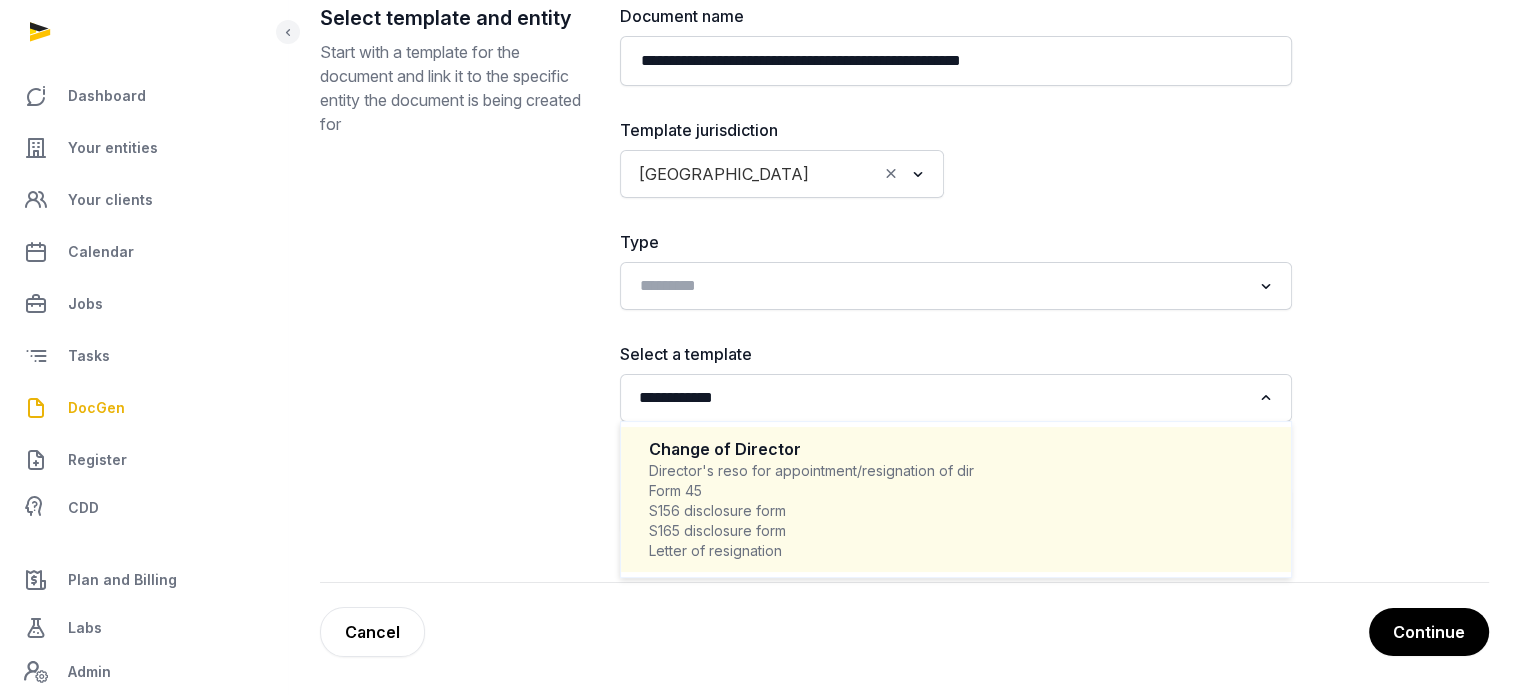 click on "Director's reso for appointment/resignation of dir
Form 45
S156 disclosure form
S165 disclosure form
Letter of resignation" at bounding box center [956, 511] 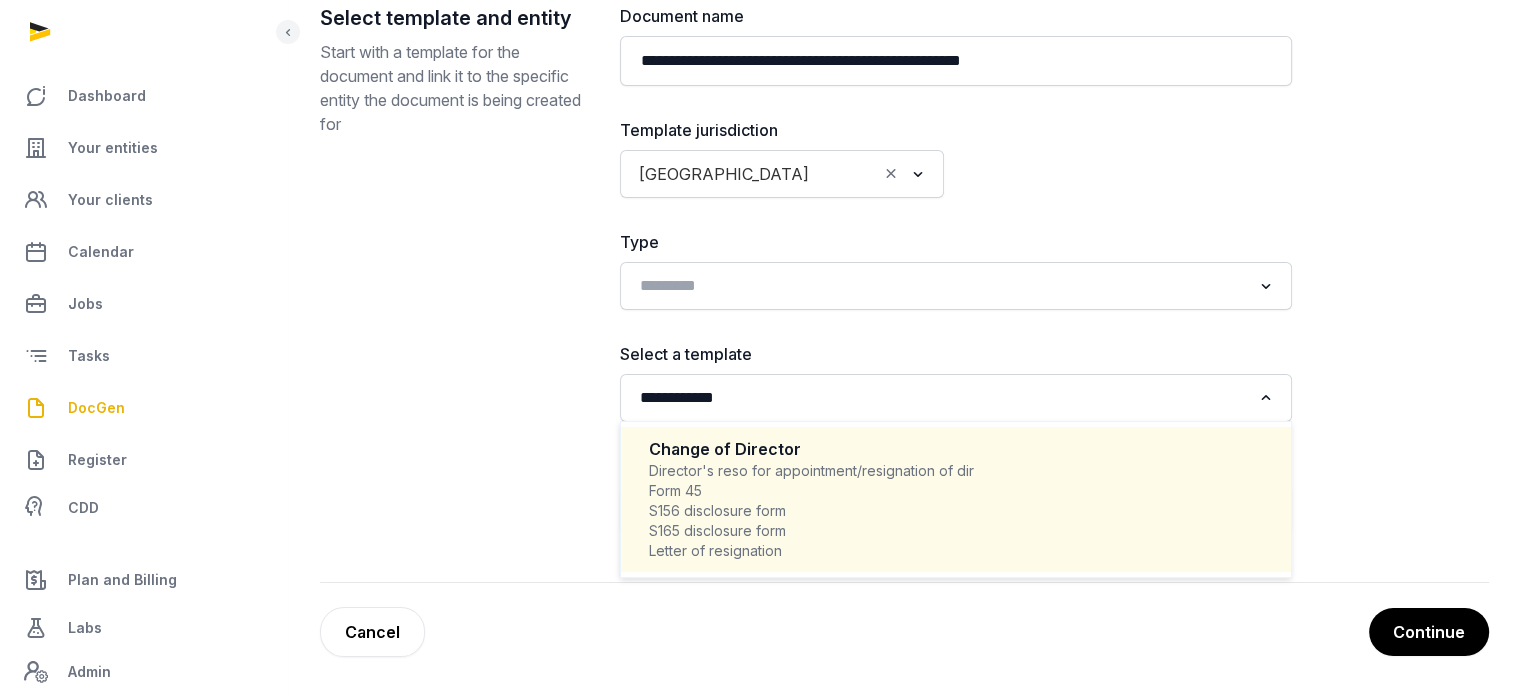 type 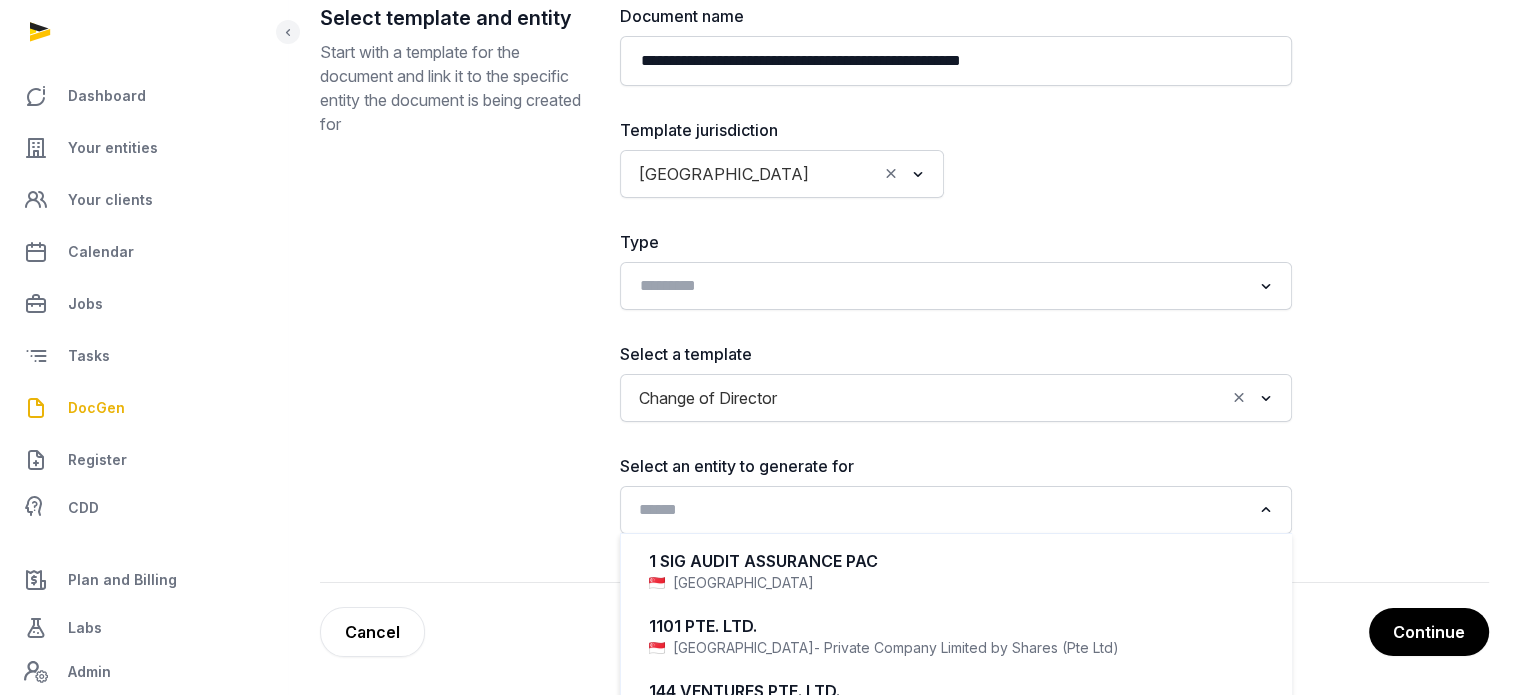 click 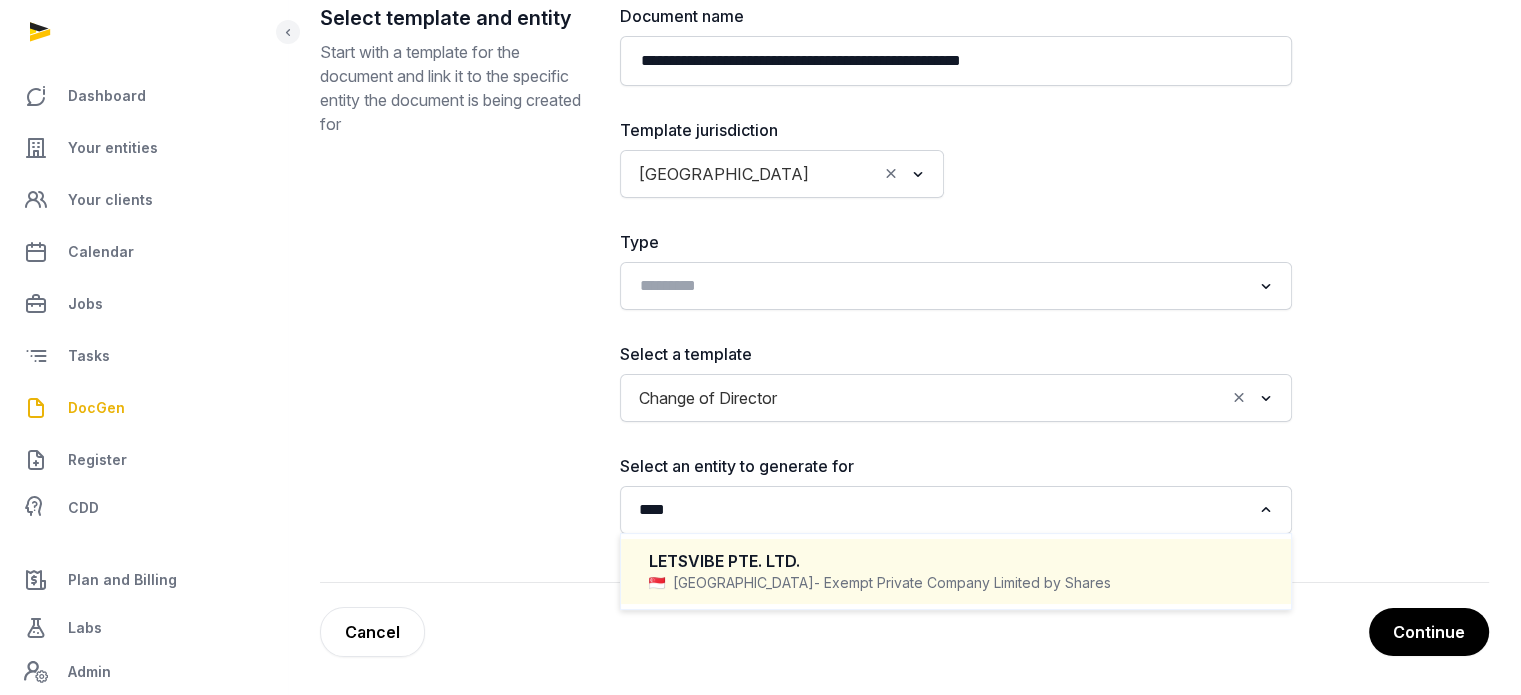 click on "Singapore   - Exempt Private Company Limited by Shares" at bounding box center [956, 583] 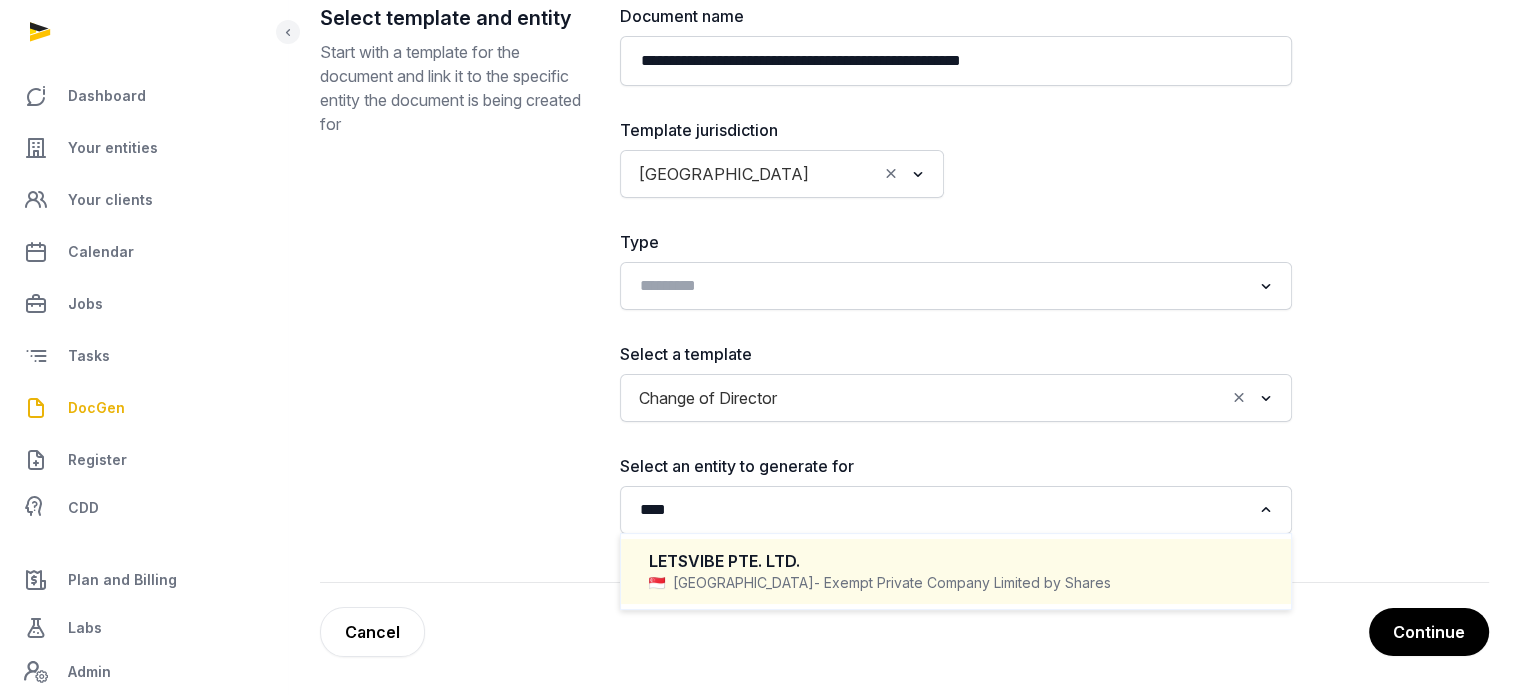 type 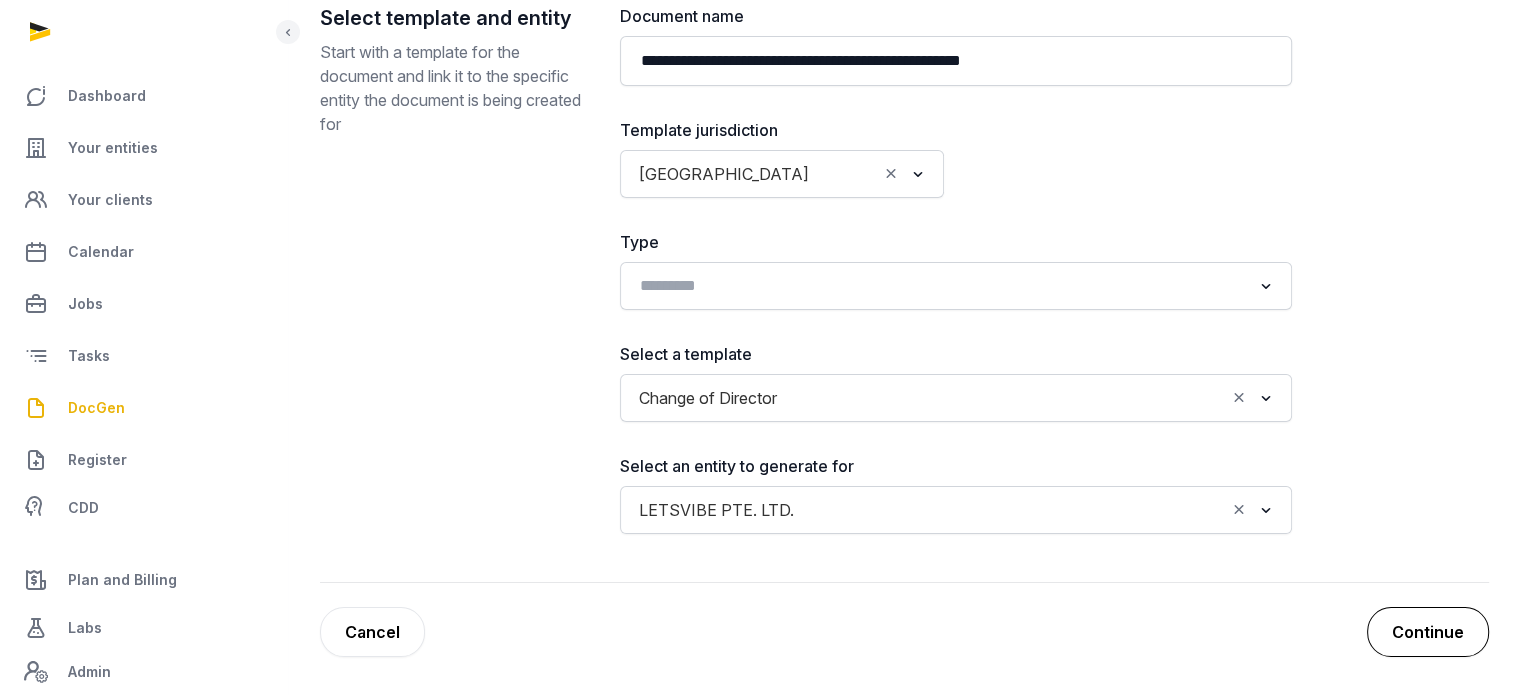 click on "Continue" at bounding box center (1428, 632) 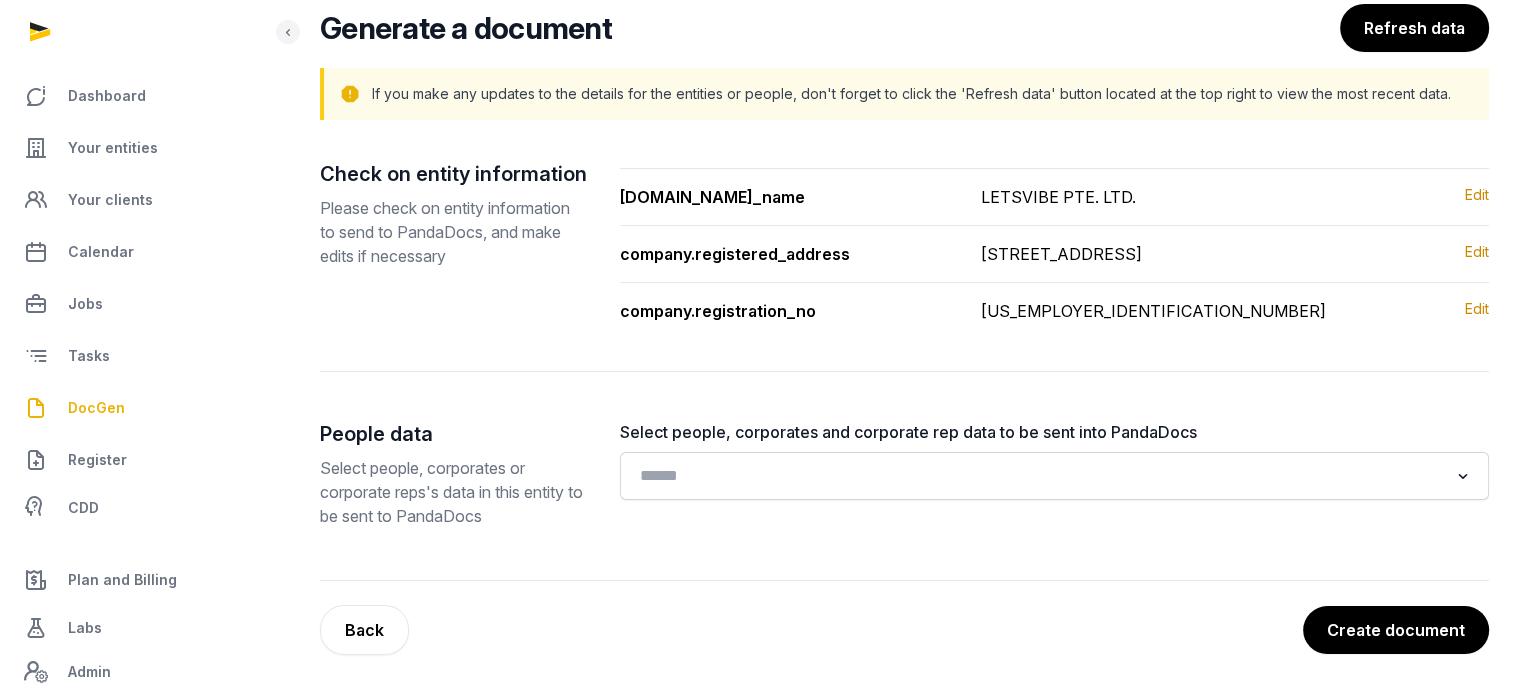scroll, scrollTop: 175, scrollLeft: 0, axis: vertical 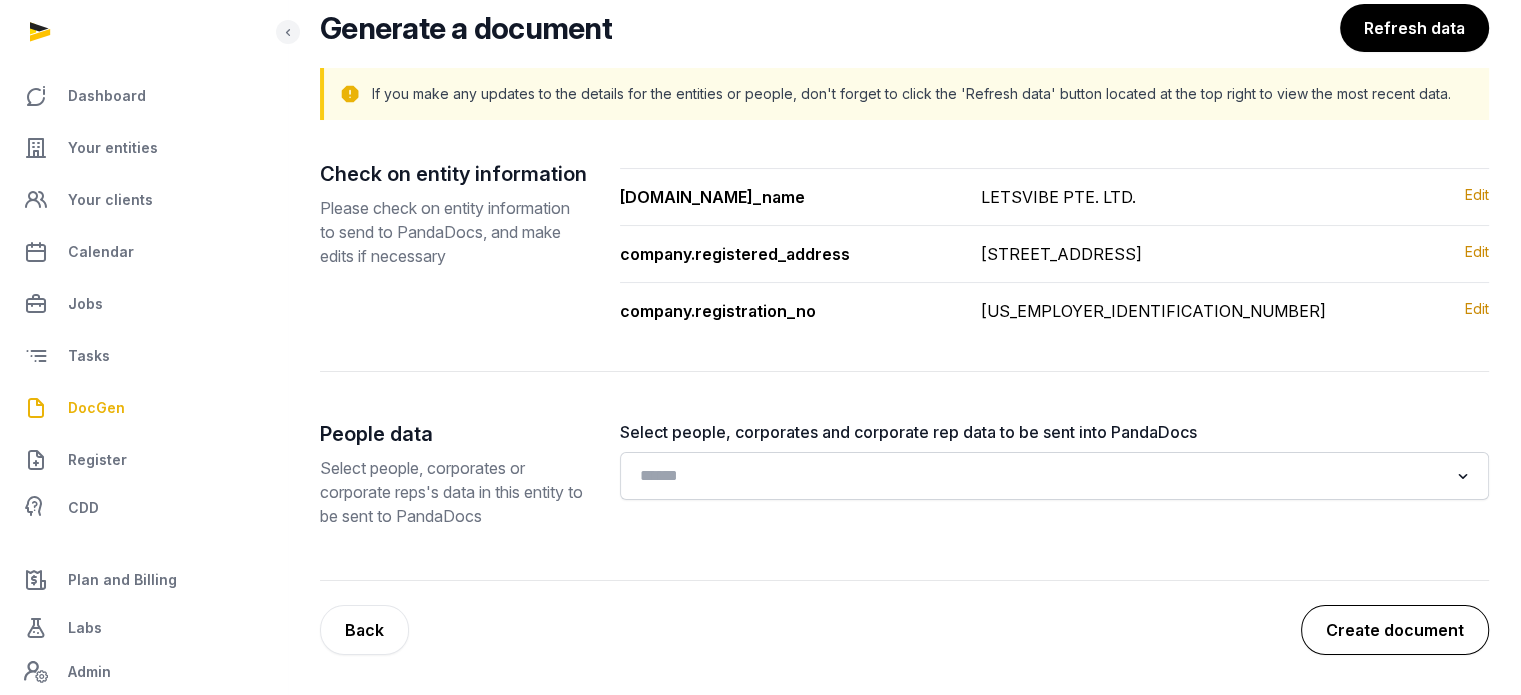 click on "Create document" at bounding box center (1395, 630) 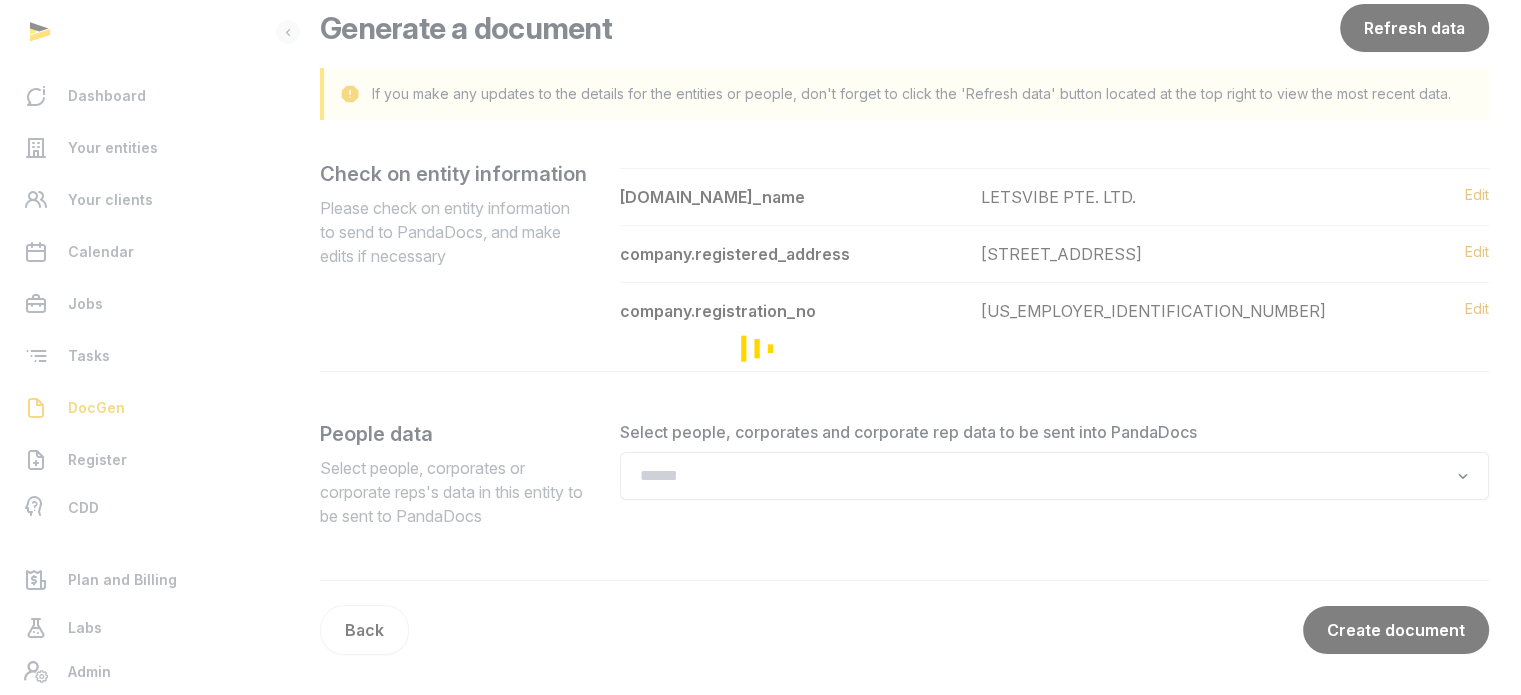 scroll, scrollTop: 0, scrollLeft: 0, axis: both 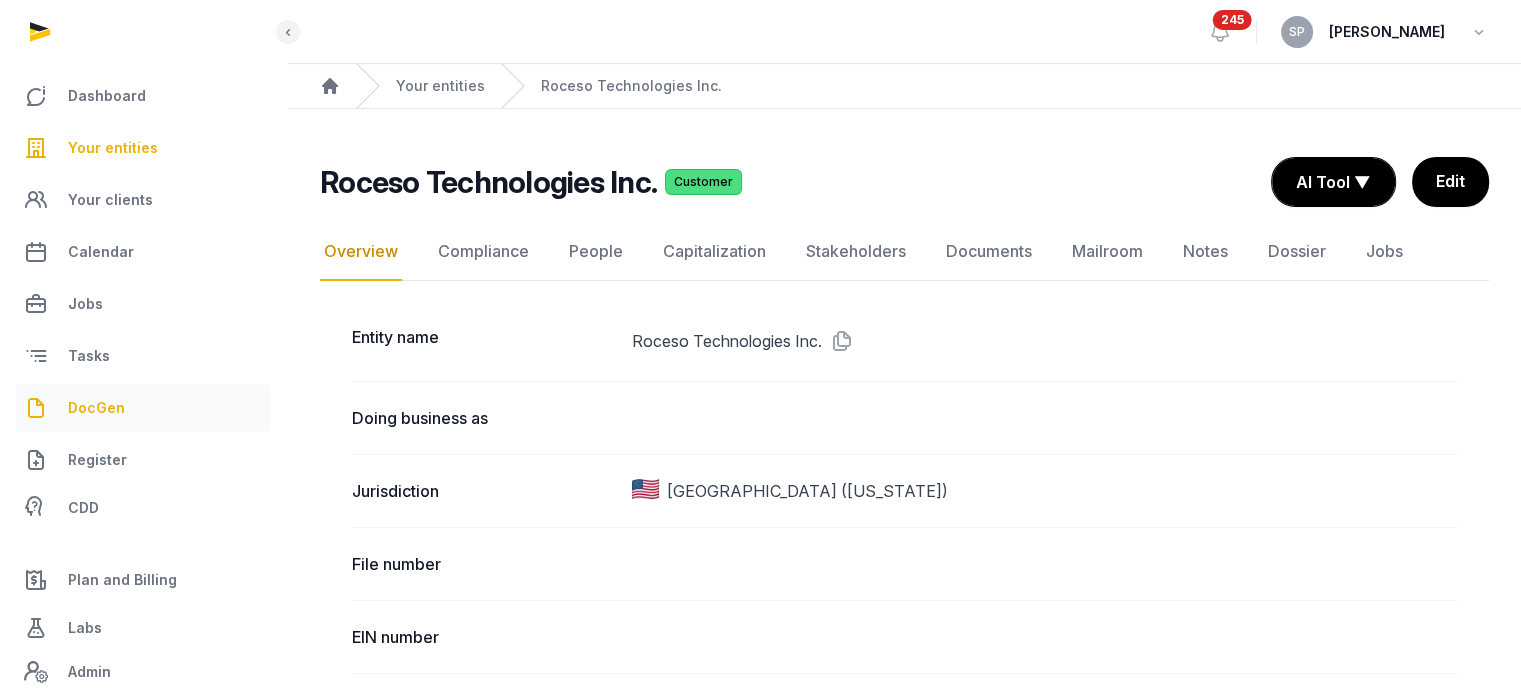 click on "DocGen" at bounding box center (96, 408) 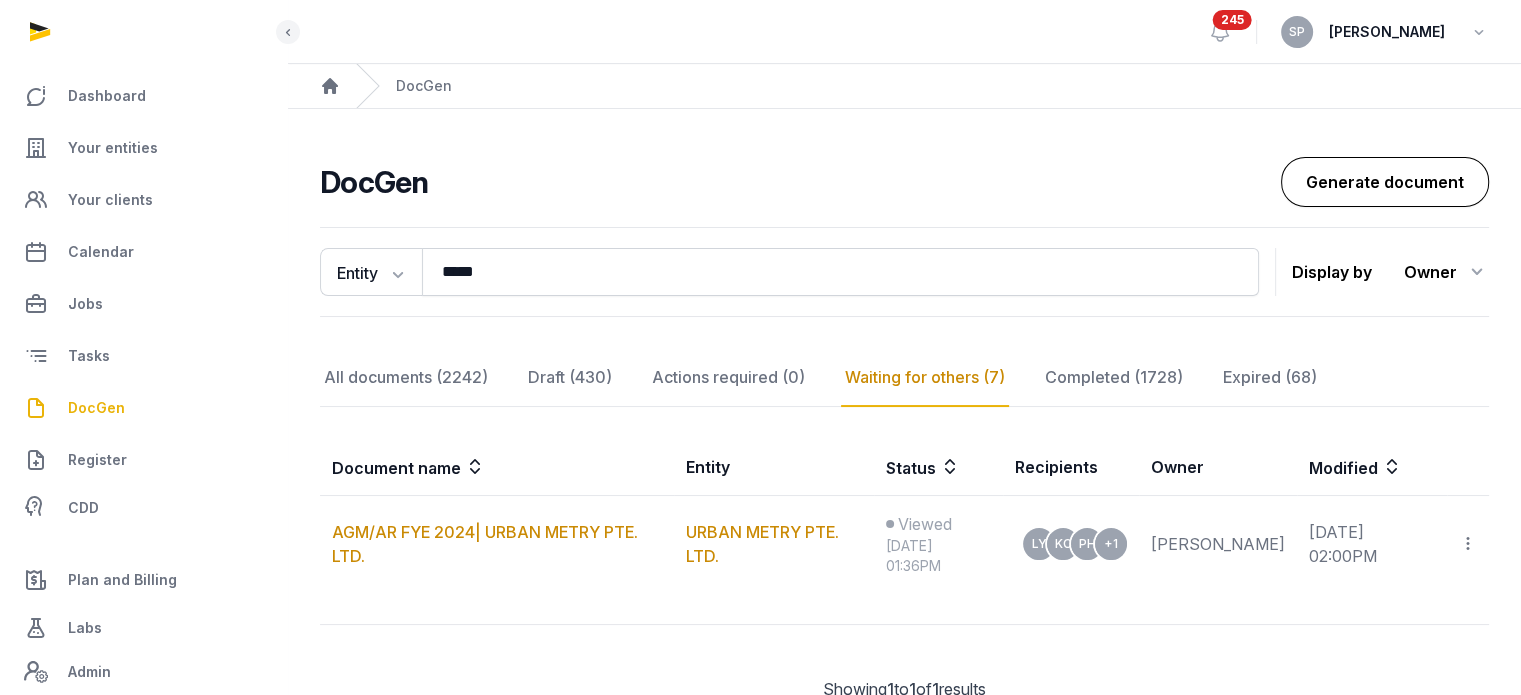 click on "Generate document" at bounding box center (1385, 182) 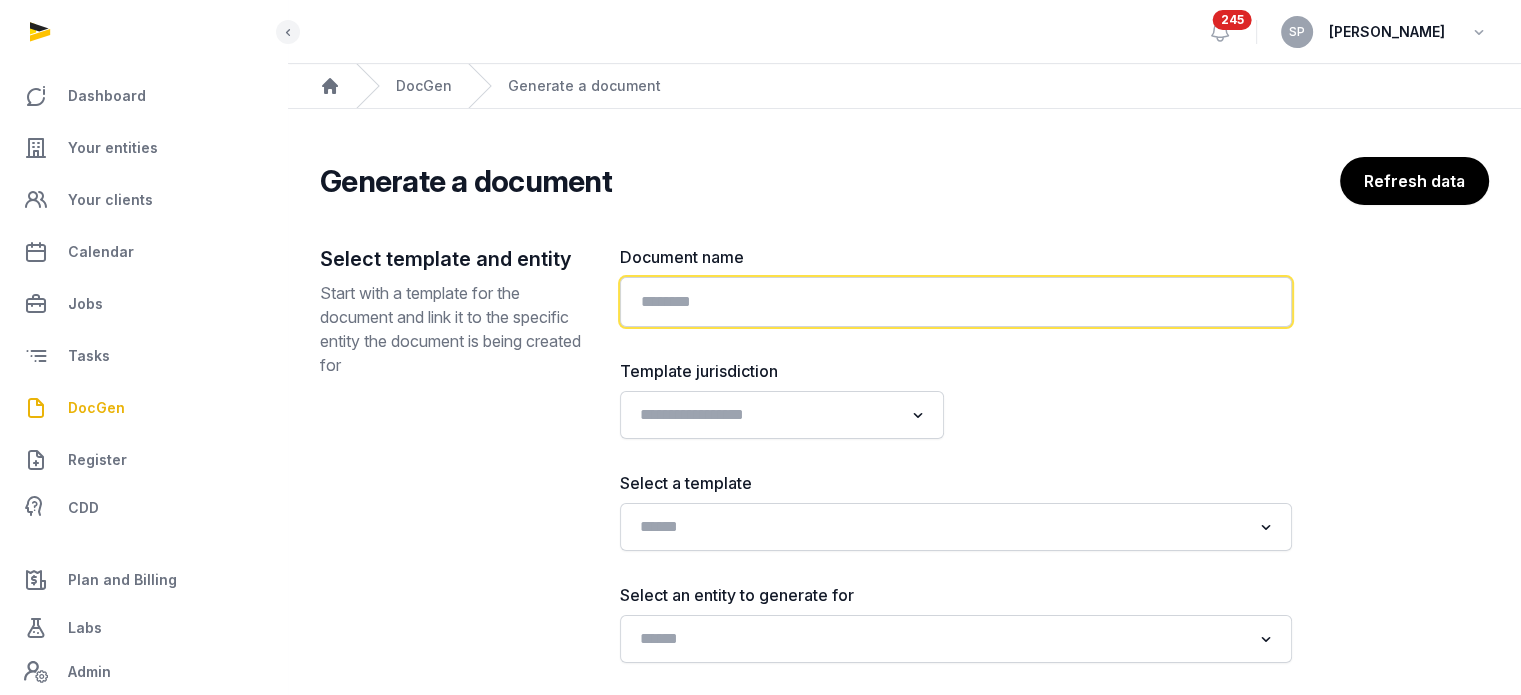 click 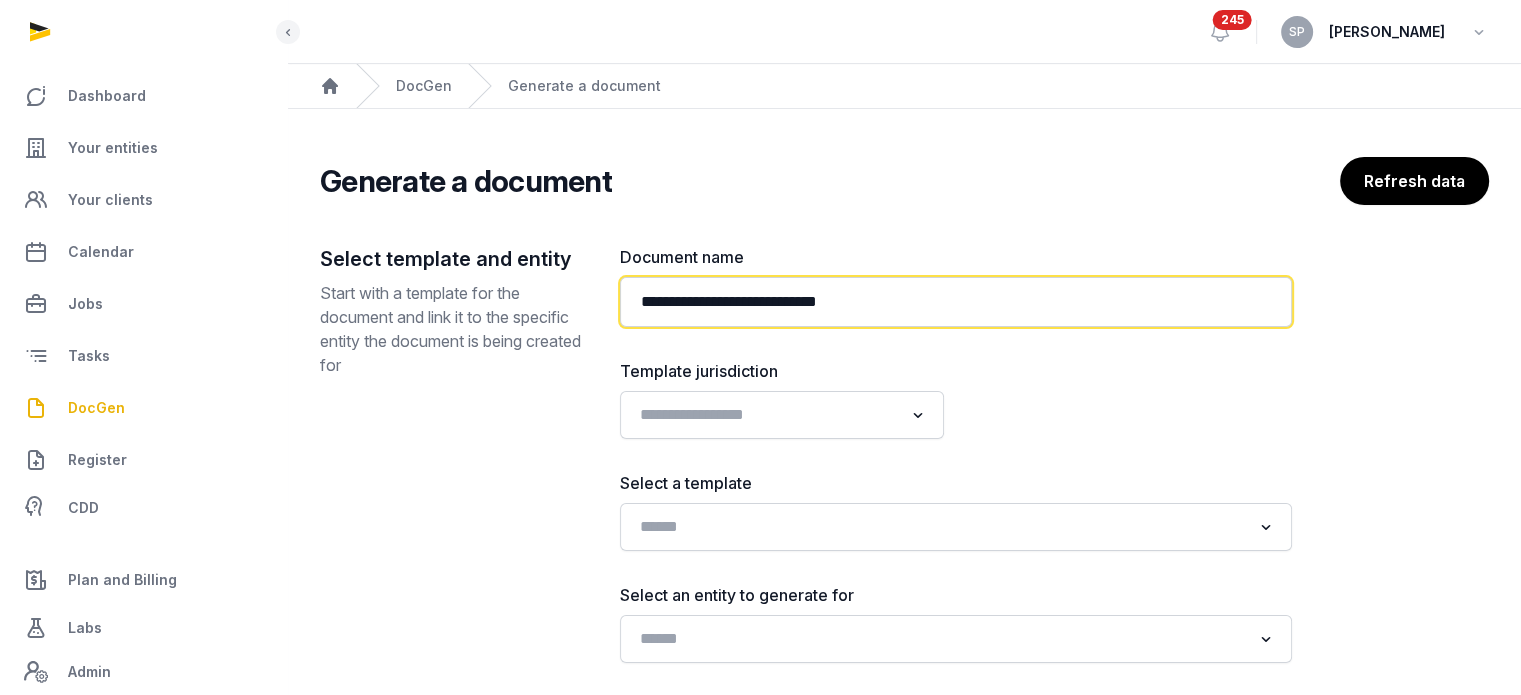 paste on "**********" 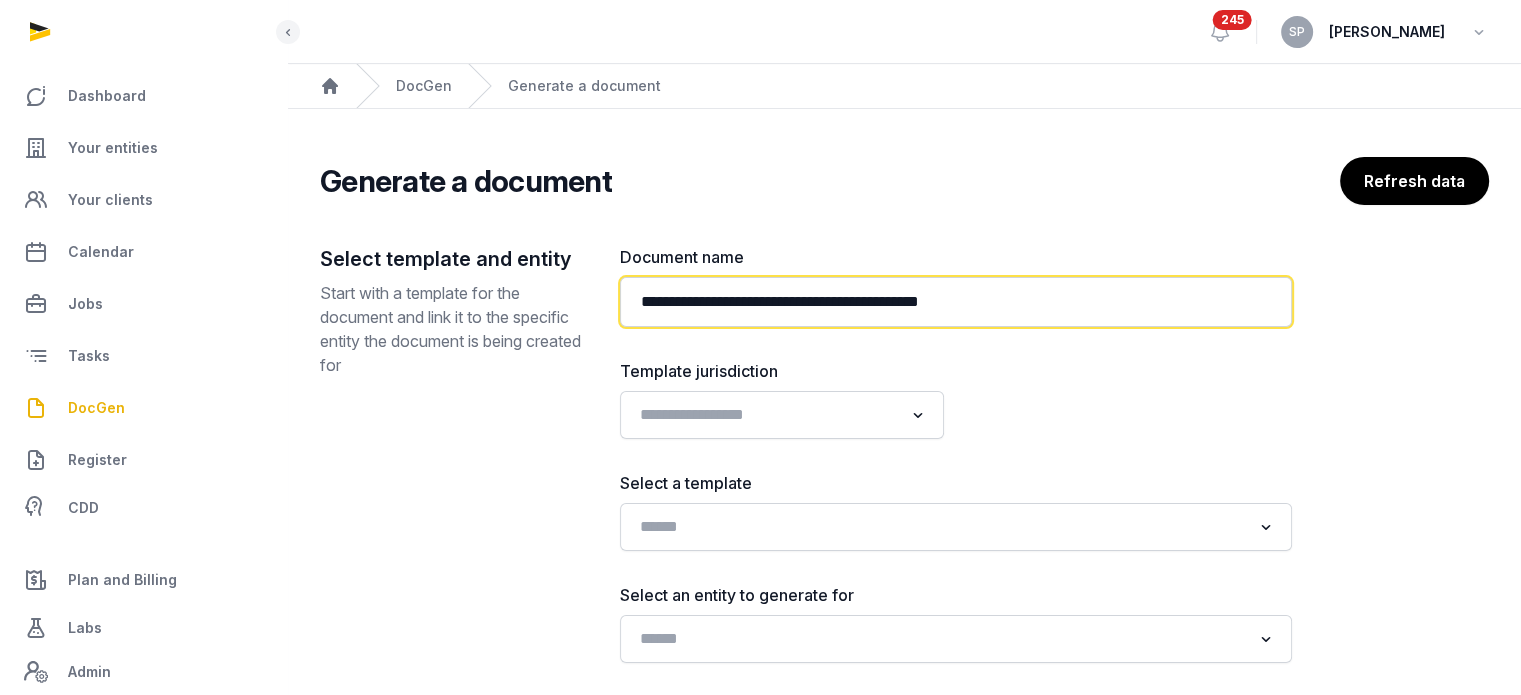 type on "**********" 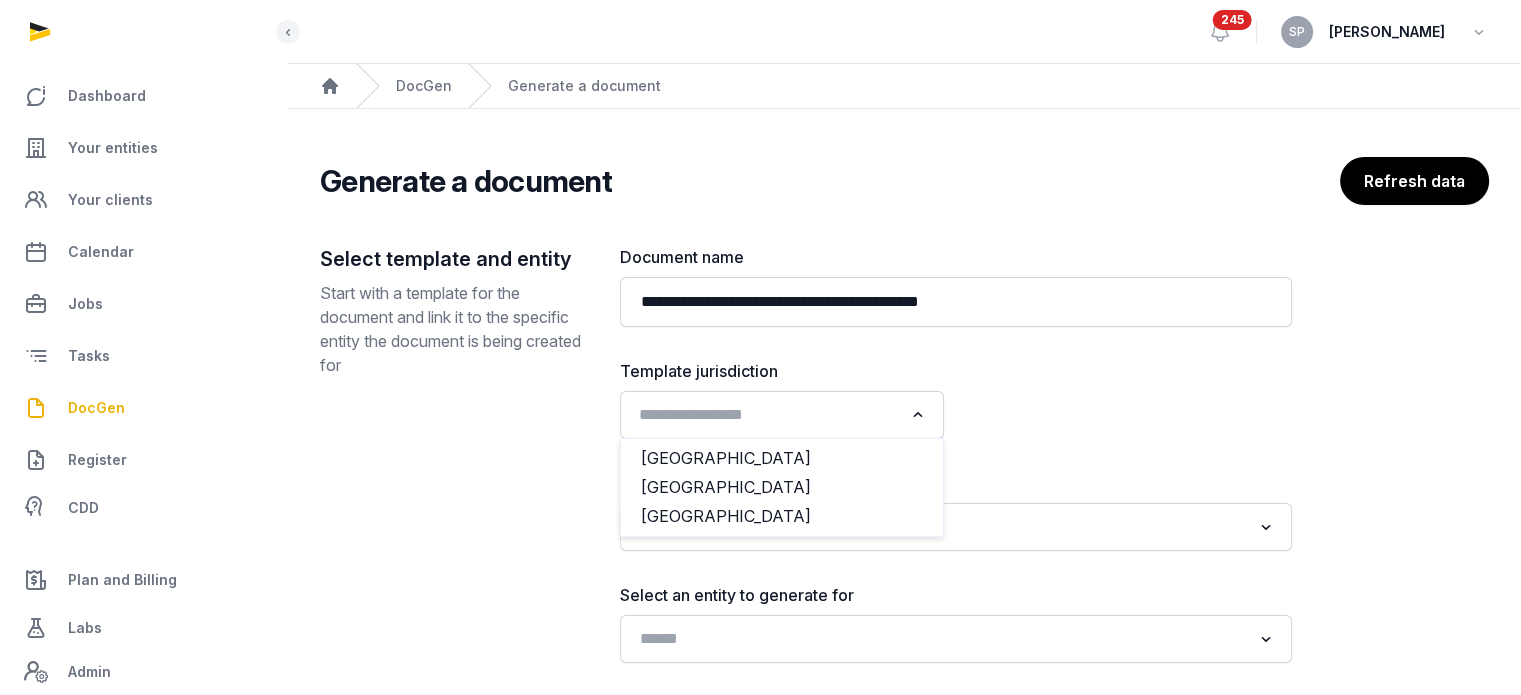 click 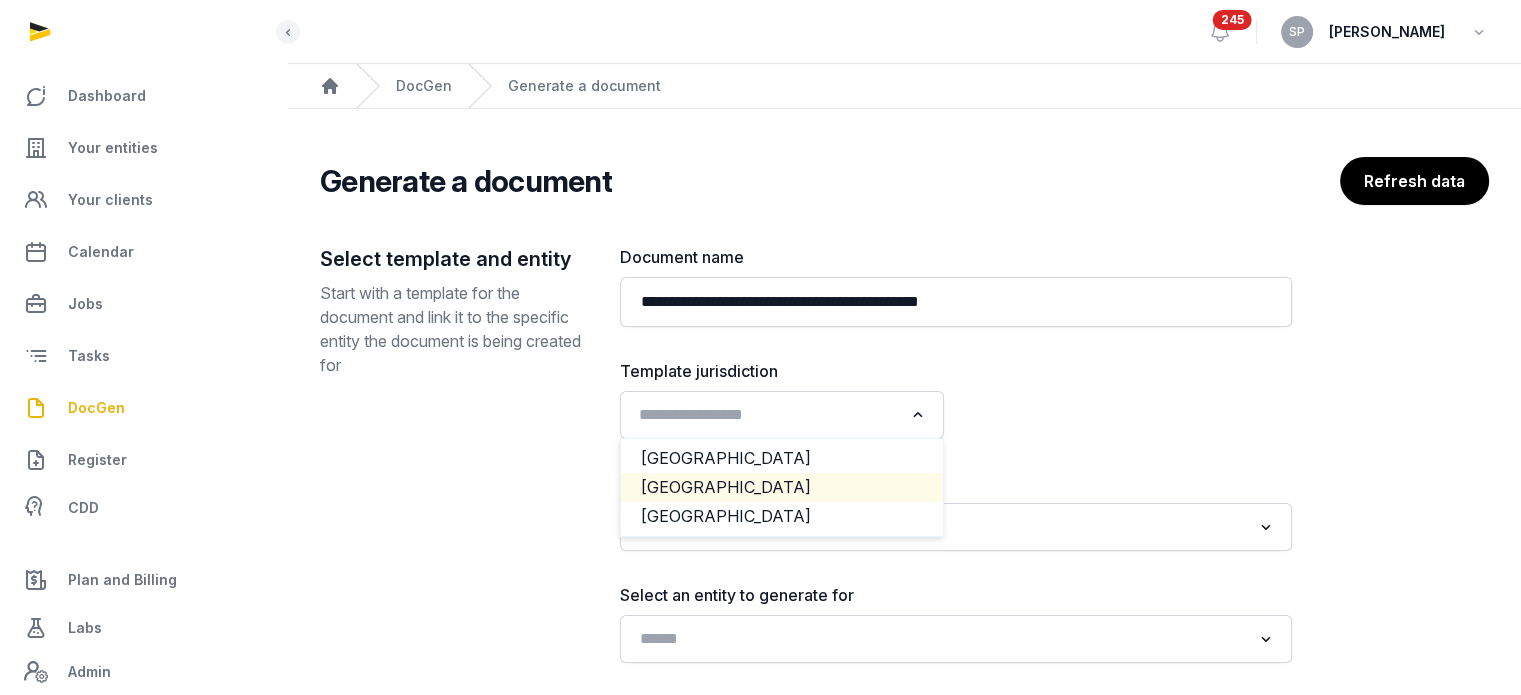 click on "[GEOGRAPHIC_DATA]" 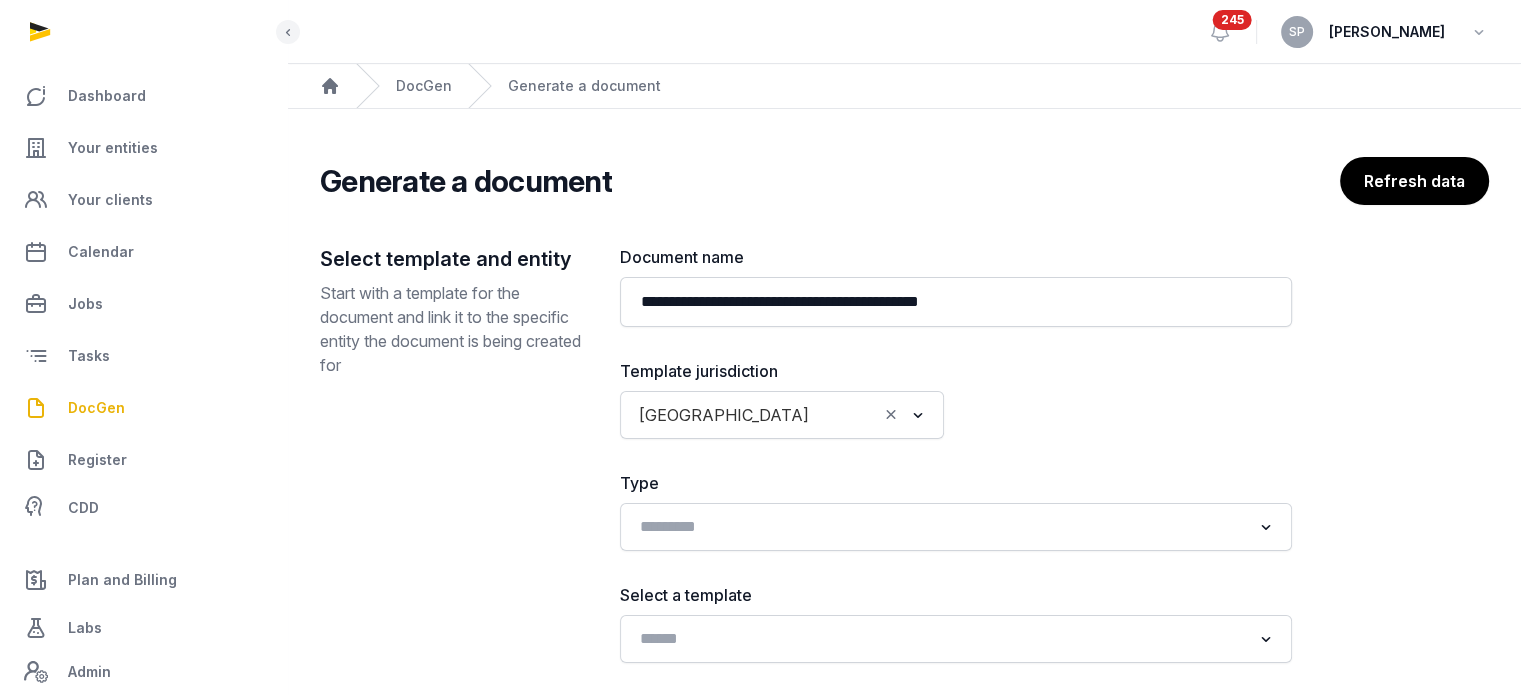 scroll, scrollTop: 241, scrollLeft: 0, axis: vertical 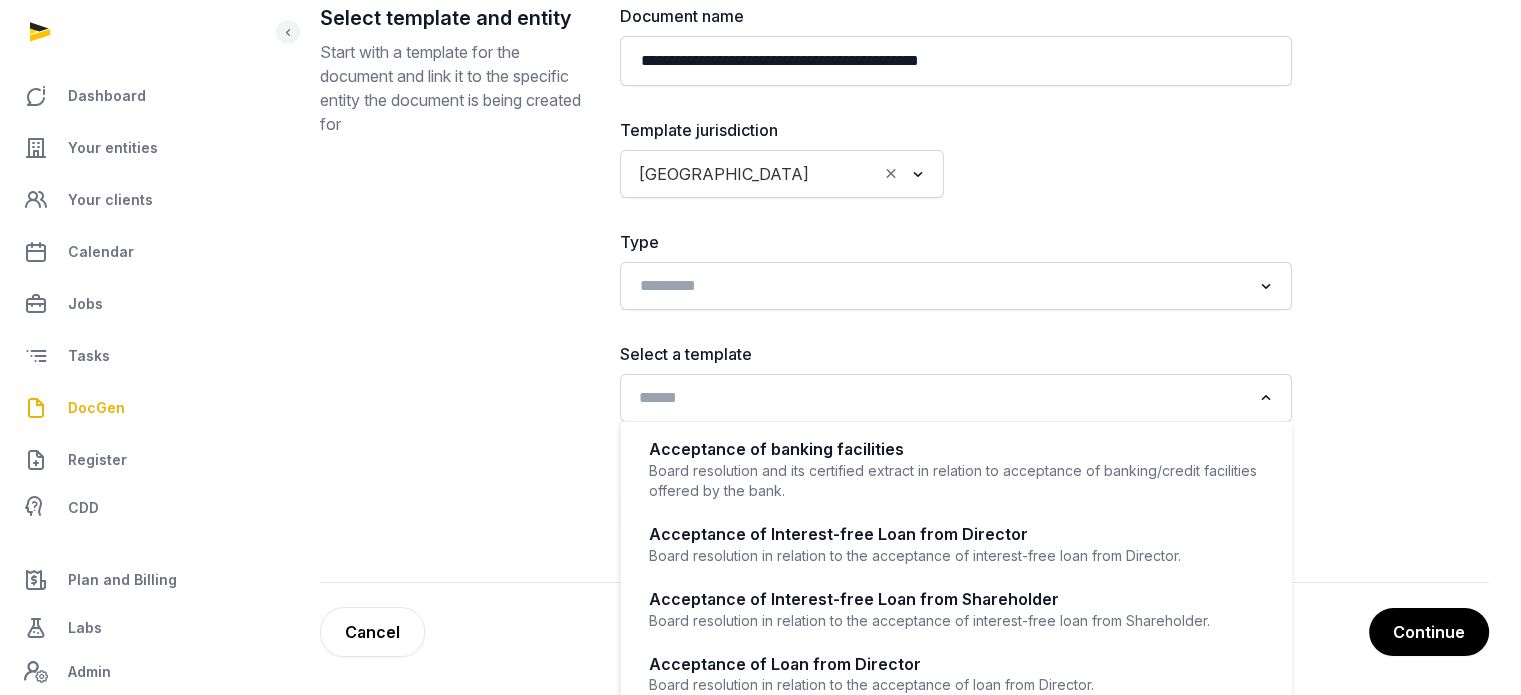 click 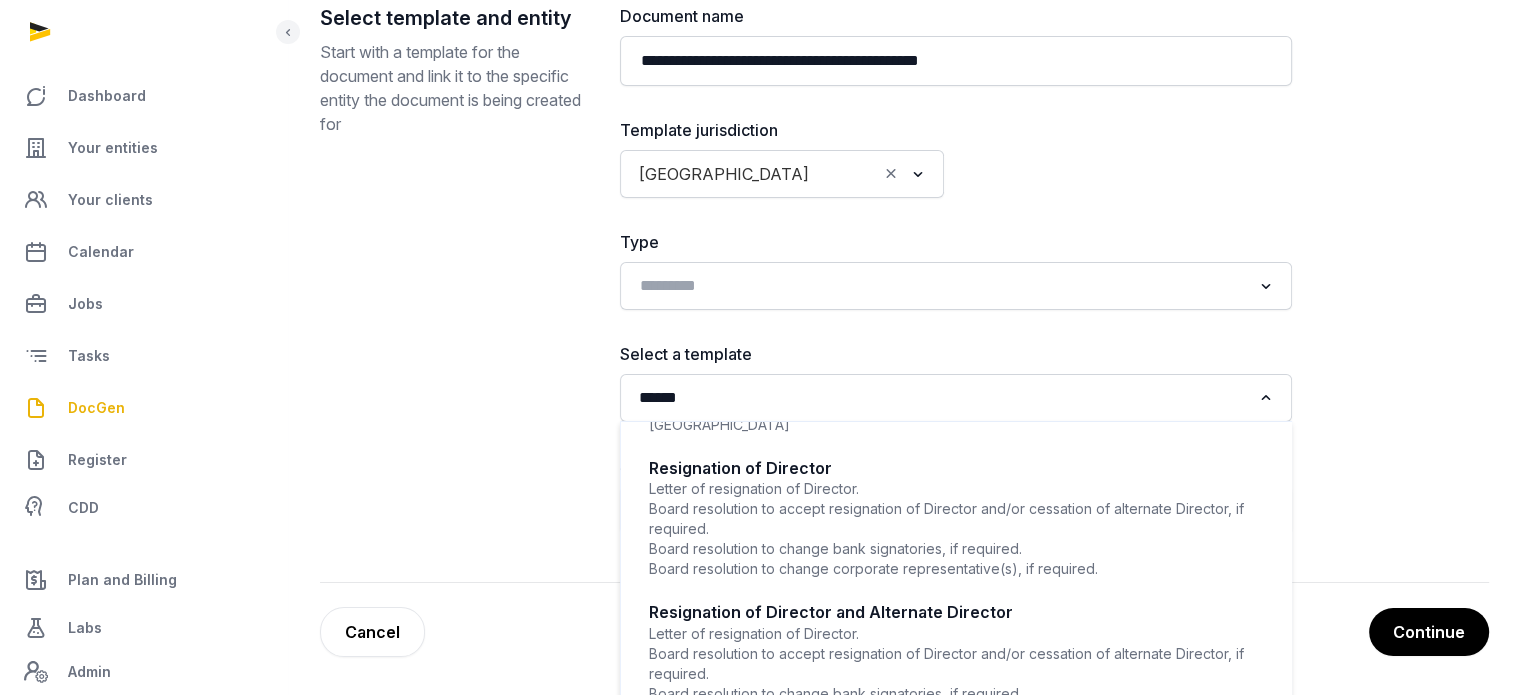scroll, scrollTop: 370, scrollLeft: 0, axis: vertical 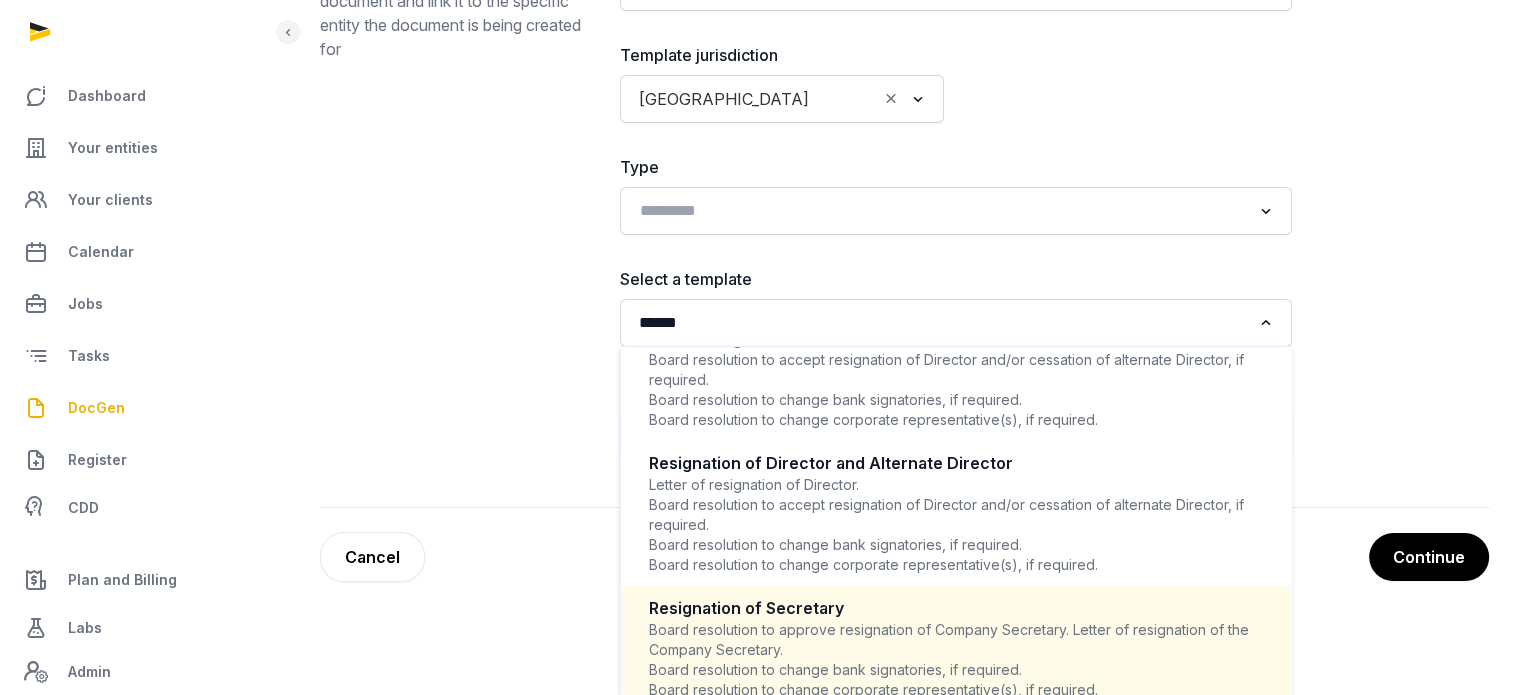 click on "Board resolution to approve resignation of Company Secretary. Letter of resignation of the Company Secretary.
Board resolution to change bank signatories, if required.
Board resolution to change corporate representative(s), if required." at bounding box center [956, 660] 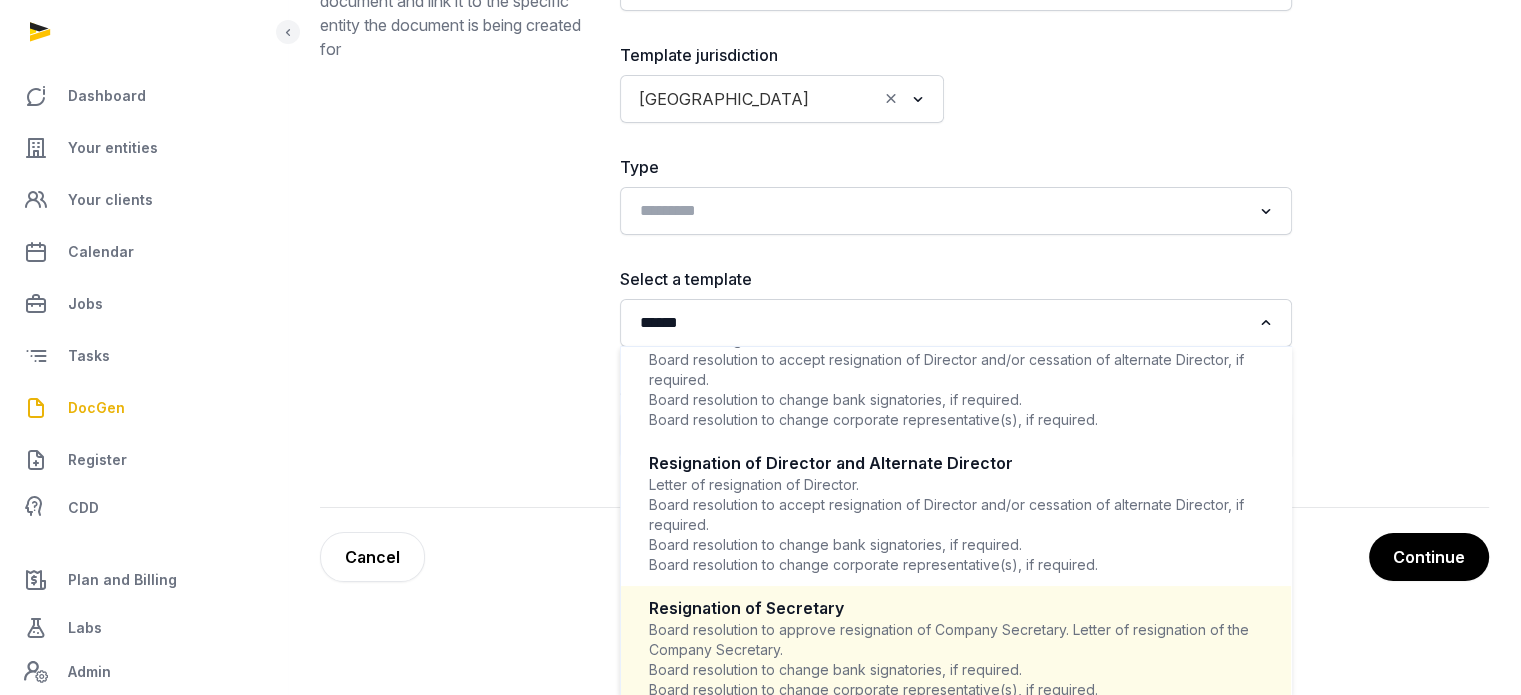type 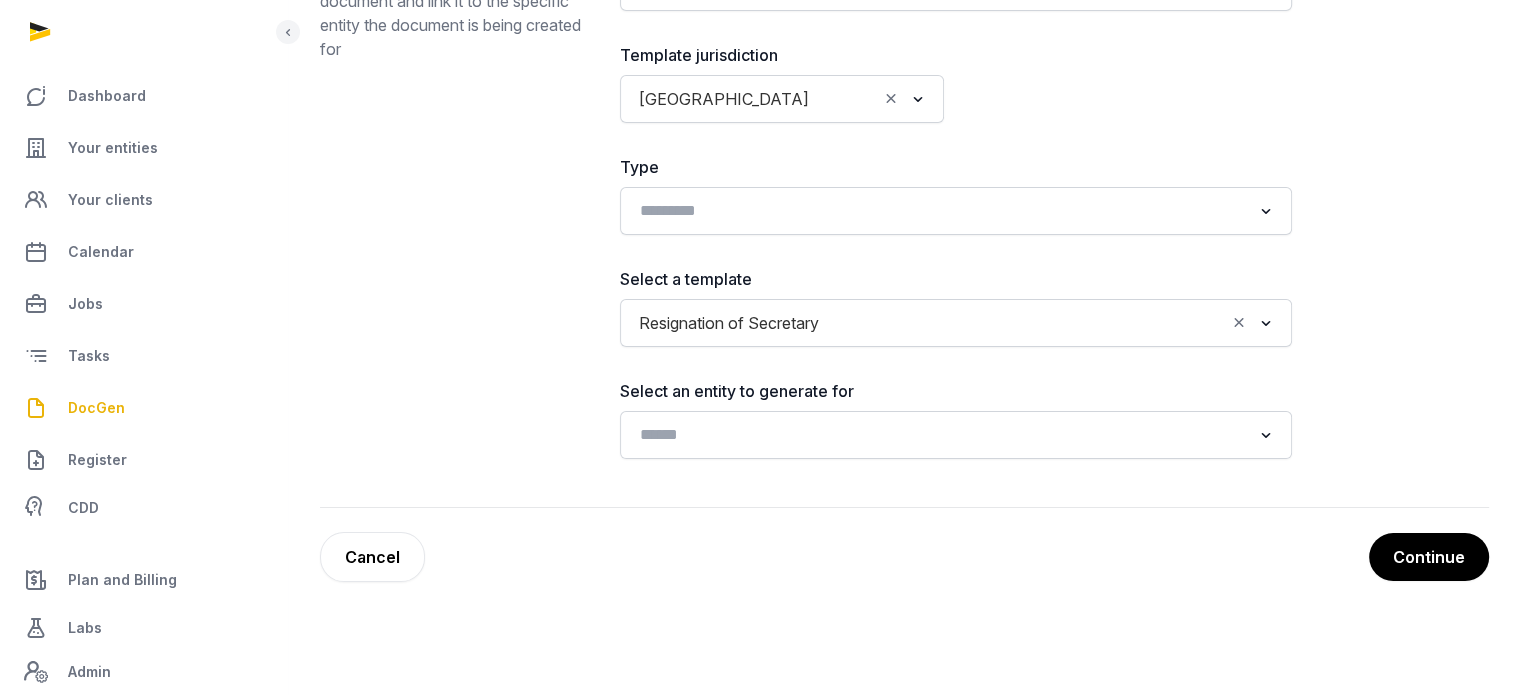 scroll, scrollTop: 4, scrollLeft: 0, axis: vertical 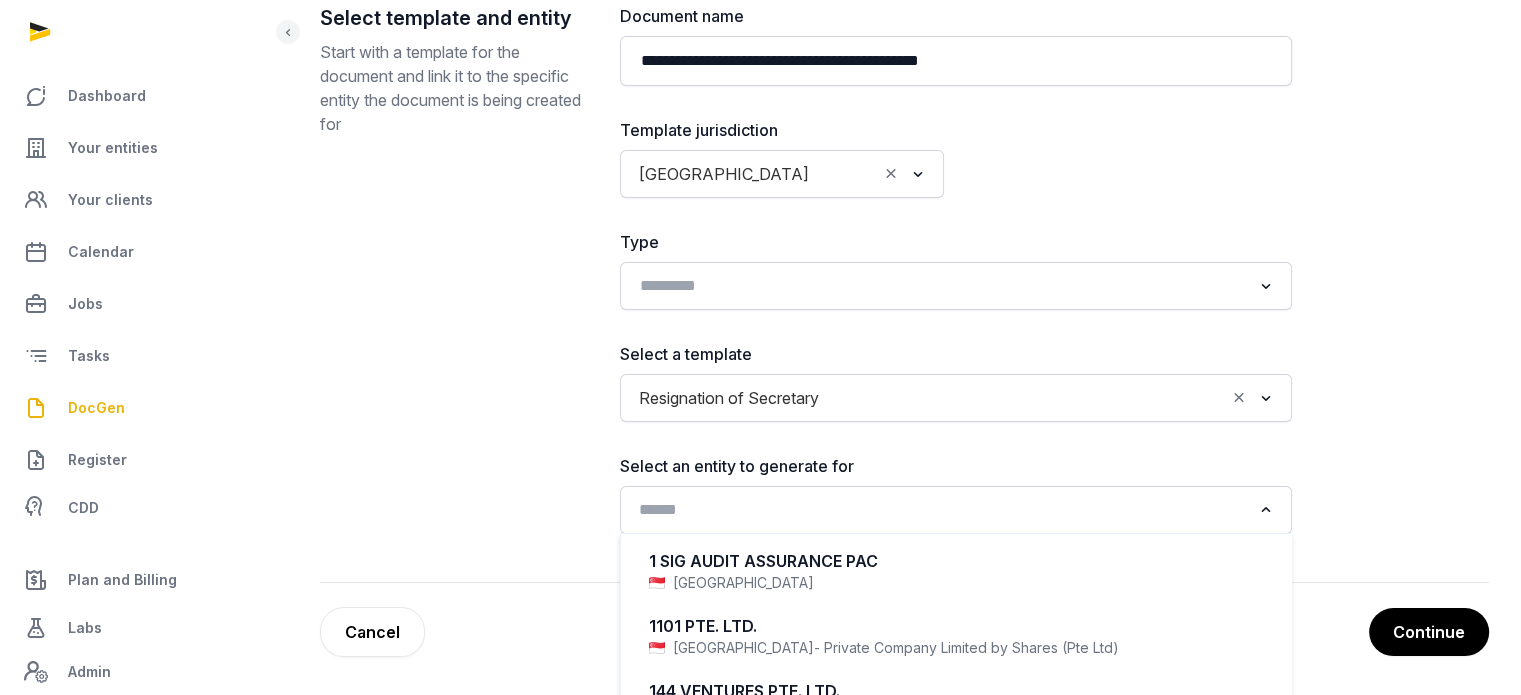 click 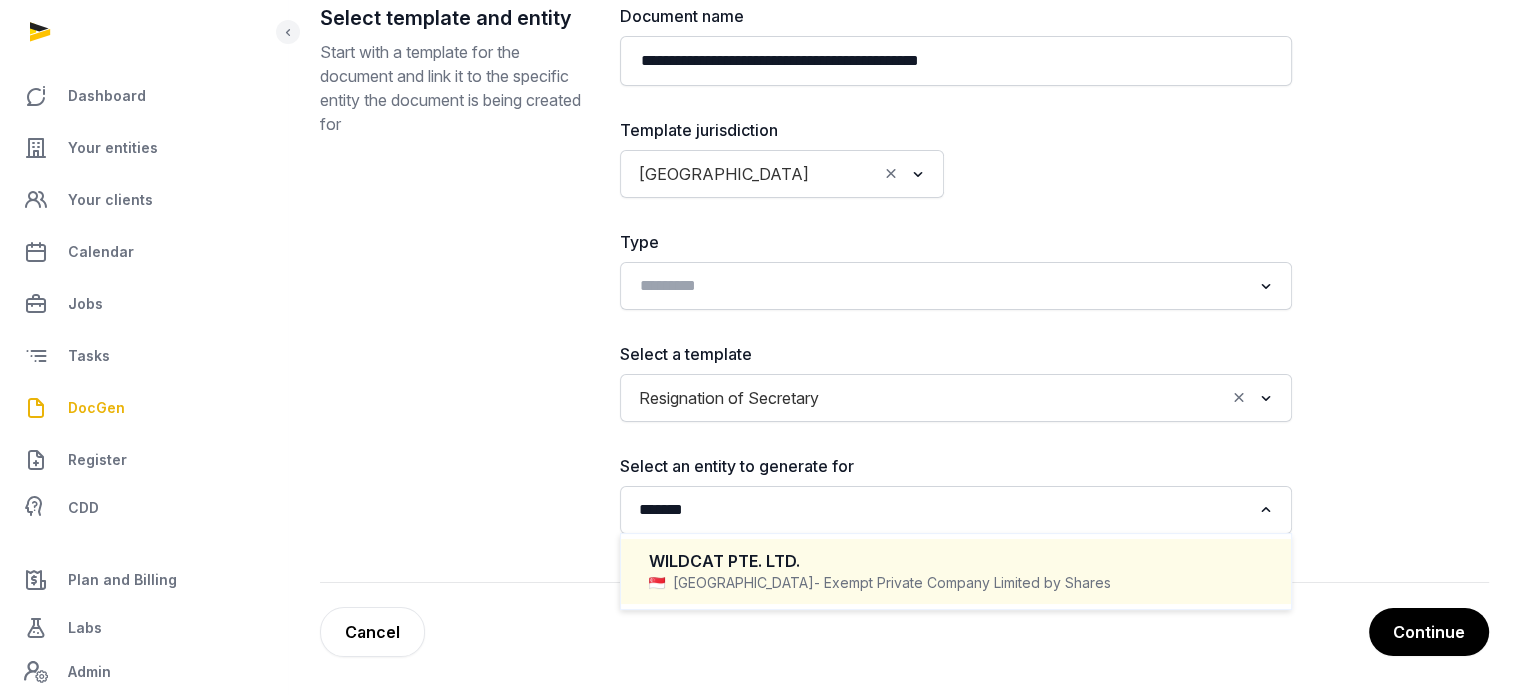 click on "- Exempt Private Company Limited by Shares" at bounding box center [962, 583] 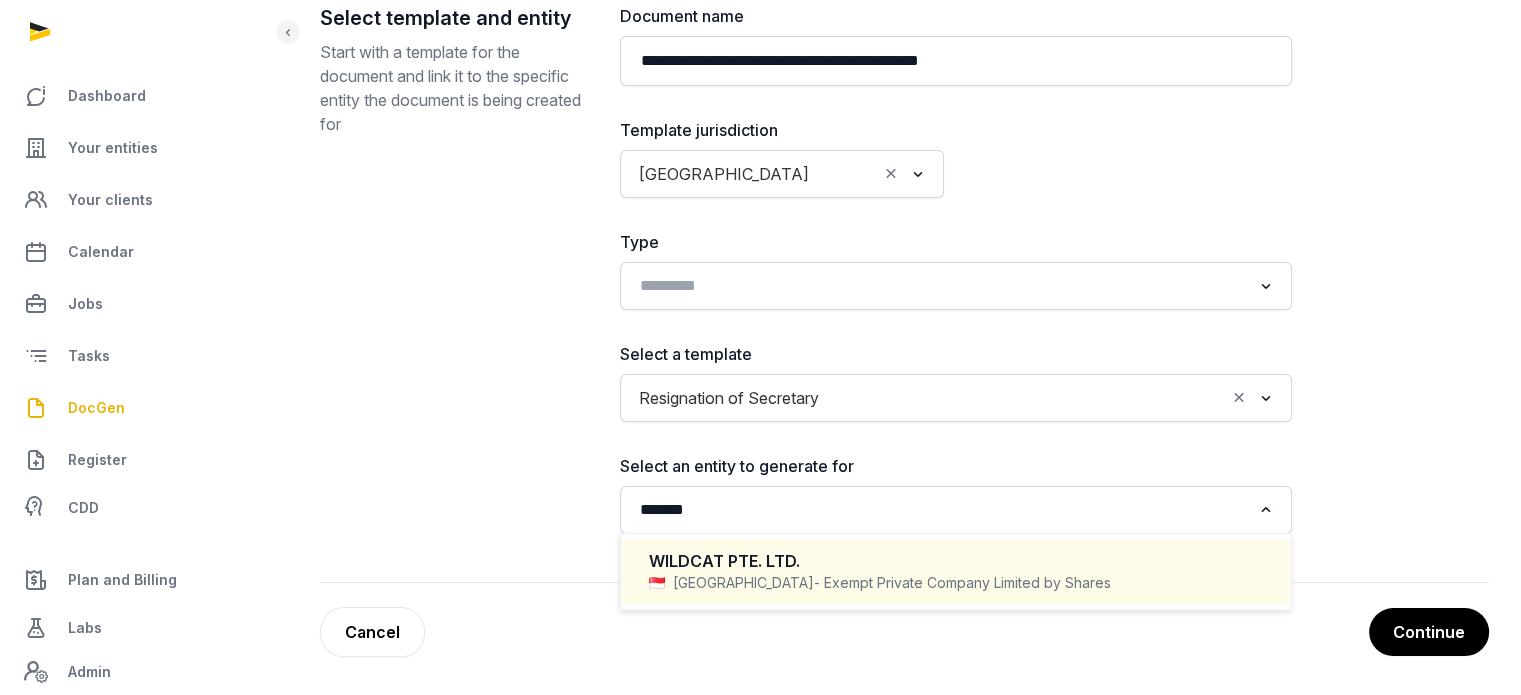 type 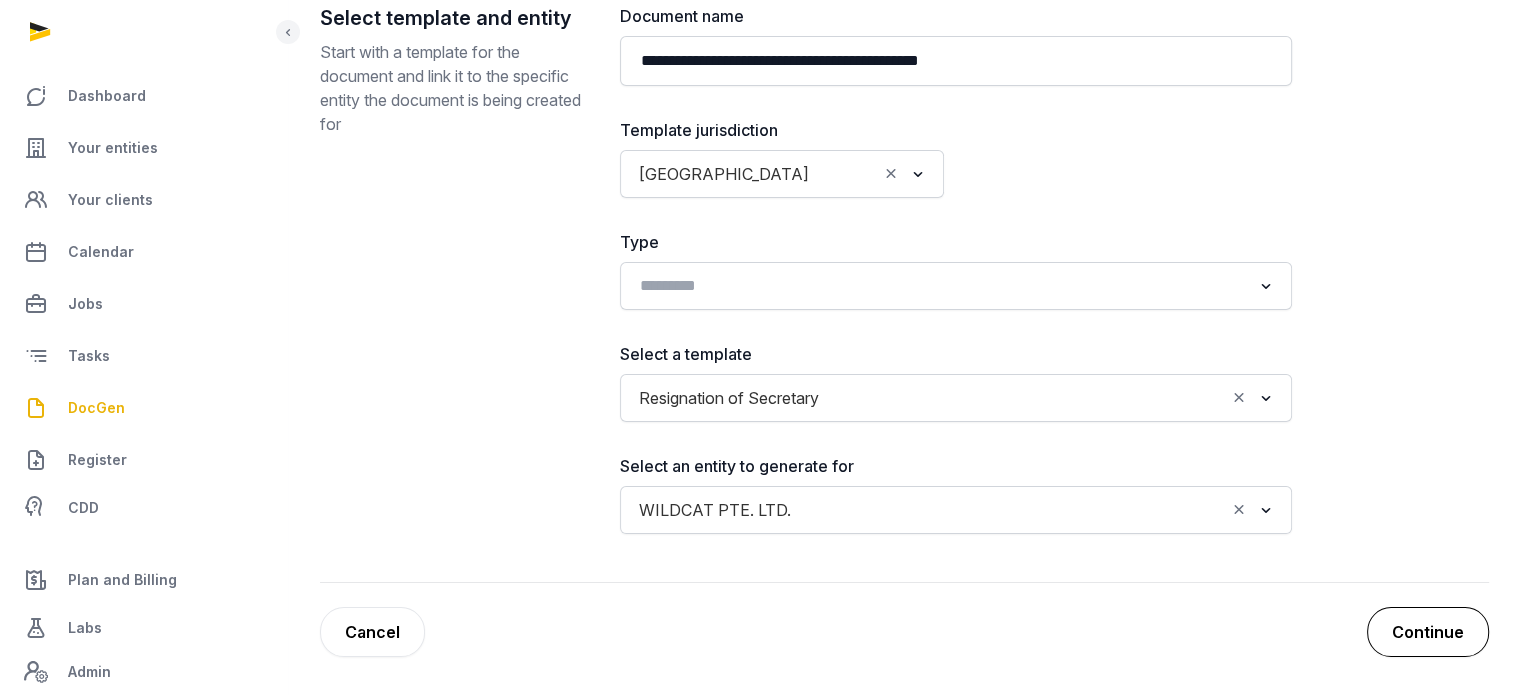 click on "Continue" at bounding box center (1428, 632) 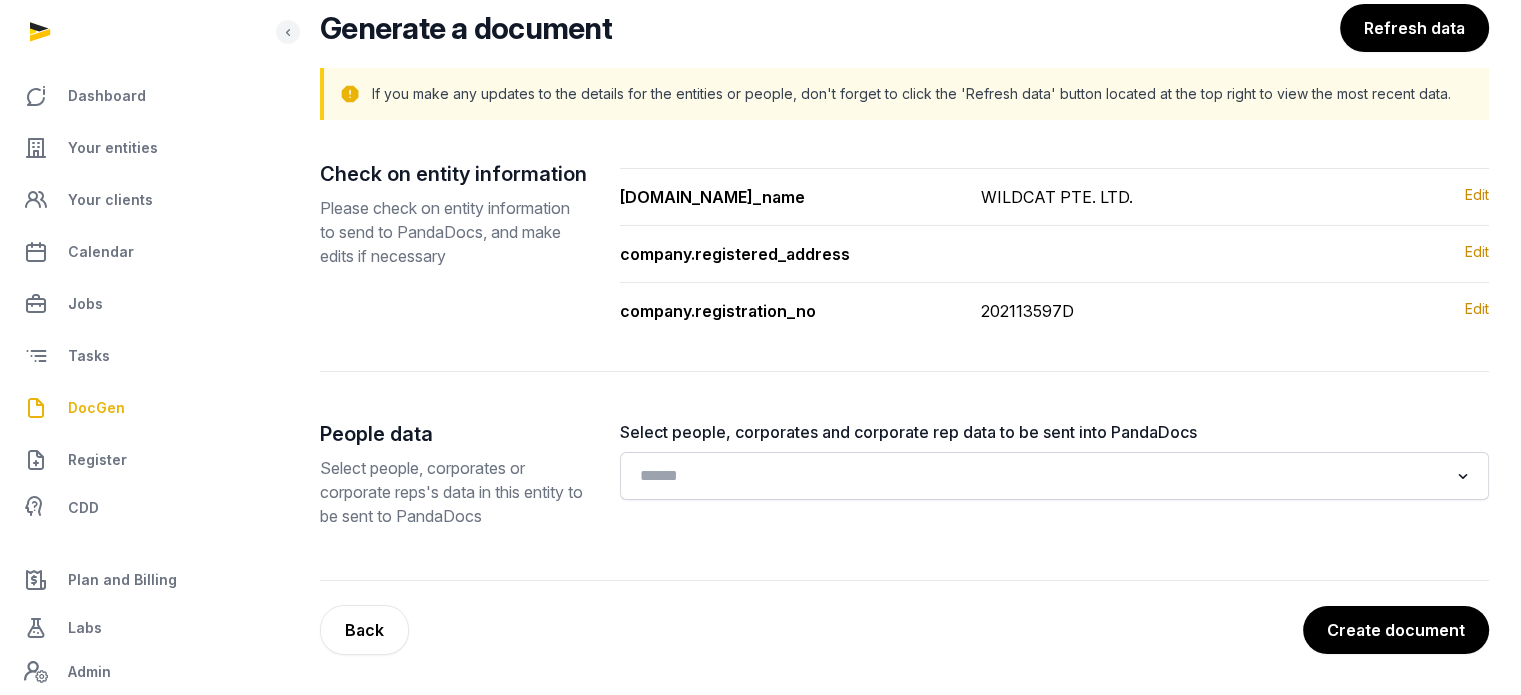 scroll, scrollTop: 151, scrollLeft: 0, axis: vertical 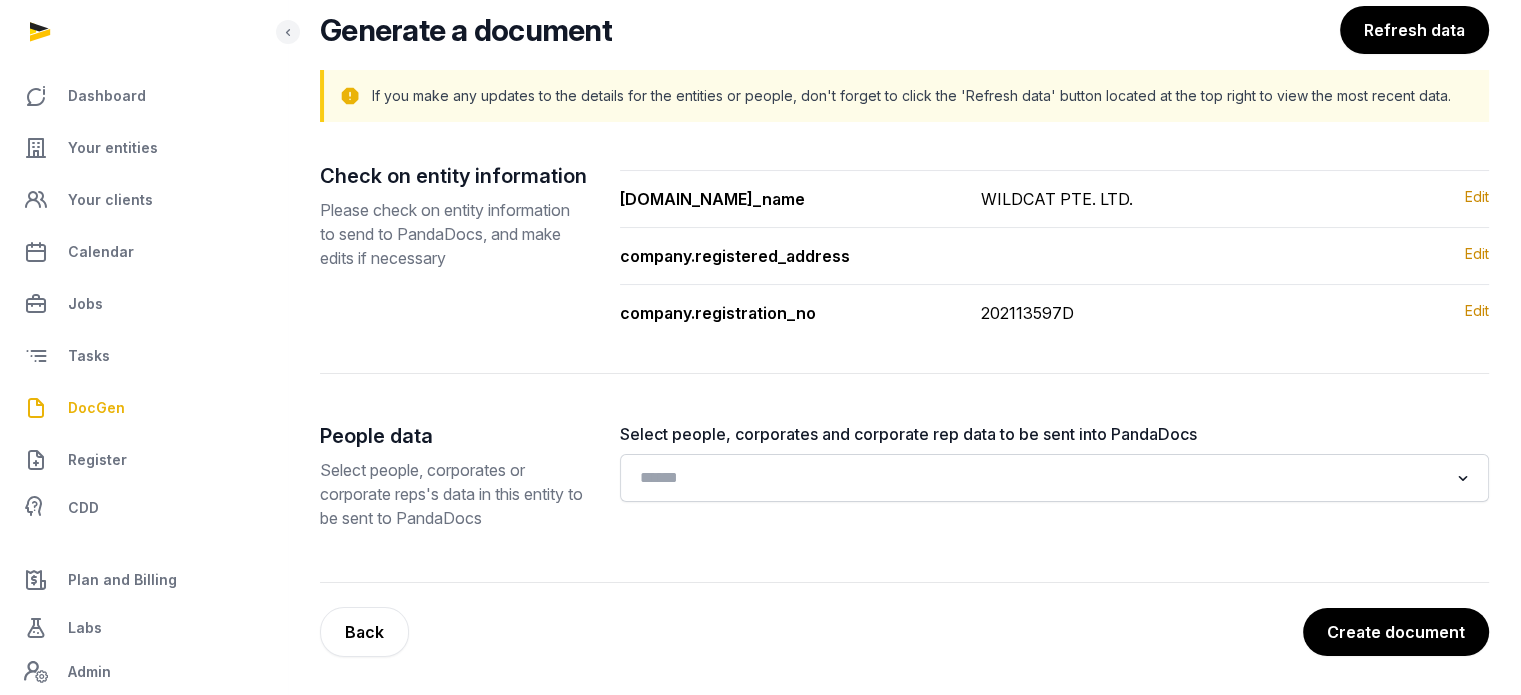 click on "Create document" at bounding box center (1396, 632) 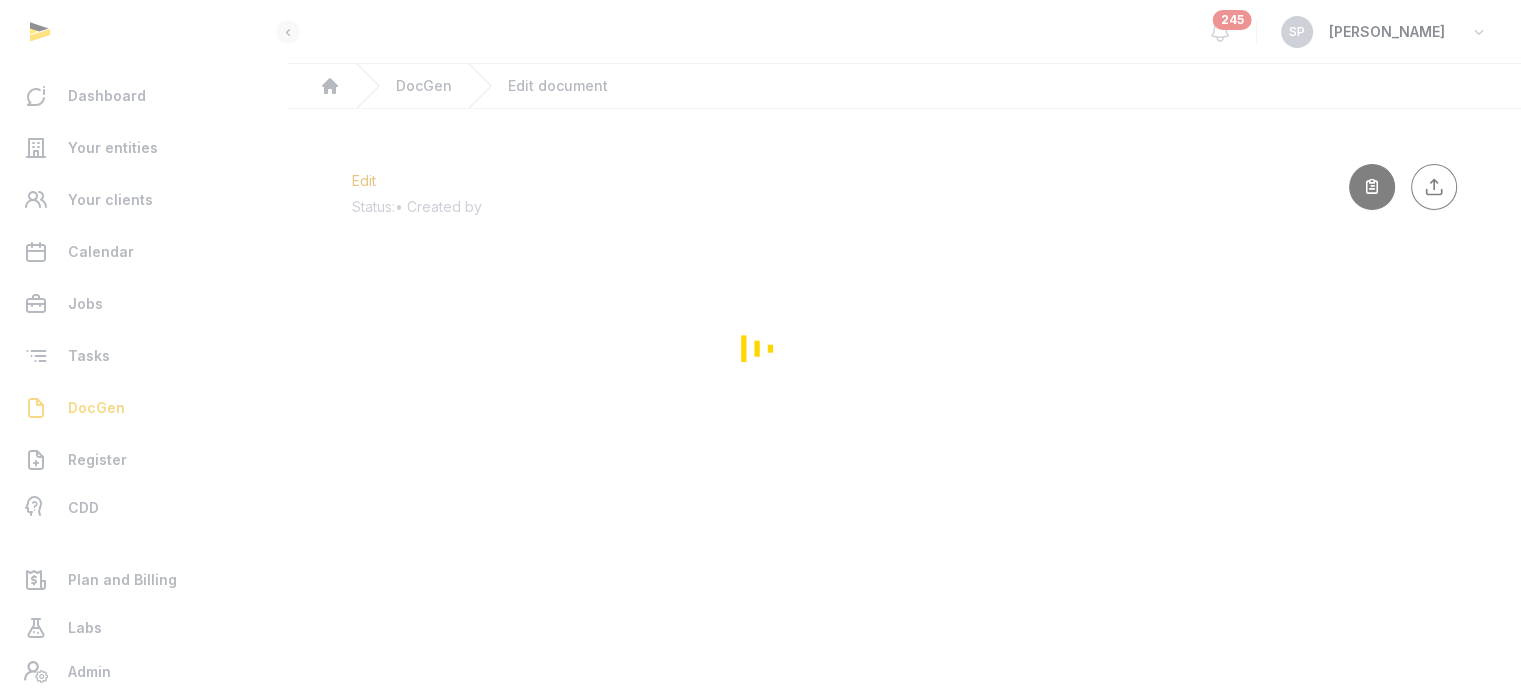 scroll, scrollTop: 0, scrollLeft: 0, axis: both 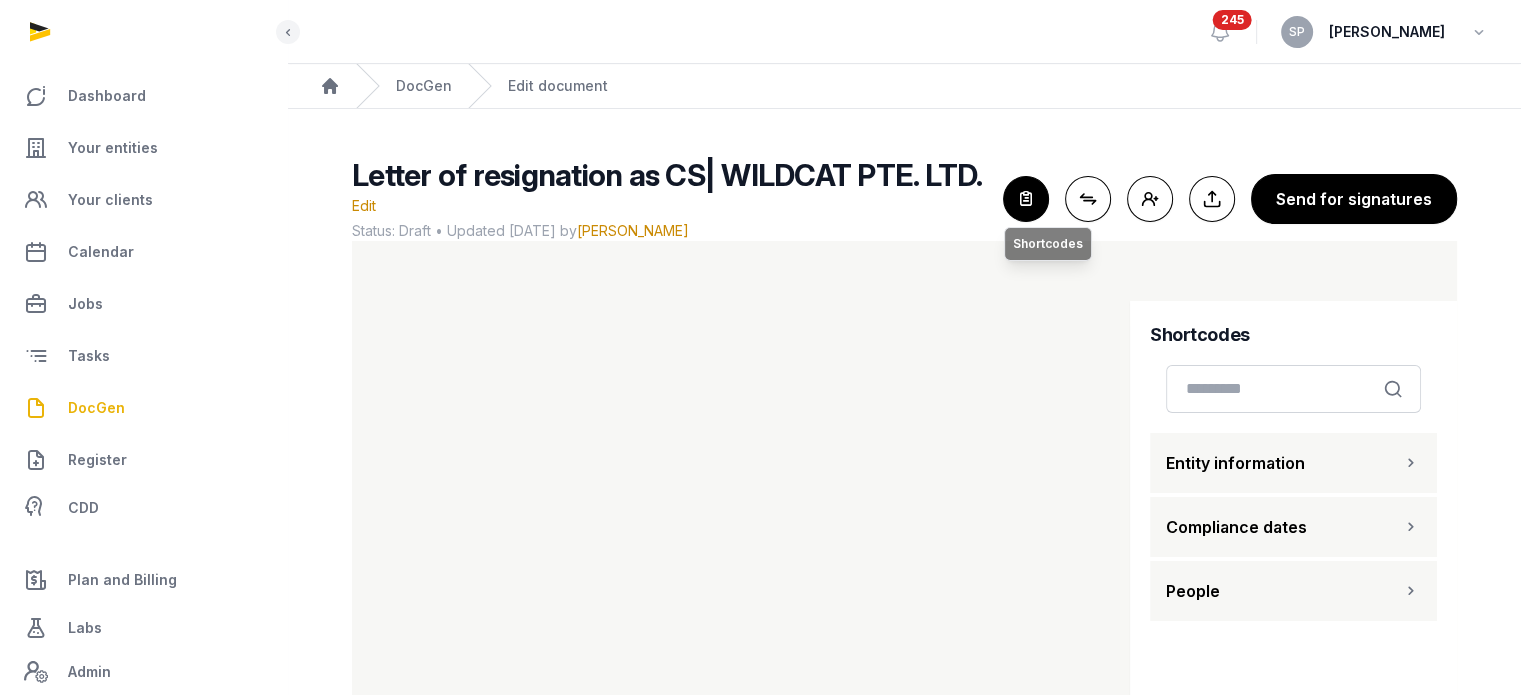click at bounding box center [1026, 199] 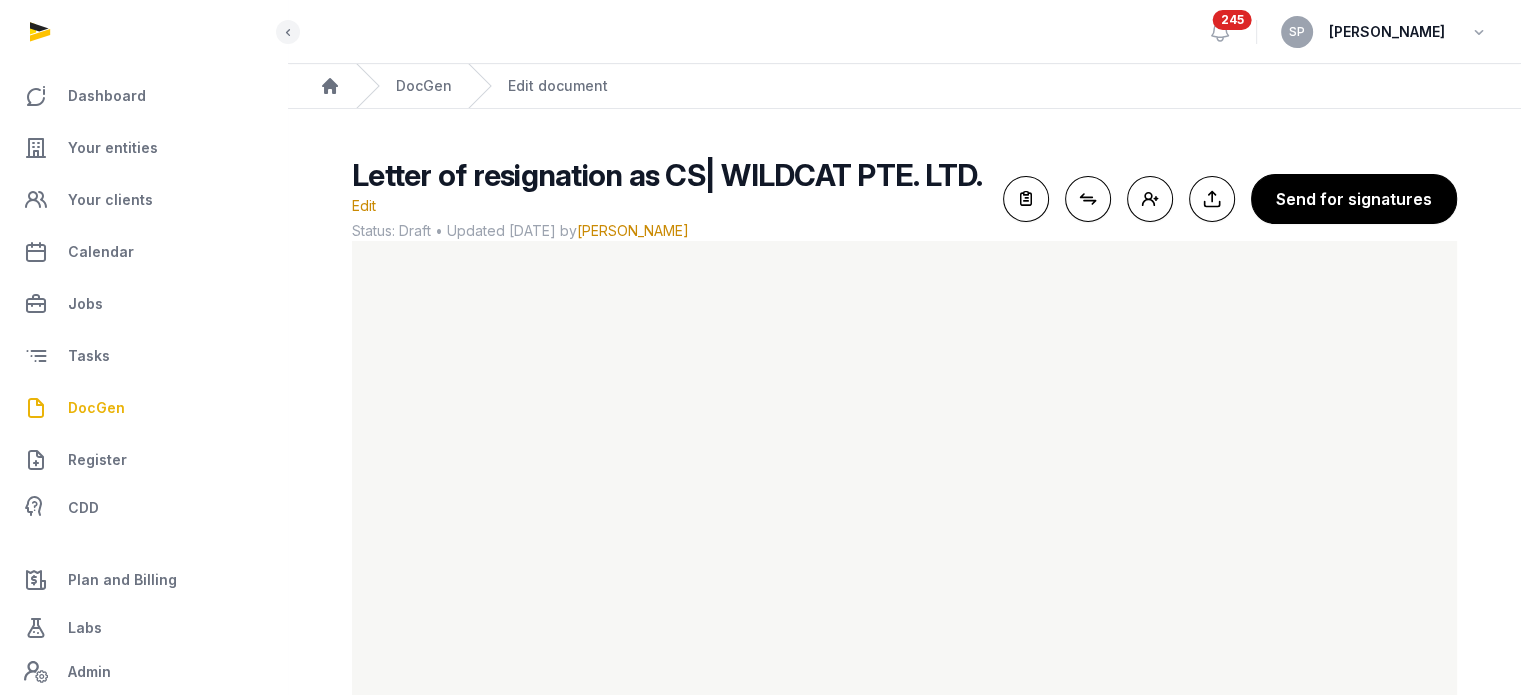 scroll, scrollTop: 107, scrollLeft: 0, axis: vertical 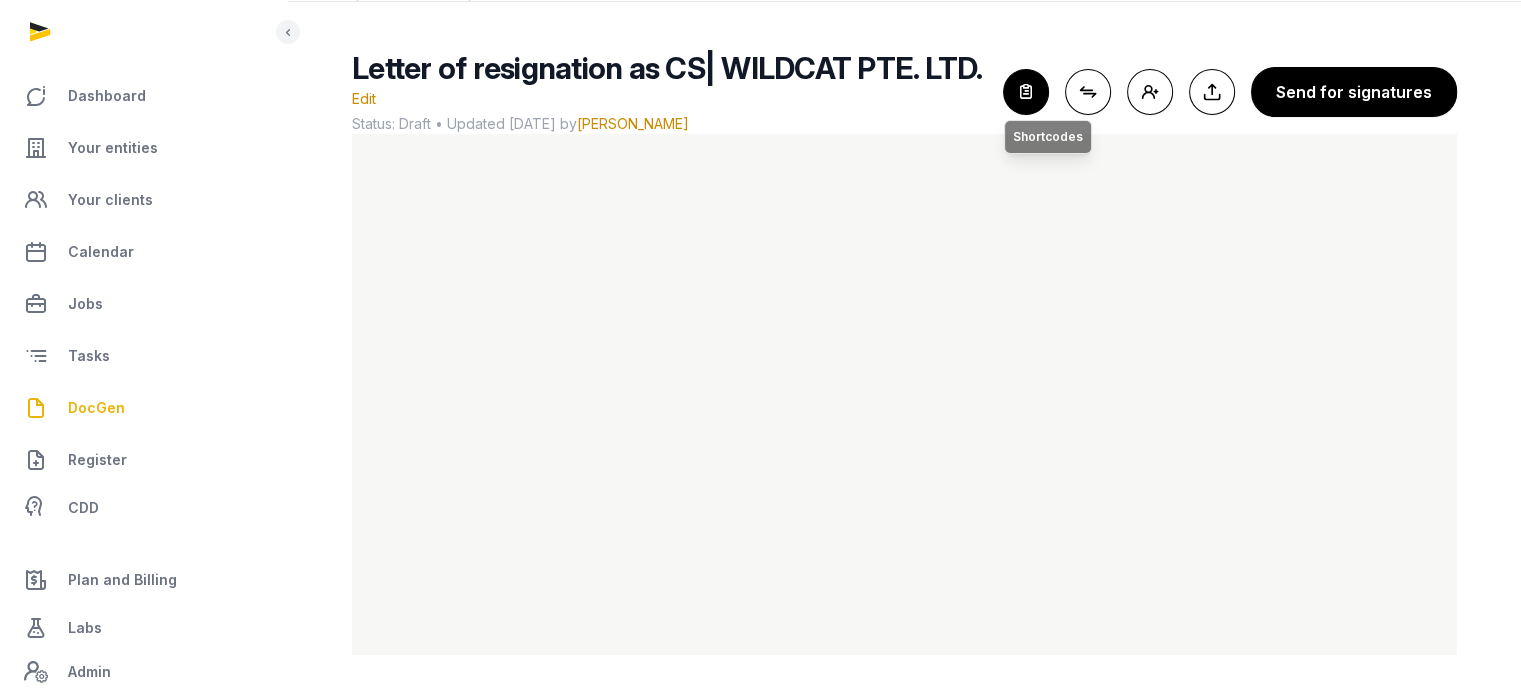 click at bounding box center [1026, 92] 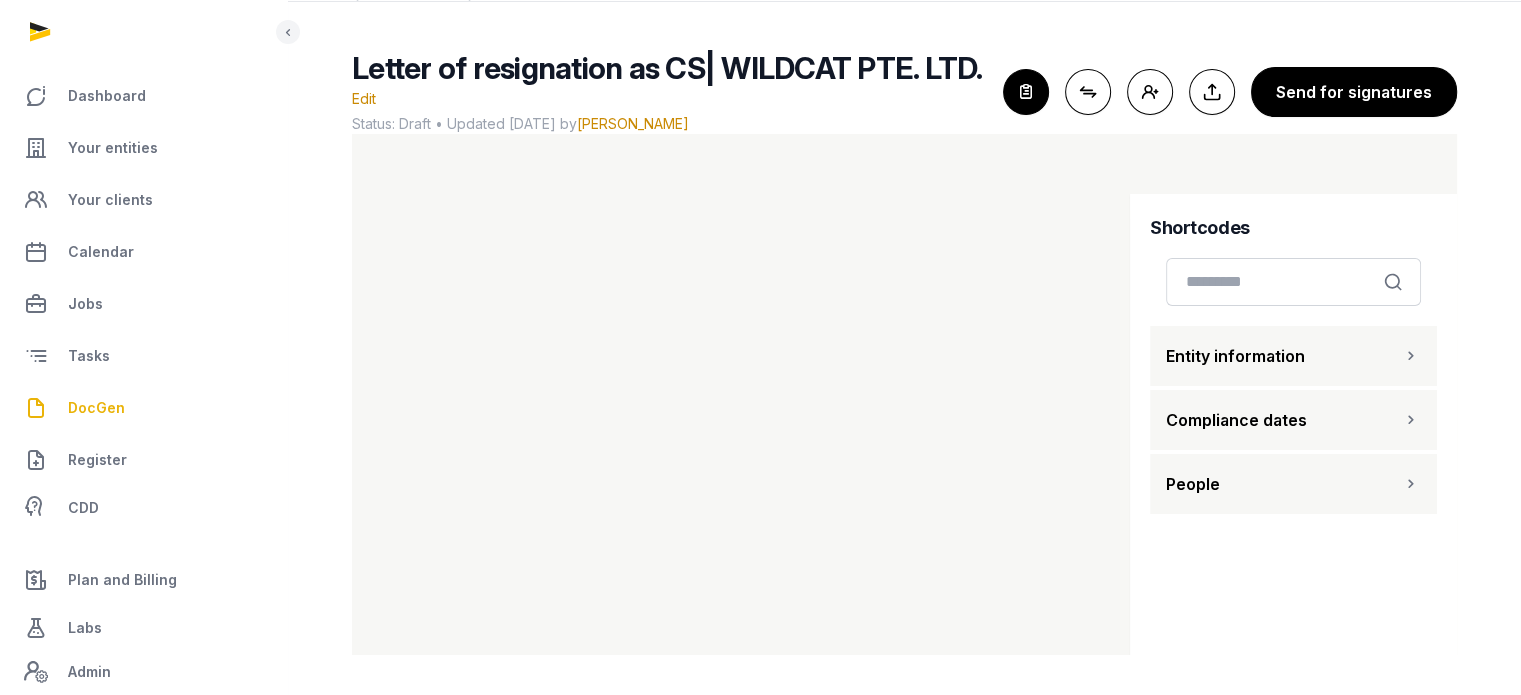 click on "People" at bounding box center (1293, 484) 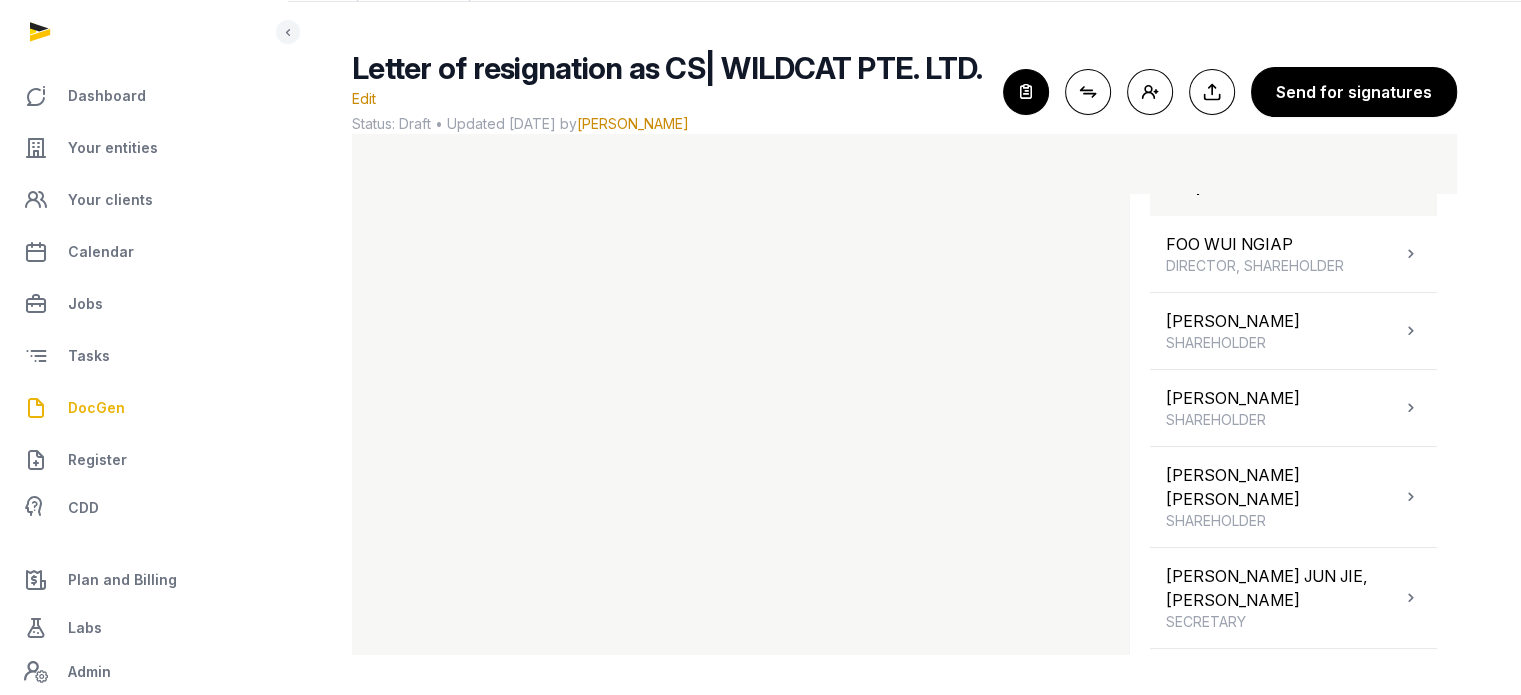 scroll, scrollTop: 369, scrollLeft: 0, axis: vertical 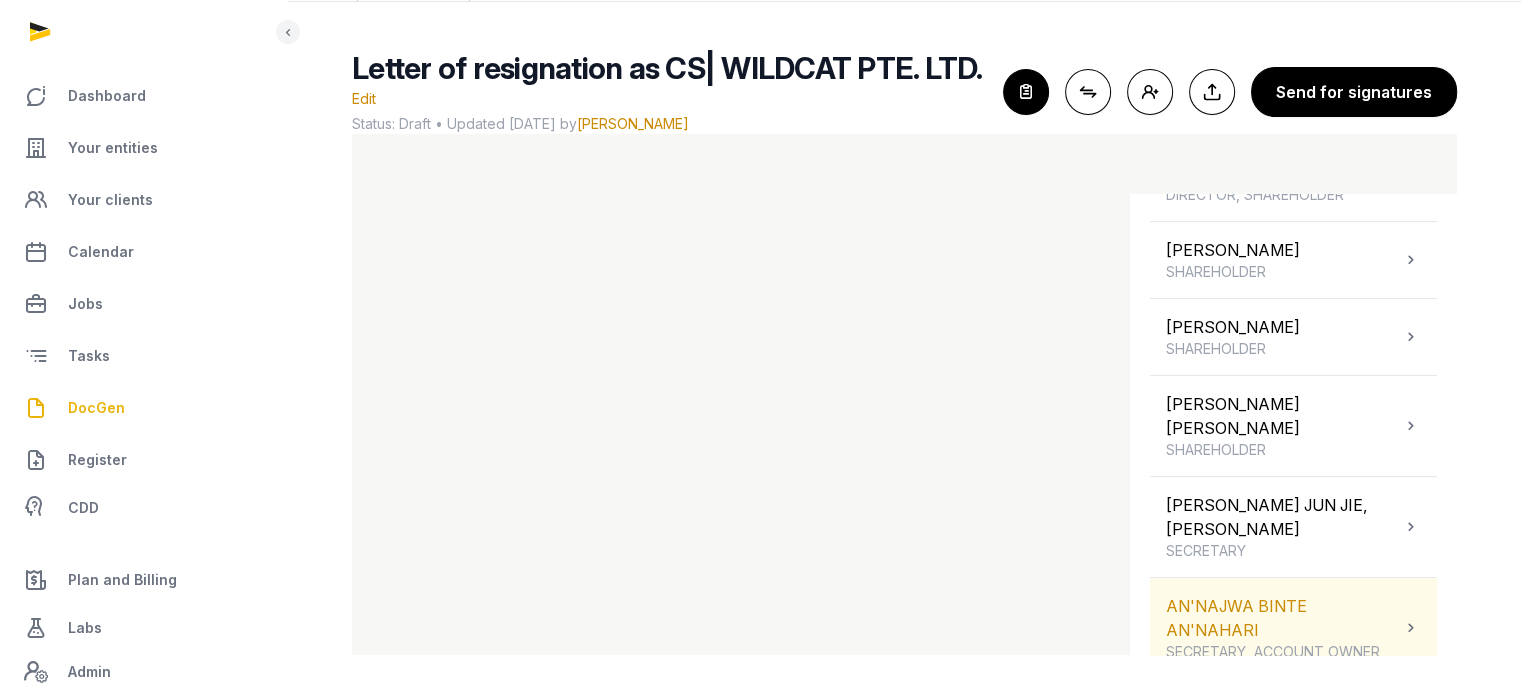 click at bounding box center (1411, 628) 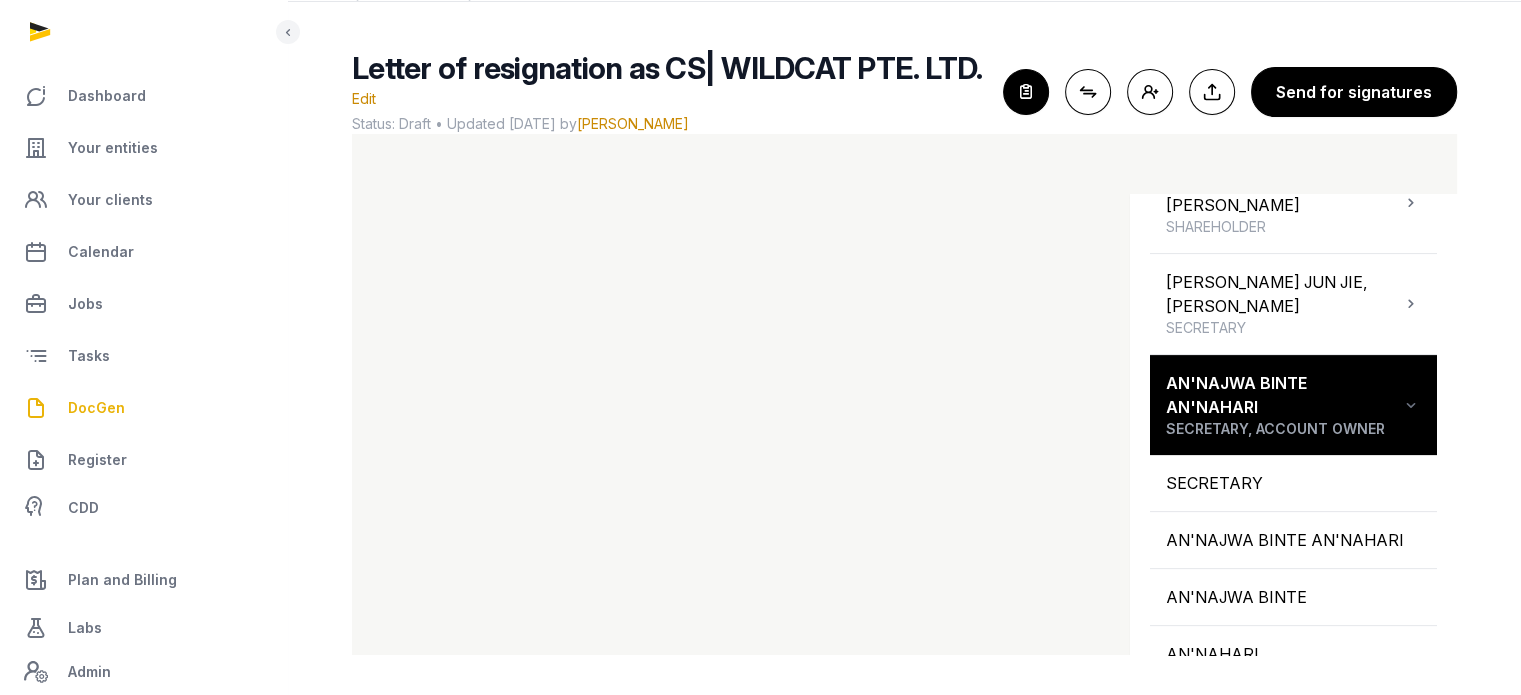 scroll, scrollTop: 700, scrollLeft: 0, axis: vertical 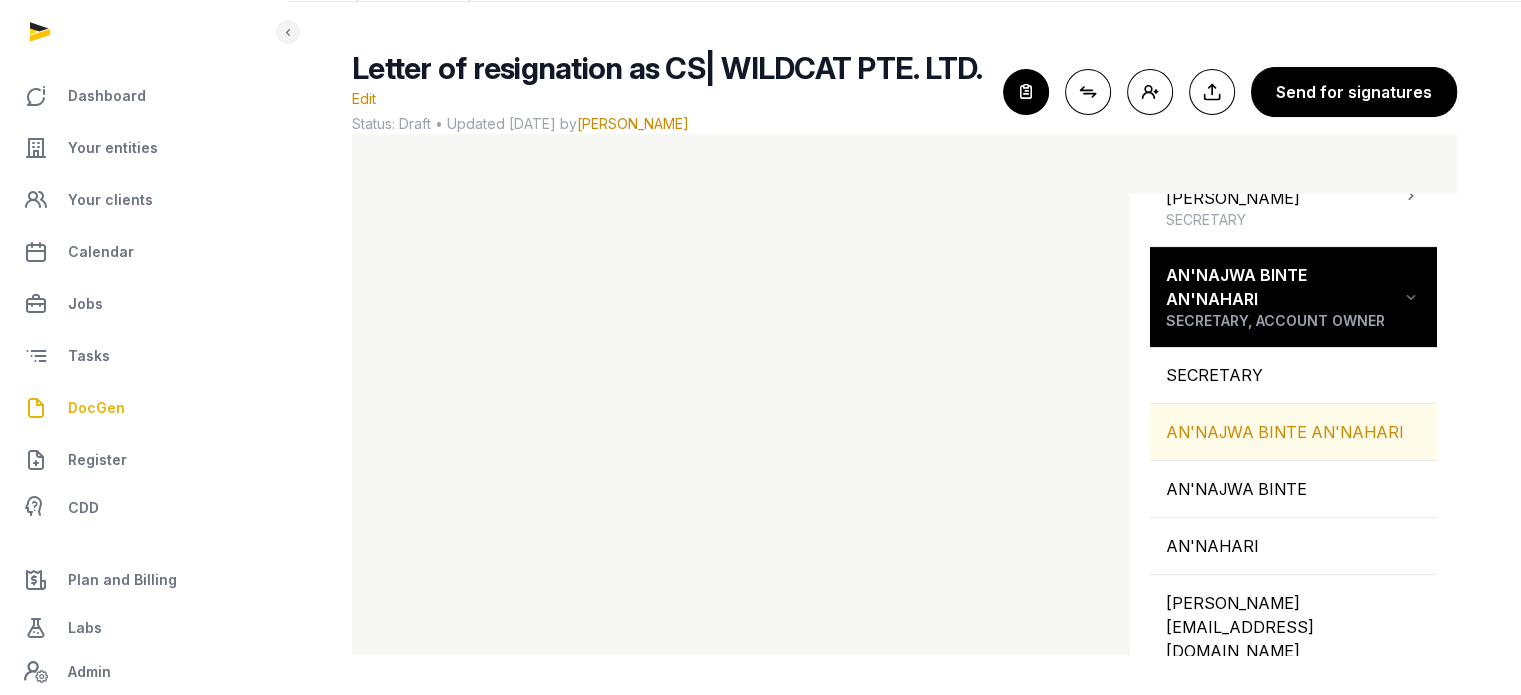 click on "AN'NAJWA BINTE AN'NAHARI" at bounding box center (1293, 432) 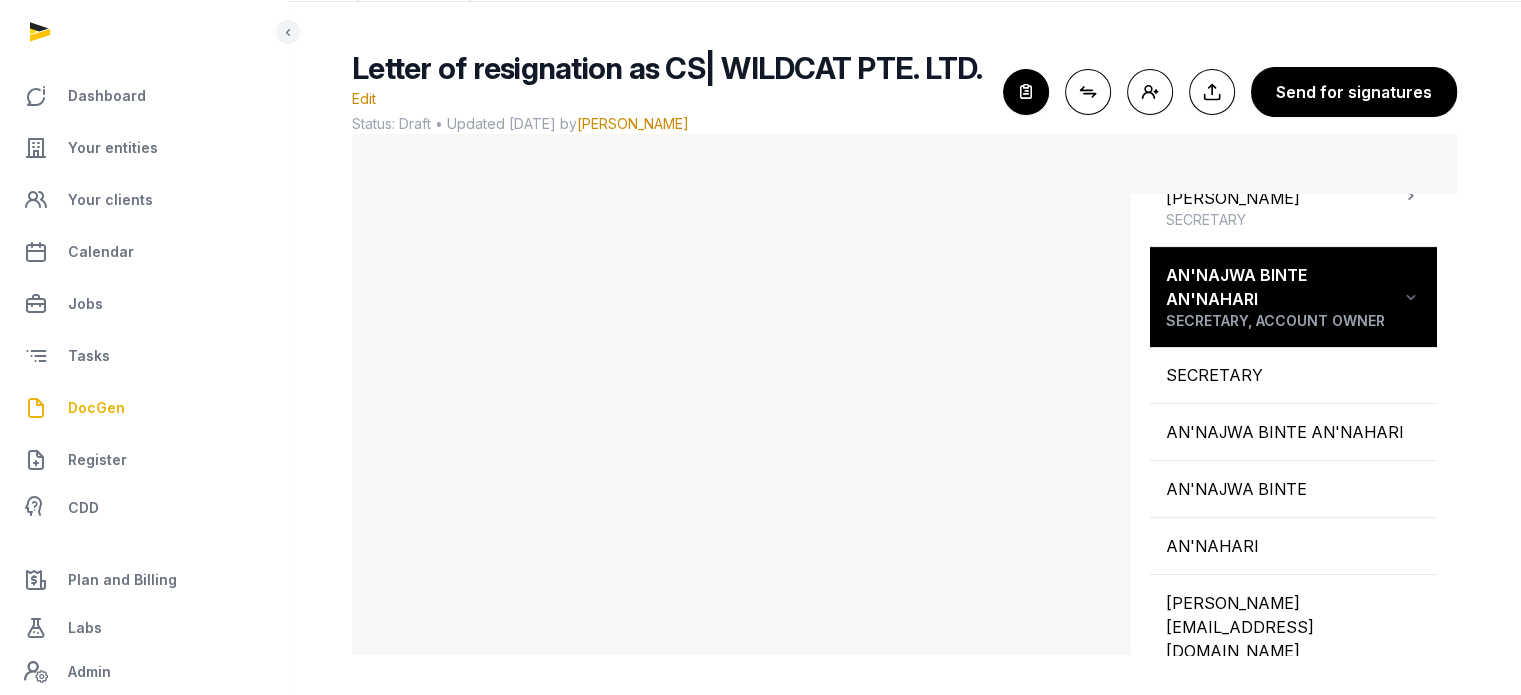 click on "[STREET_ADDRESS]" at bounding box center (1293, 708) 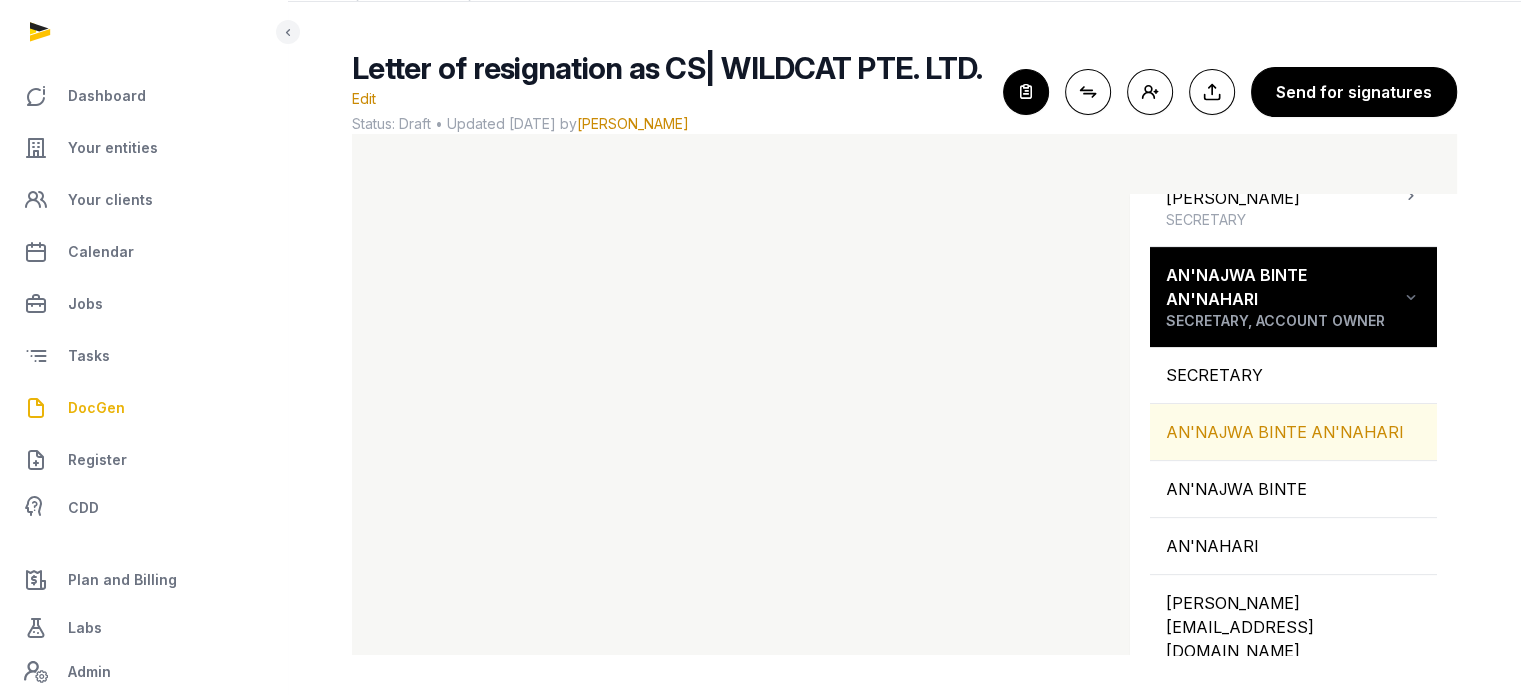 click on "AN'NAJWA BINTE AN'NAHARI" at bounding box center (1293, 432) 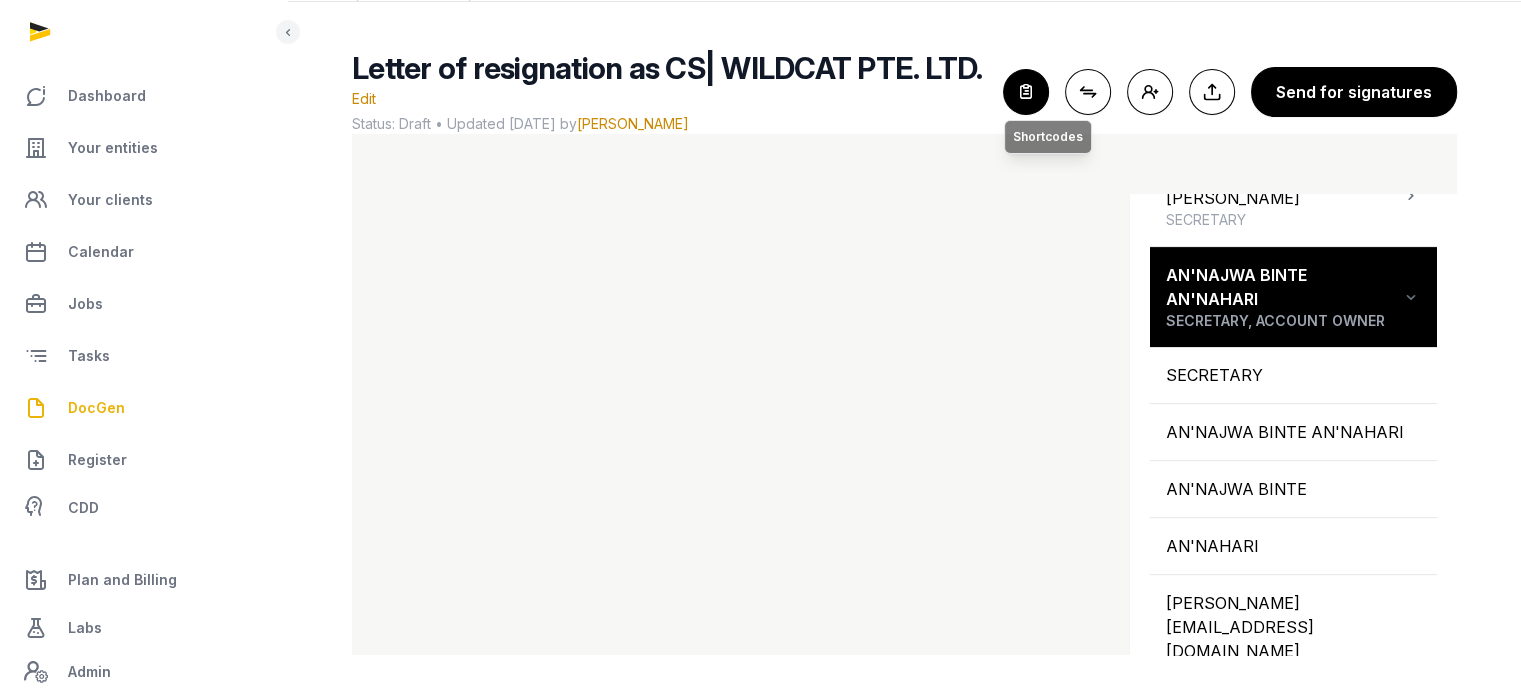 click at bounding box center [1026, 92] 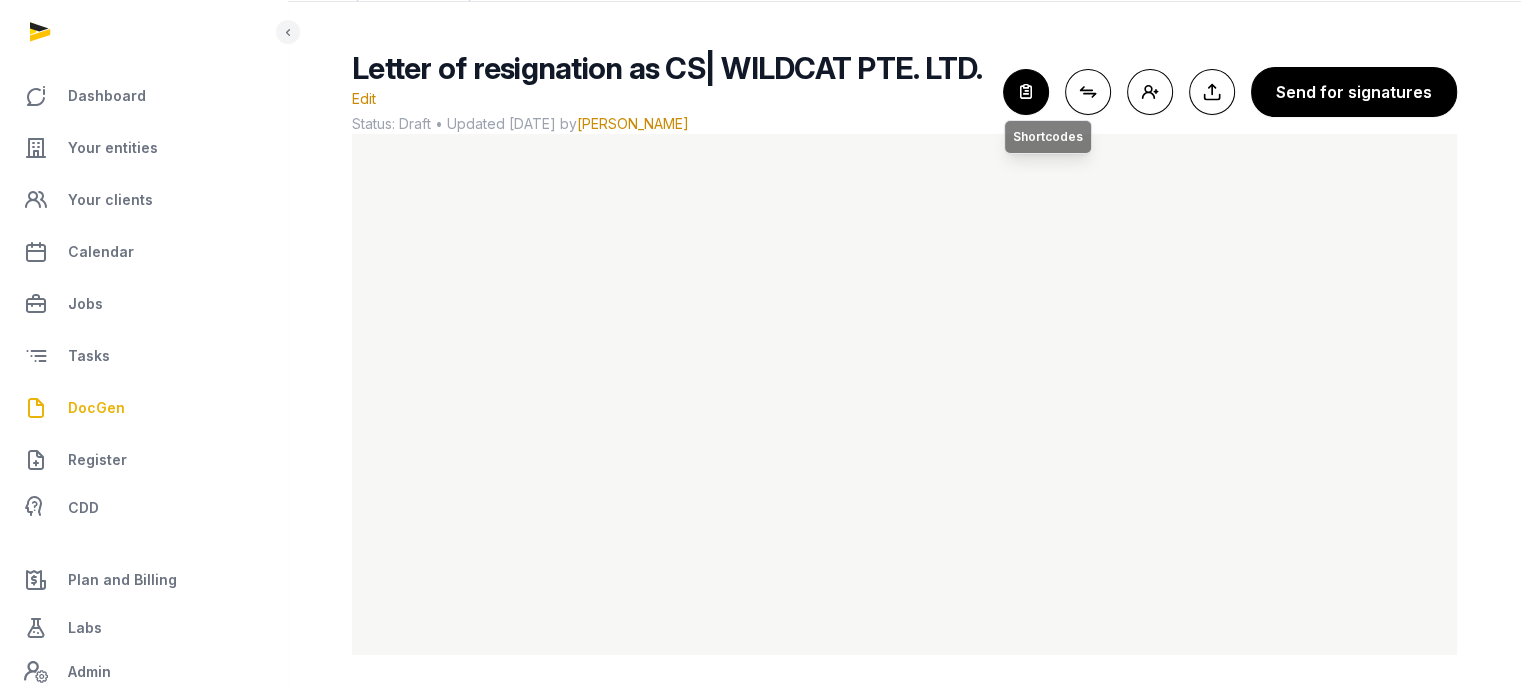 click at bounding box center [1026, 92] 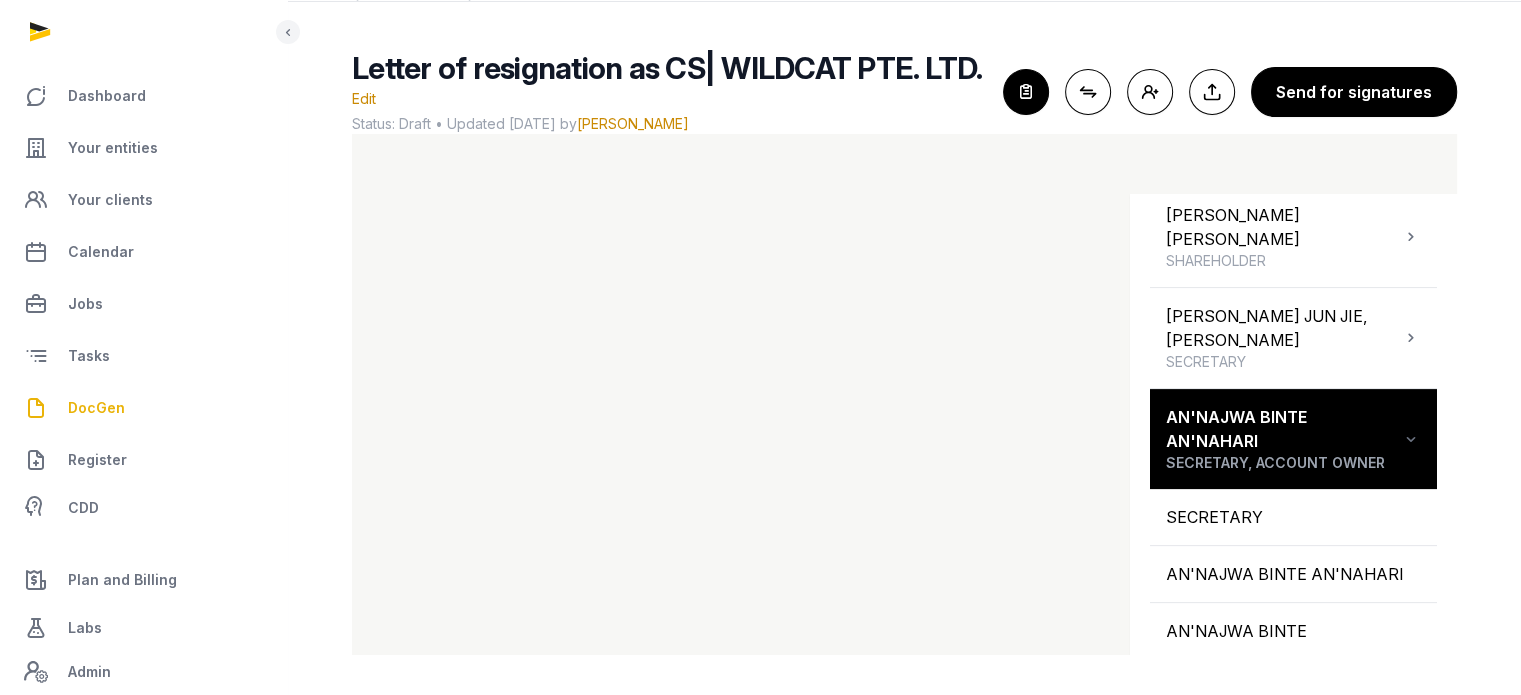 scroll, scrollTop: 536, scrollLeft: 0, axis: vertical 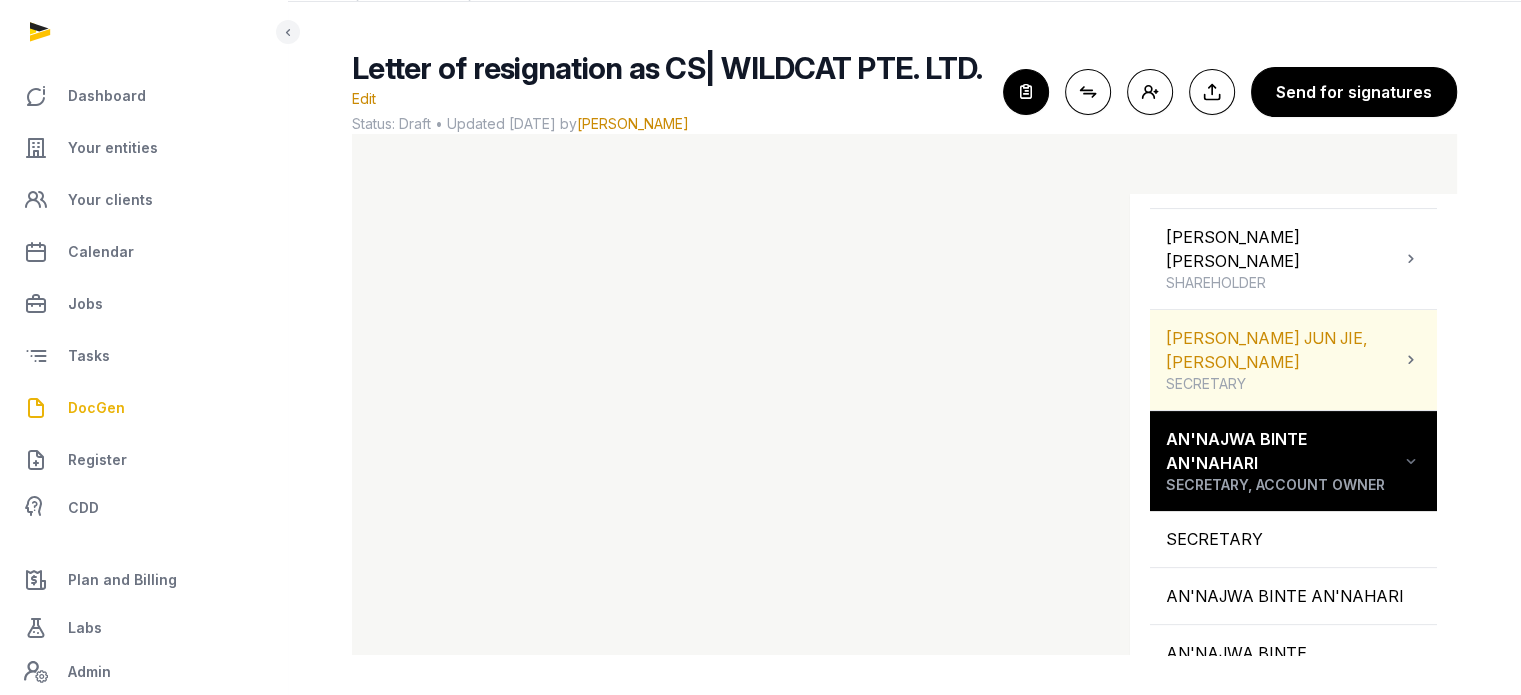 click on "ONG JUN JIE, BENJAMIN SECRETARY" at bounding box center [1293, 360] 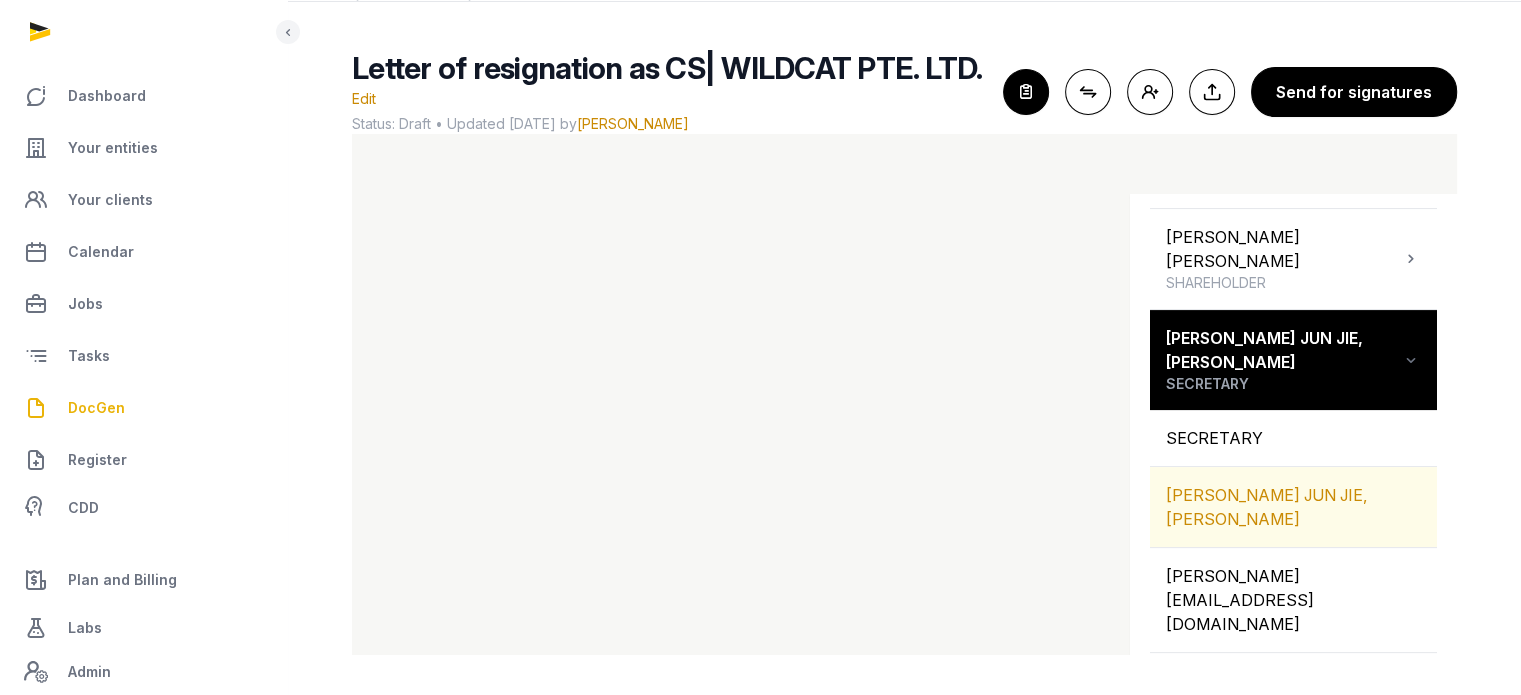click on "ONG JUN JIE, BENJAMIN" at bounding box center [1293, 507] 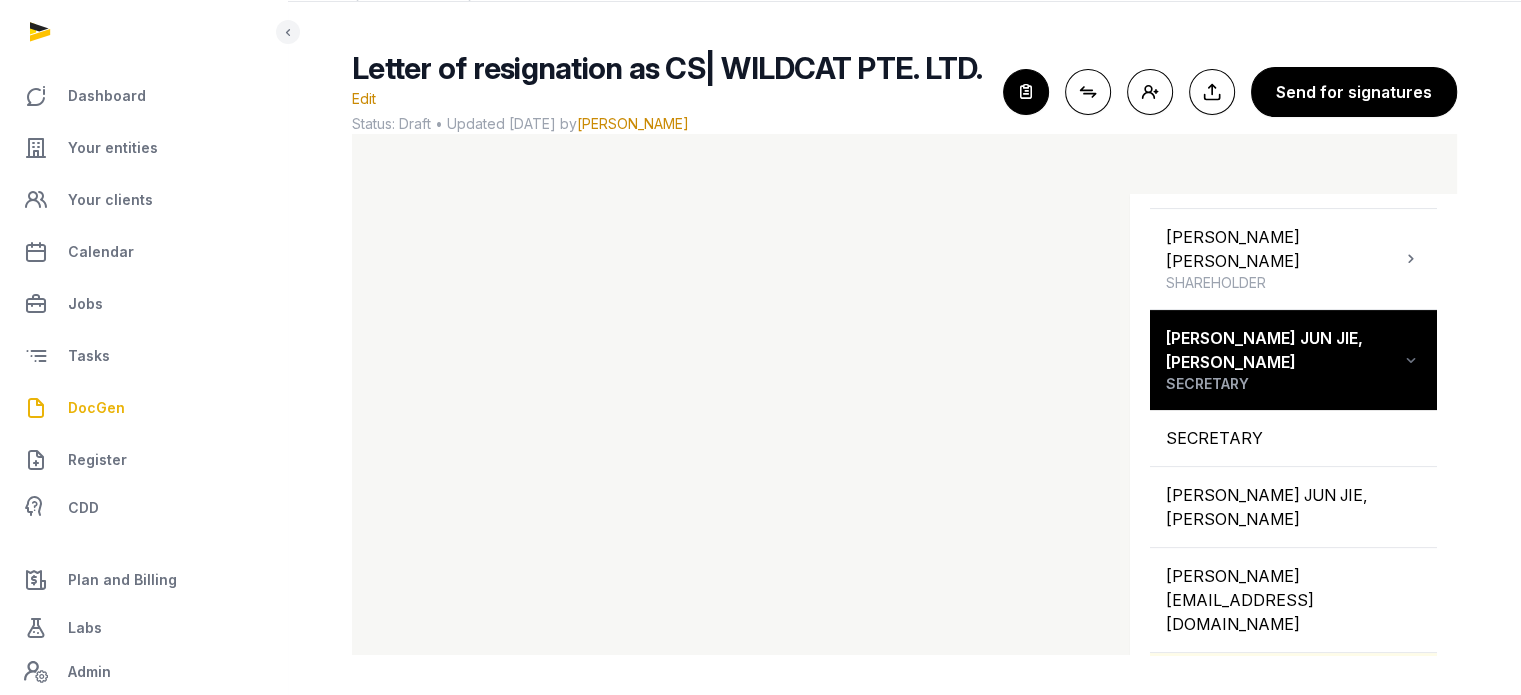 click on "[STREET_ADDRESS]" at bounding box center [1293, 681] 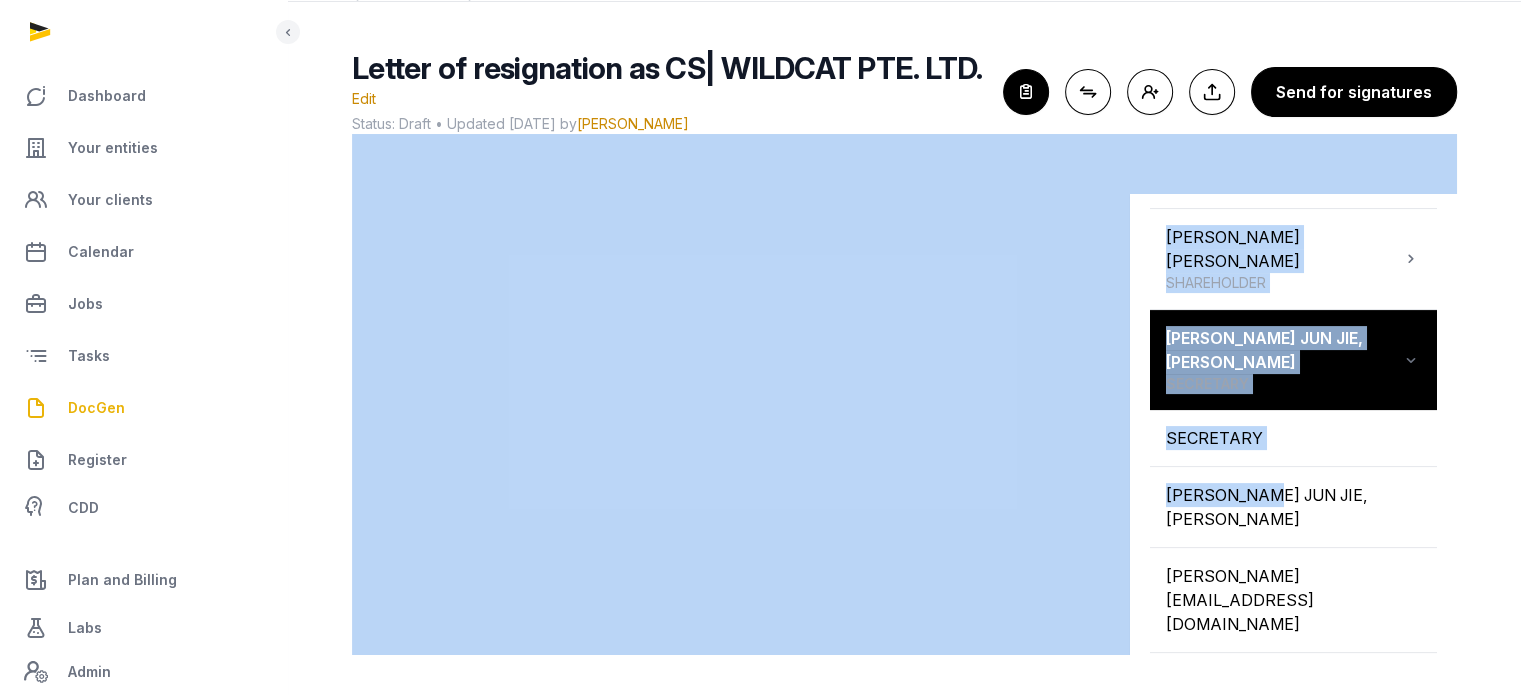 drag, startPoint x: 1264, startPoint y: 474, endPoint x: 1093, endPoint y: 420, distance: 179.32373 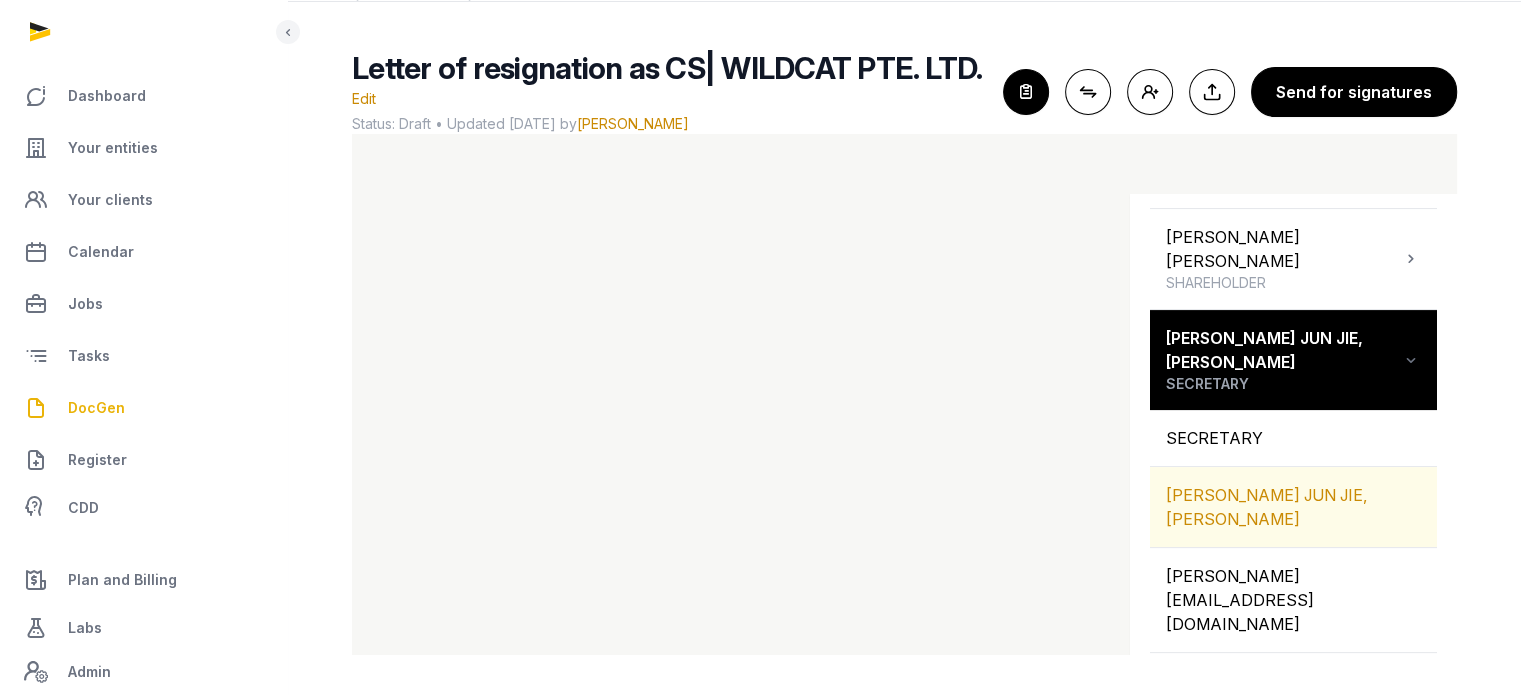 click on "ONG JUN JIE, BENJAMIN" at bounding box center [1293, 507] 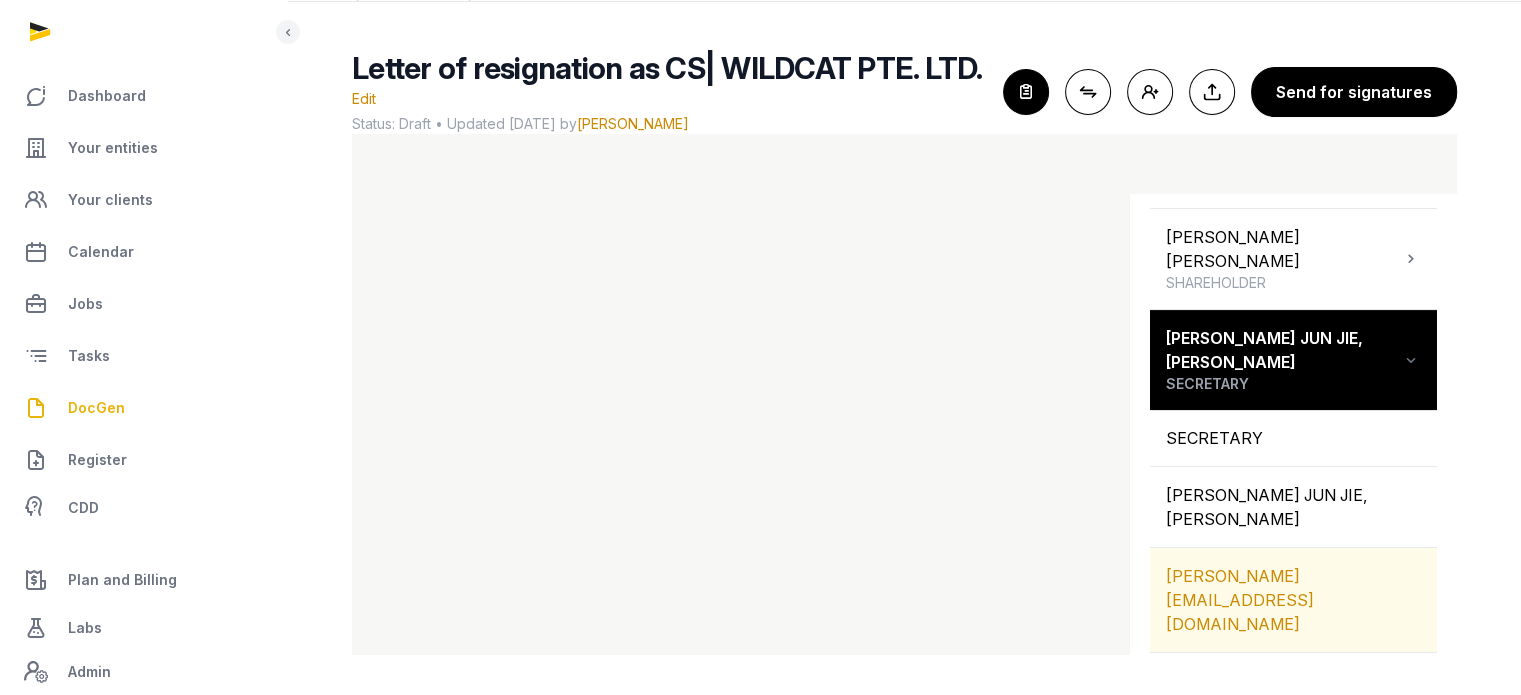 drag, startPoint x: 1216, startPoint y: 526, endPoint x: 1202, endPoint y: 519, distance: 15.652476 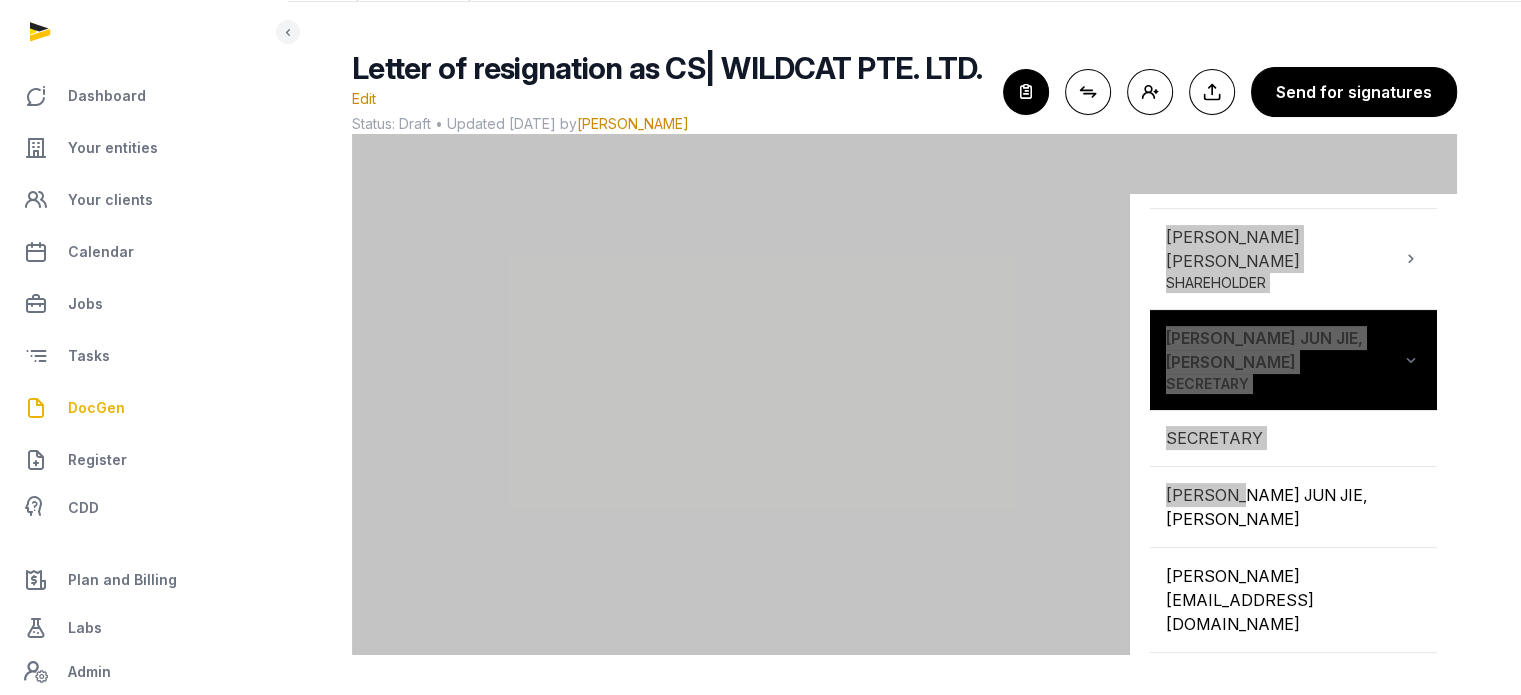 drag, startPoint x: 1242, startPoint y: 467, endPoint x: 1108, endPoint y: 402, distance: 148.93288 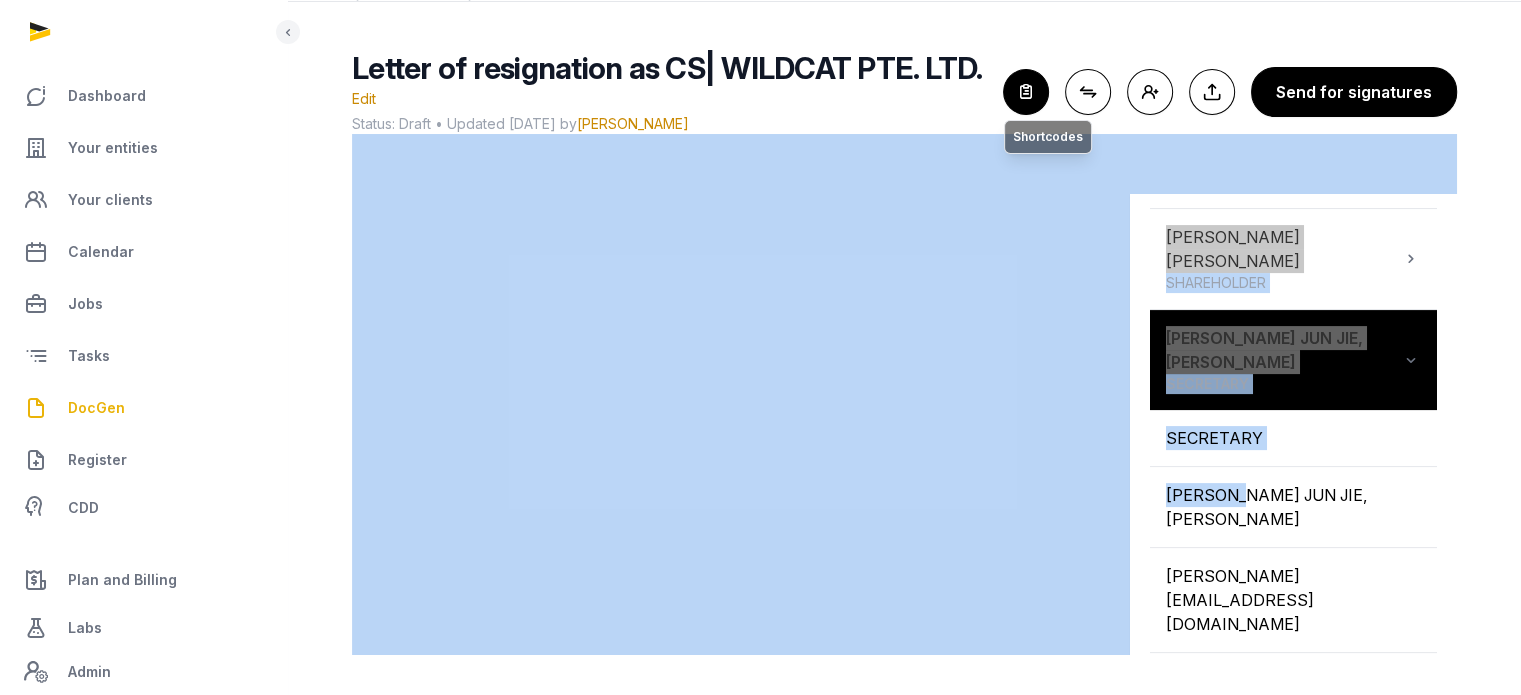 click at bounding box center (1026, 92) 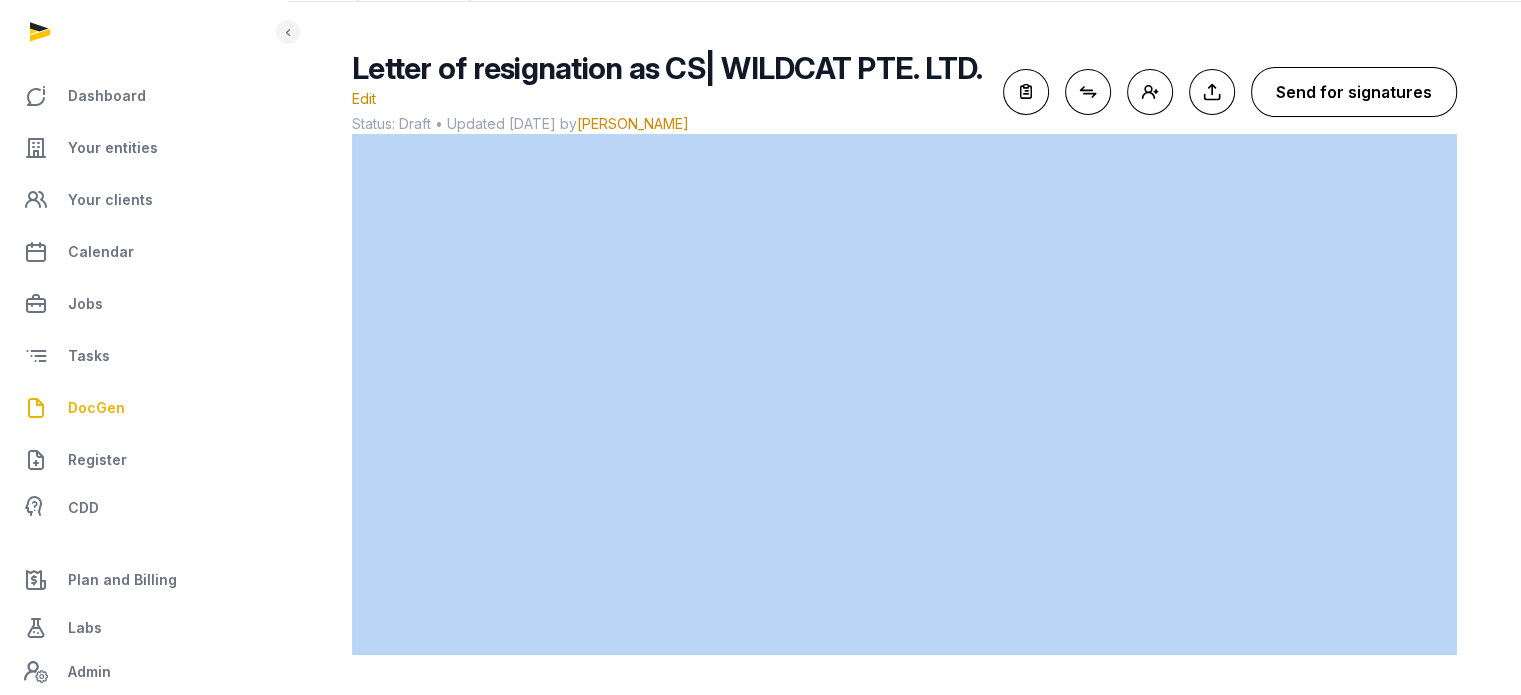 click on "Send for signatures" at bounding box center [1354, 92] 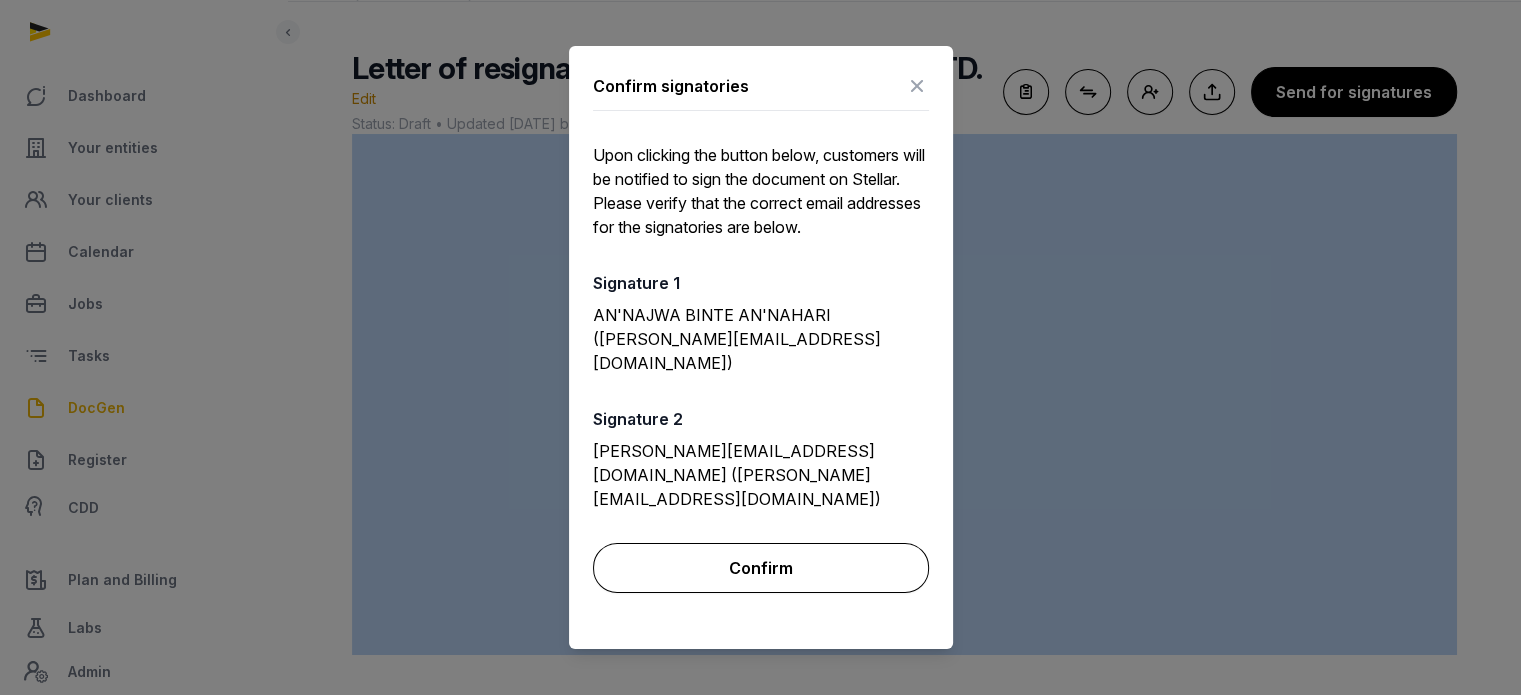 click on "Confirm" at bounding box center [761, 568] 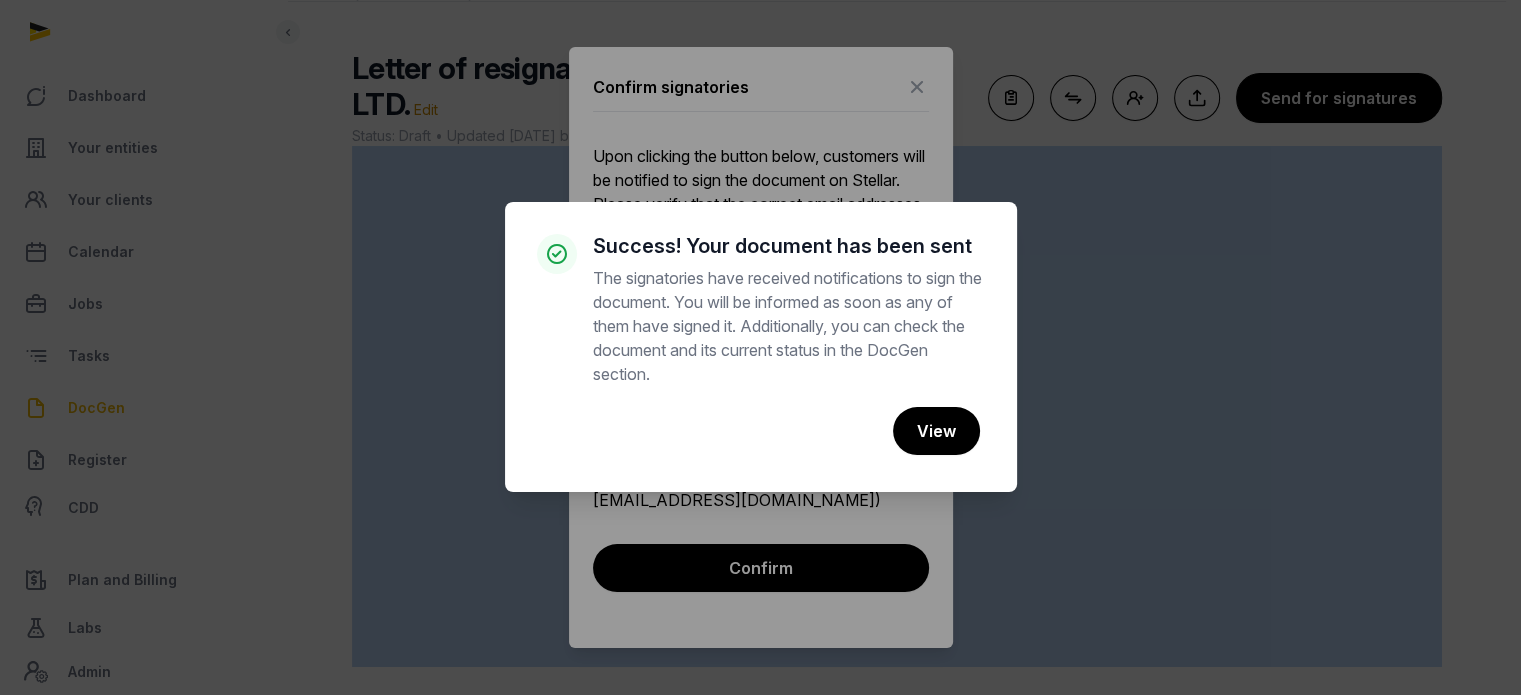 scroll, scrollTop: 83, scrollLeft: 0, axis: vertical 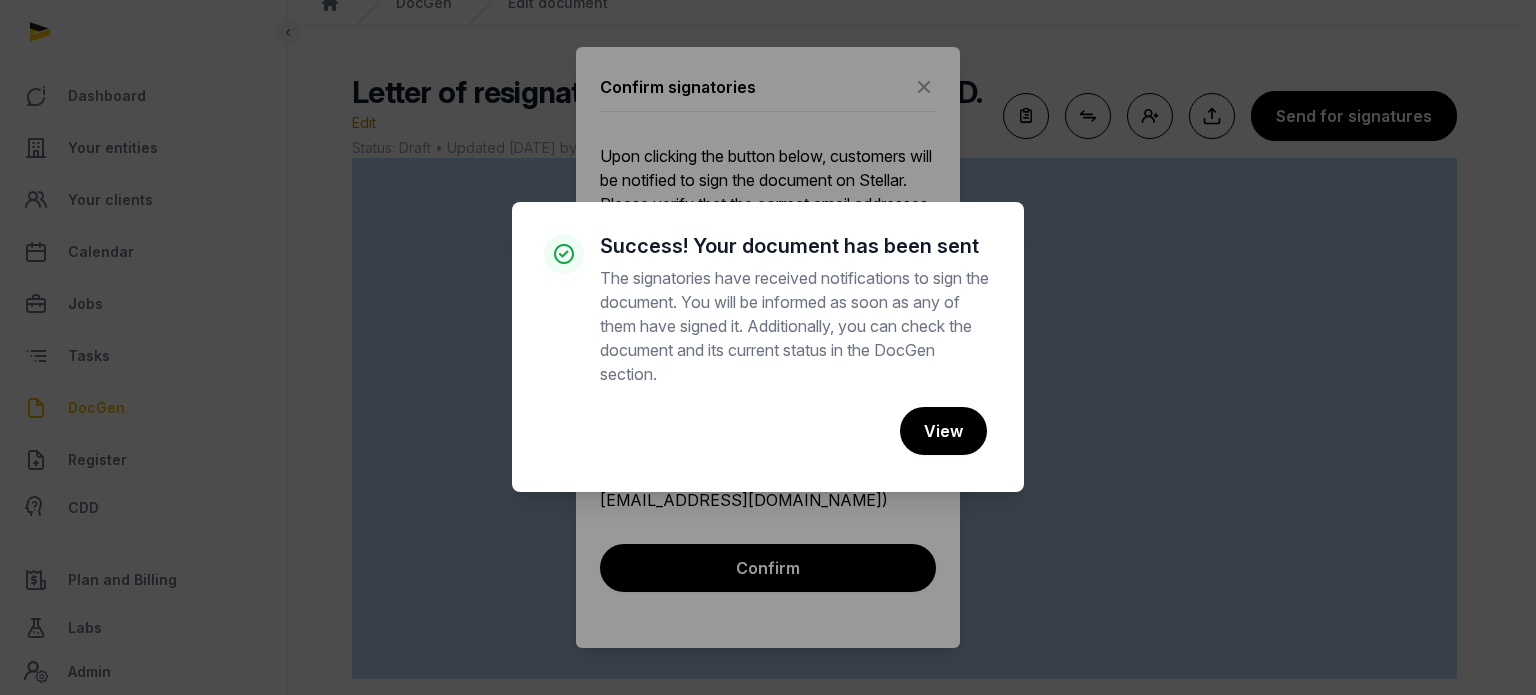 click on "×
Success! Your document has been sent
The signatories have received notifications to sign the document. You will be informed as soon as any of them have signed it. Additionally, you can check the document and its current status in the DocGen section.
Cancel No View" at bounding box center [768, 347] 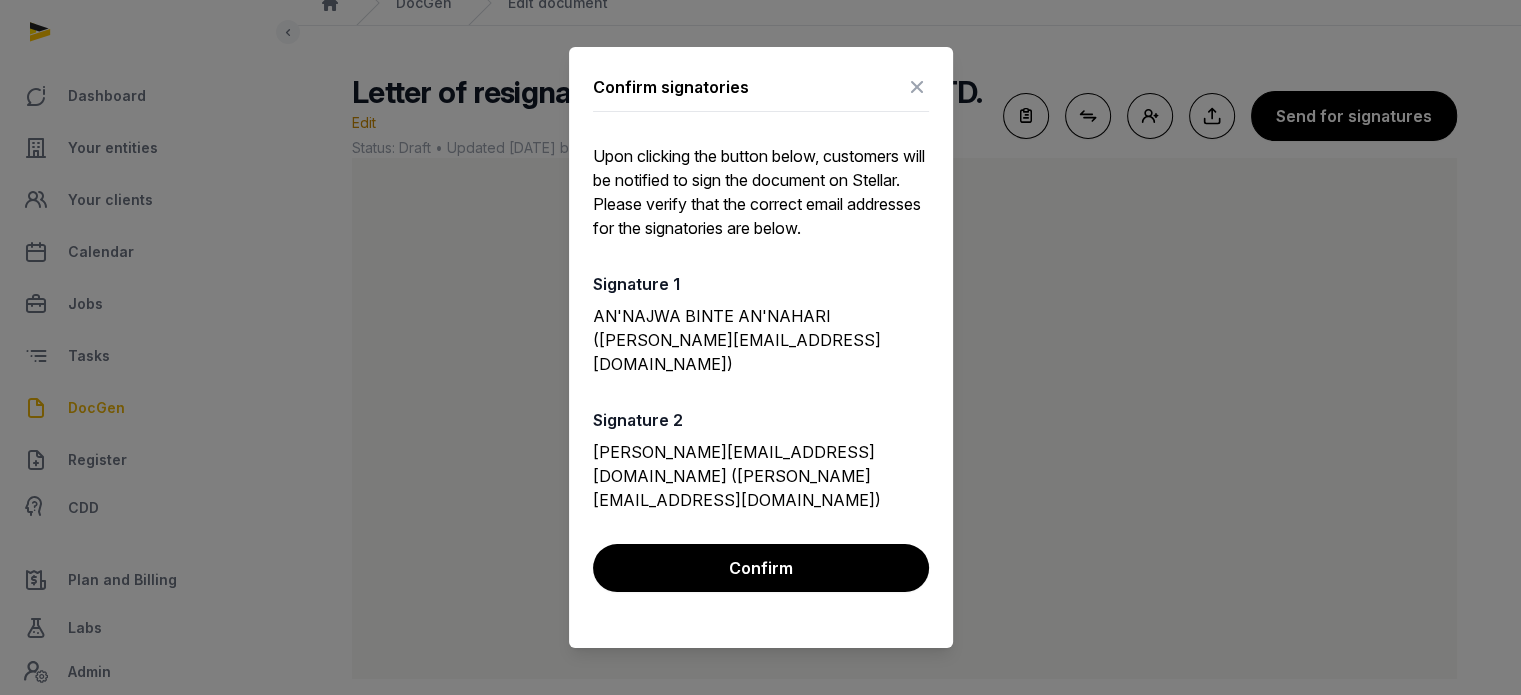 click at bounding box center [917, 87] 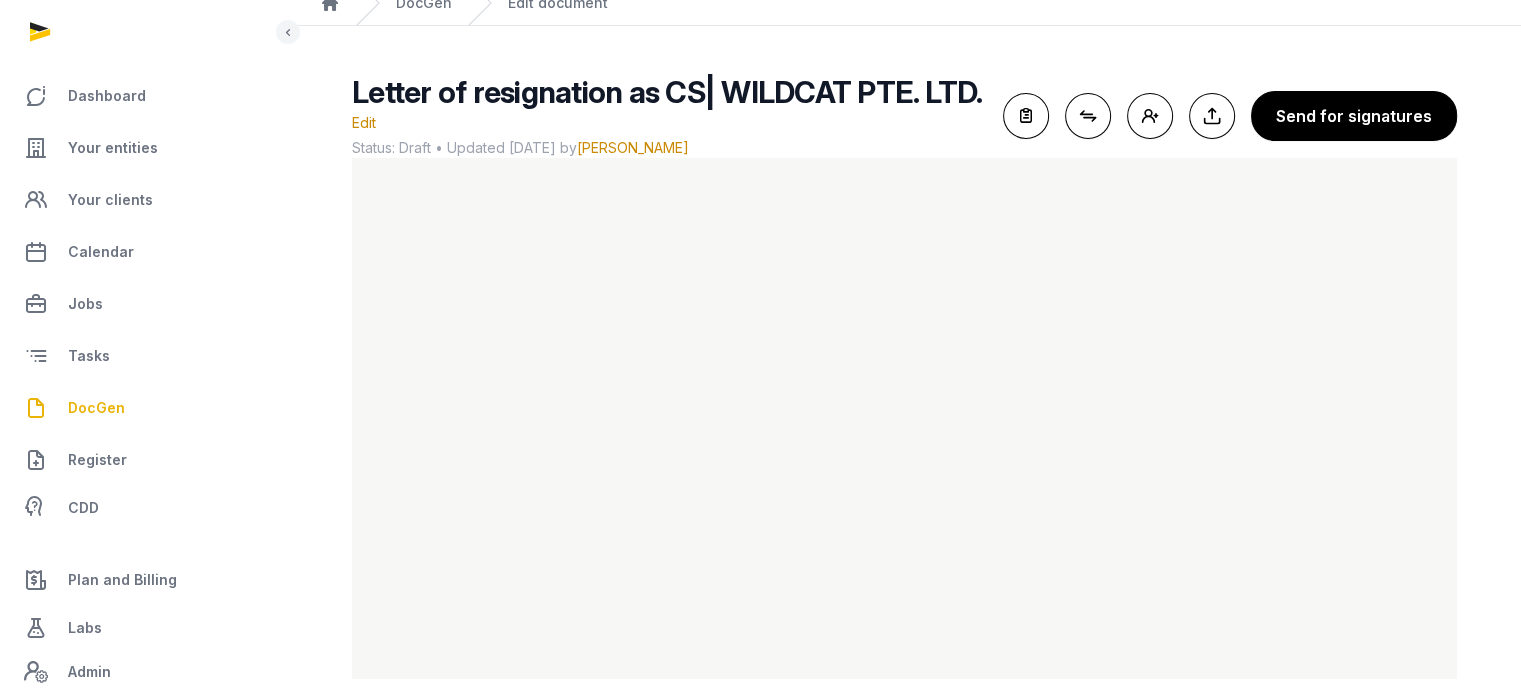 click on "DocGen" at bounding box center (96, 408) 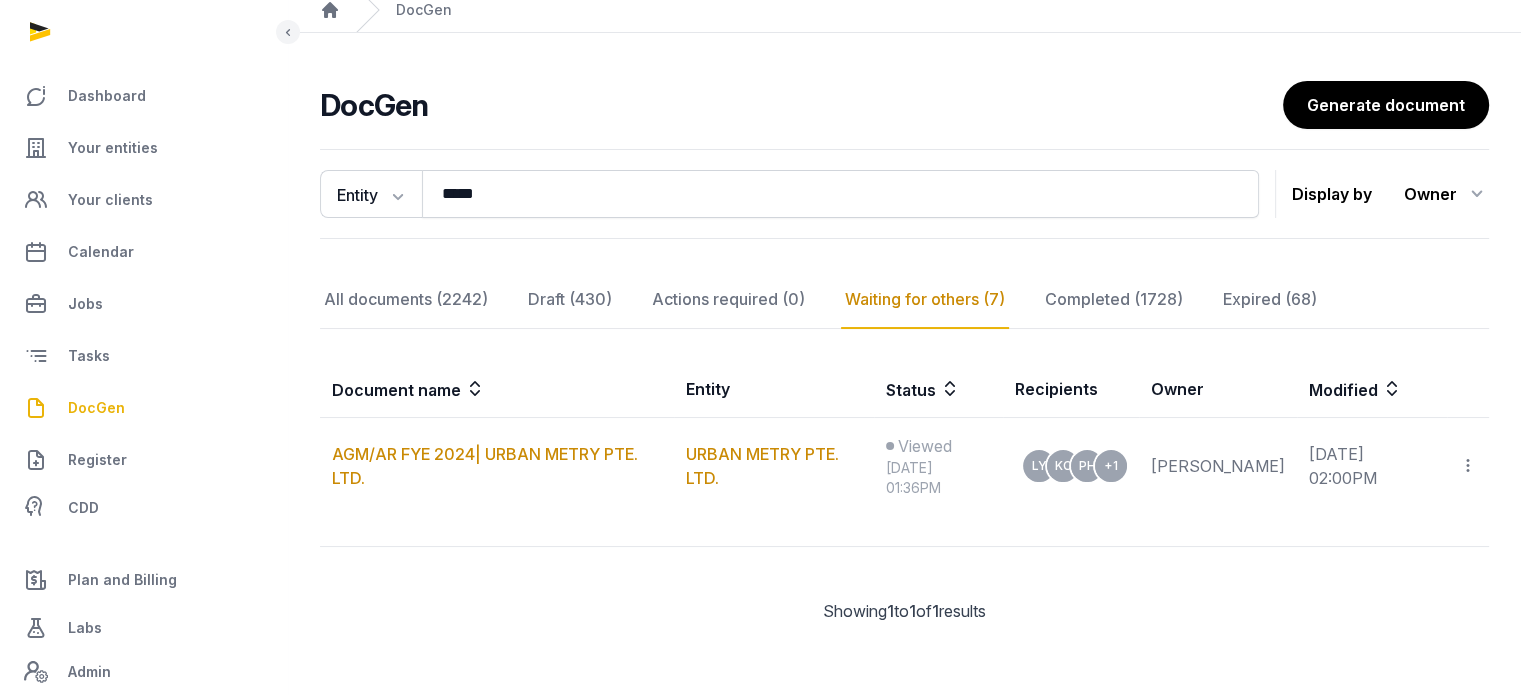 scroll, scrollTop: 70, scrollLeft: 0, axis: vertical 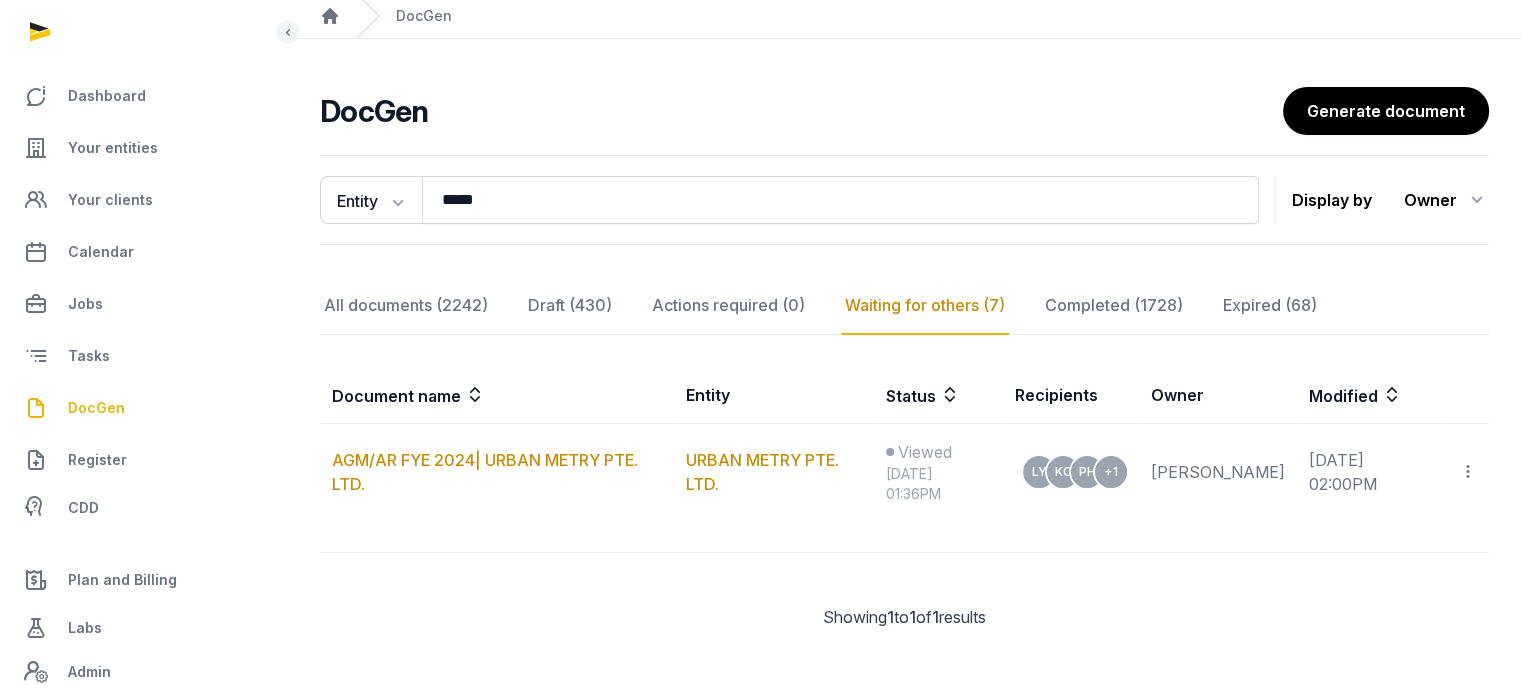 click on "Entity  Document name Entity Recipient ***** Search Display by  Owner  All members Ahmad Amirulhafiz Andrew de Souza Anna Nari Anna Santos Annie Bong Benjamin Ong Caroline Yeo Christina Gan Crupa Pati Eric Sheh Eric Yong Helen Foo Hui Juan Ang Jeremy Zhao Jill Low Joanne Chong Kent Huang Kien Do Viet Krithiga Rao Laveena Kurup Leon Brown Melvin Yuan Naufal Ops Manager (Test) qa@histellar.com Rathika Rajoo Renu Agarwal Royston Koh Ruth Liu Sam Lim Sneha Patwari Steven Choong Sujanedran Subramaniam Sukanya" at bounding box center [904, 200] 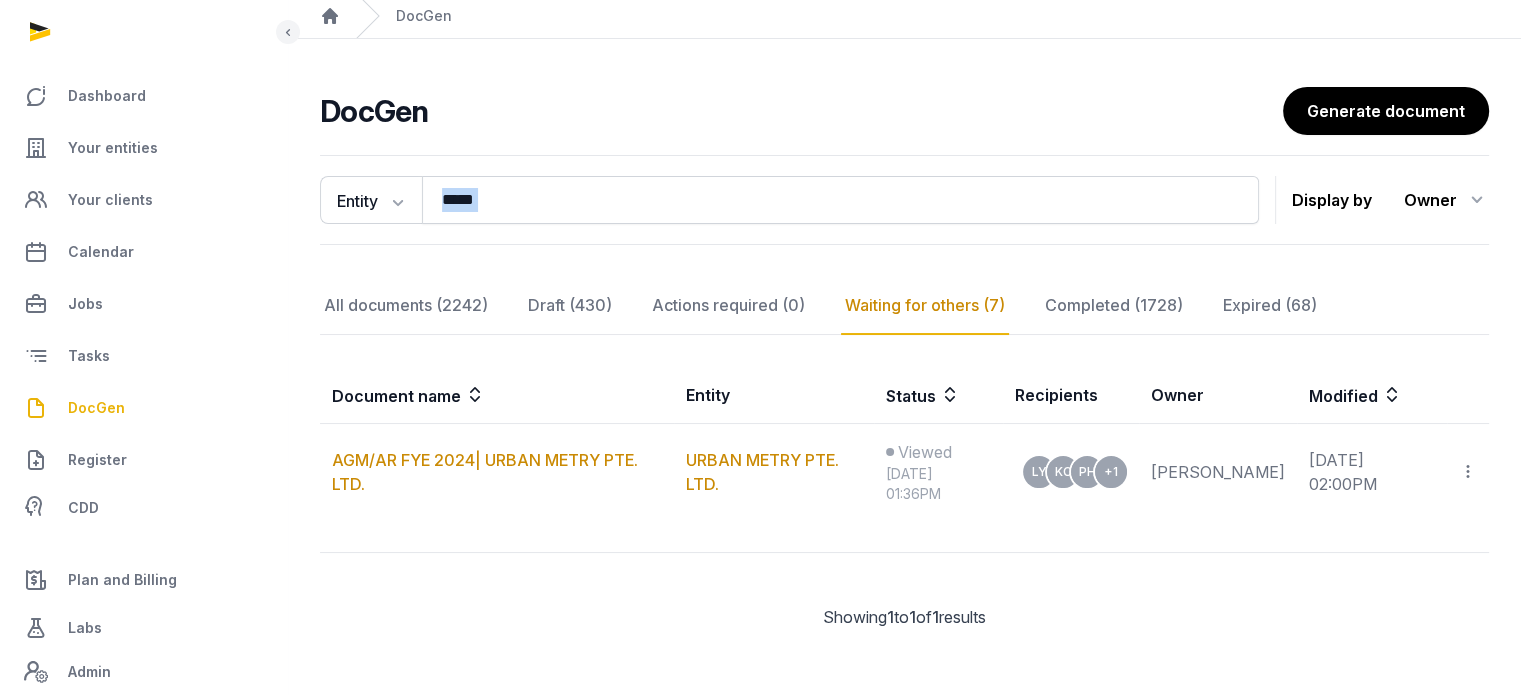 click on "Entity  Document name Entity Recipient ***** Search Display by  Owner  All members Ahmad Amirulhafiz Andrew de Souza Anna Nari Anna Santos Annie Bong Benjamin Ong Caroline Yeo Christina Gan Crupa Pati Eric Sheh Eric Yong Helen Foo Hui Juan Ang Jeremy Zhao Jill Low Joanne Chong Kent Huang Kien Do Viet Krithiga Rao Laveena Kurup Leon Brown Melvin Yuan Naufal Ops Manager (Test) qa@histellar.com Rathika Rajoo Renu Agarwal Royston Koh Ruth Liu Sam Lim Sneha Patwari Steven Choong Sujanedran Subramaniam Sukanya" at bounding box center [904, 200] 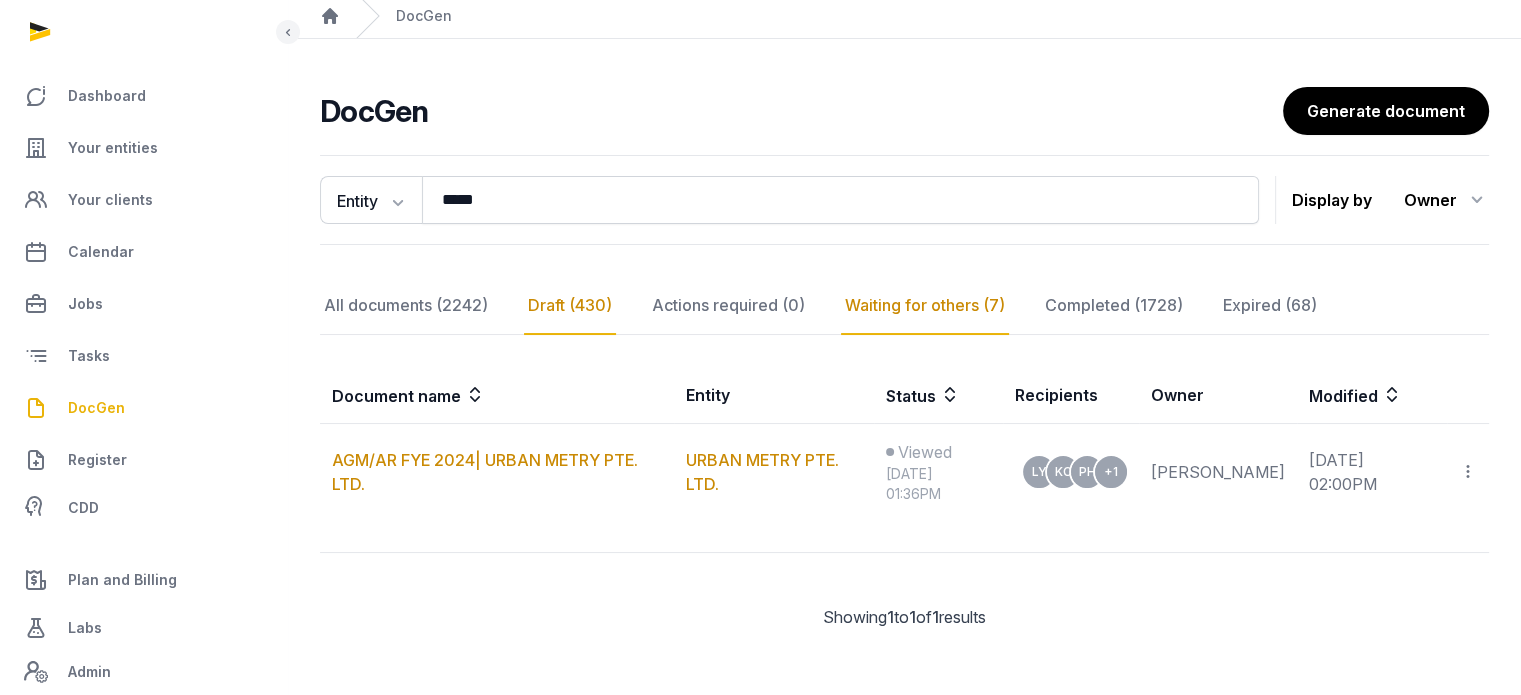 click on "Draft (430)" 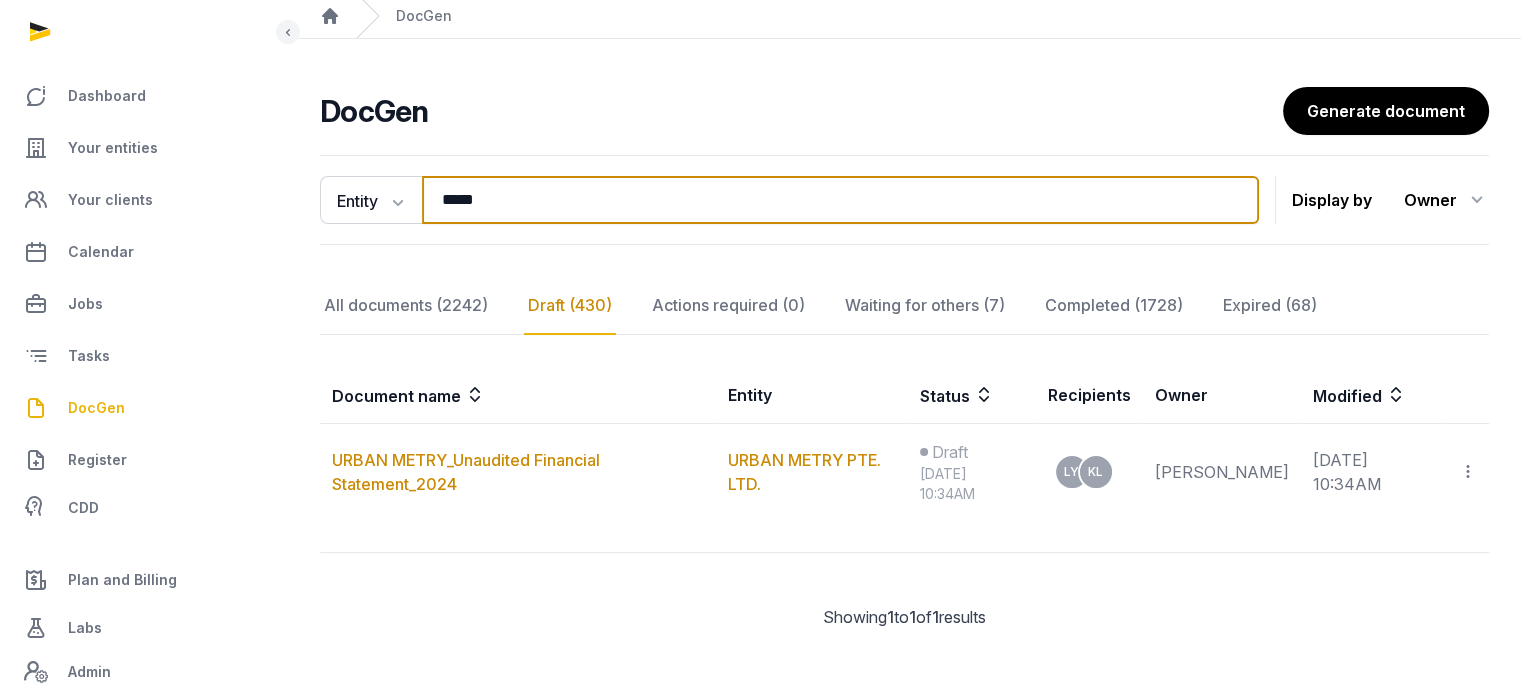 click on "*****" at bounding box center (840, 200) 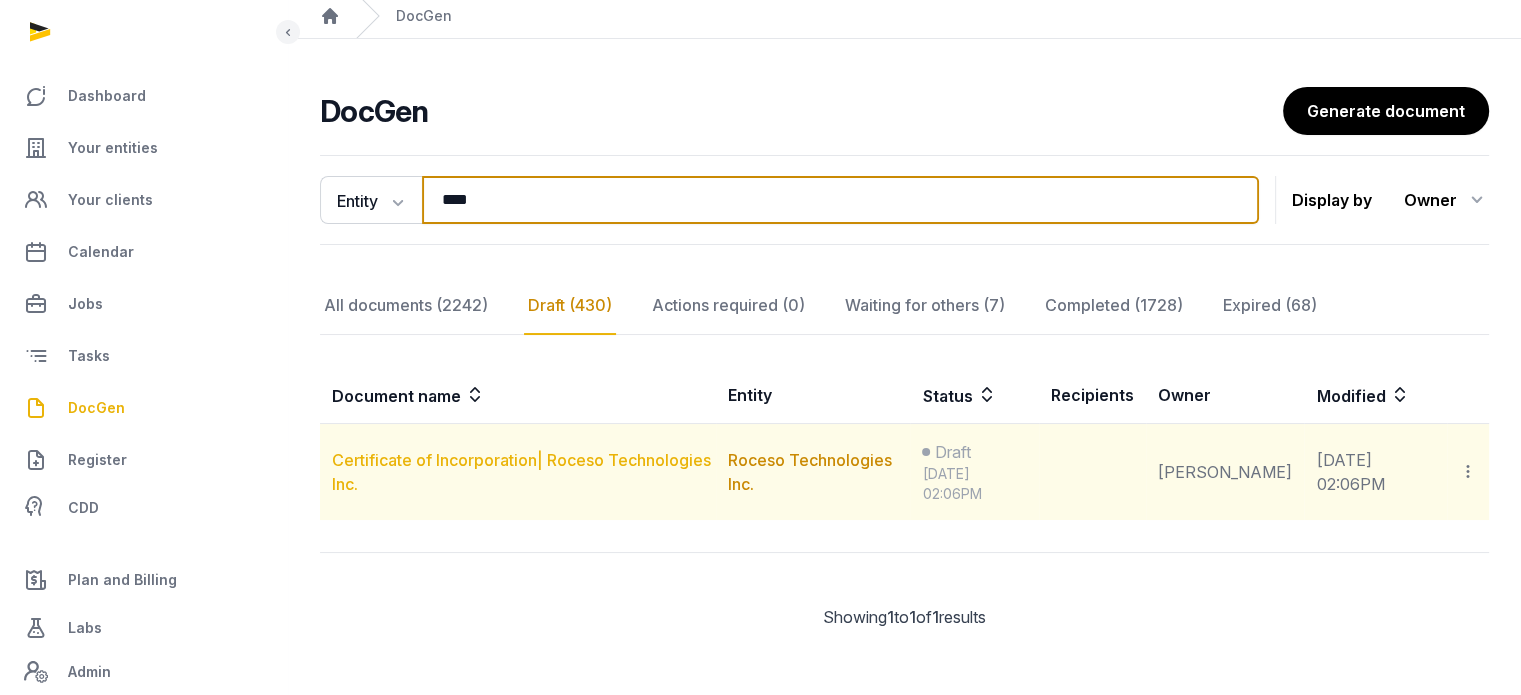 type on "****" 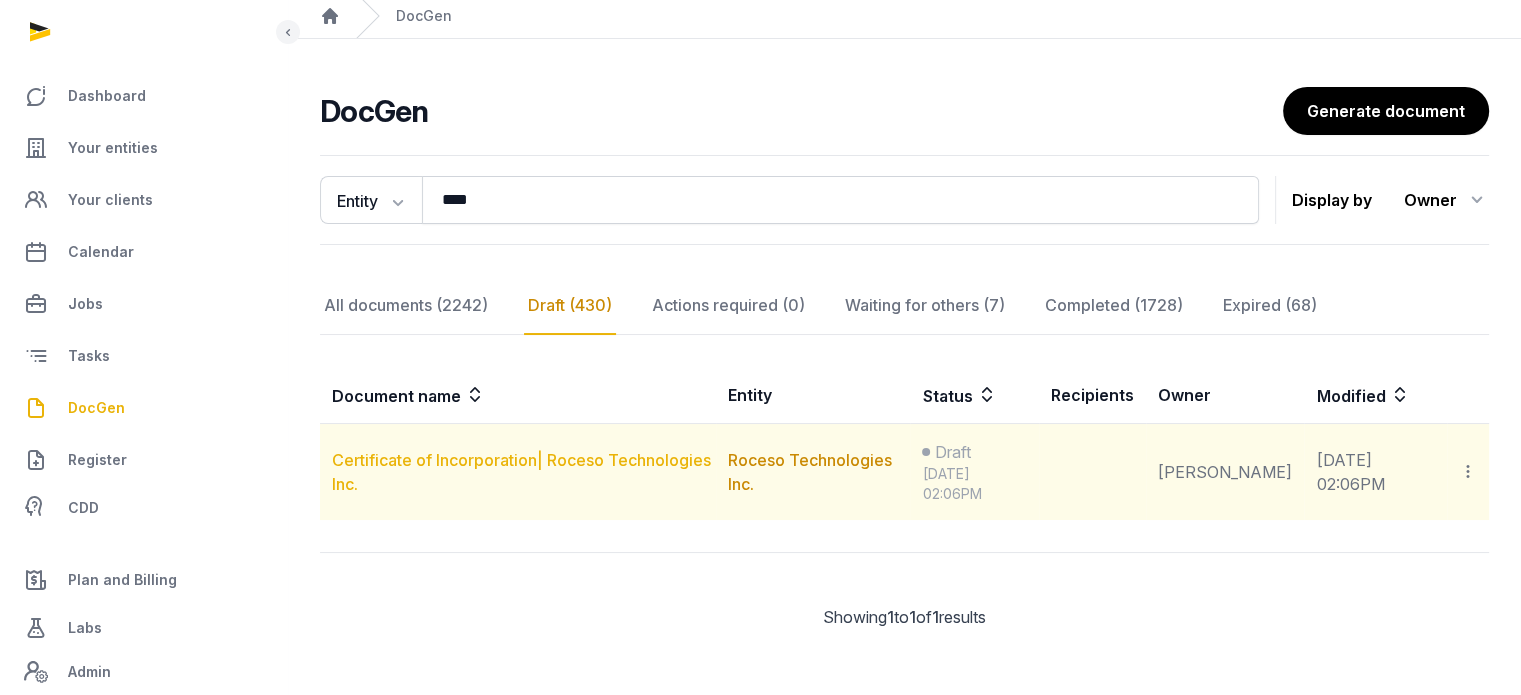 click on "Certificate of Incorporation| Roceso Technologies Inc." at bounding box center (521, 472) 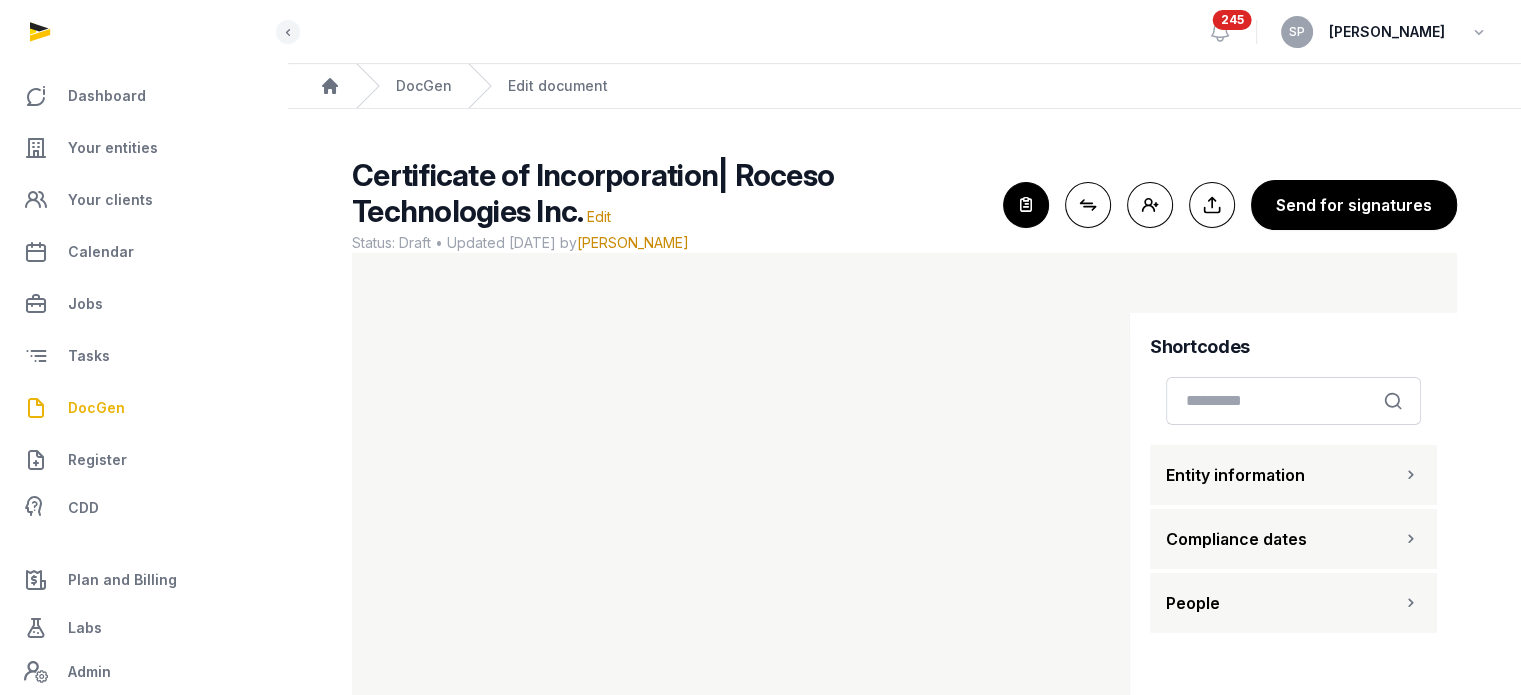 click on "People" at bounding box center [1293, 603] 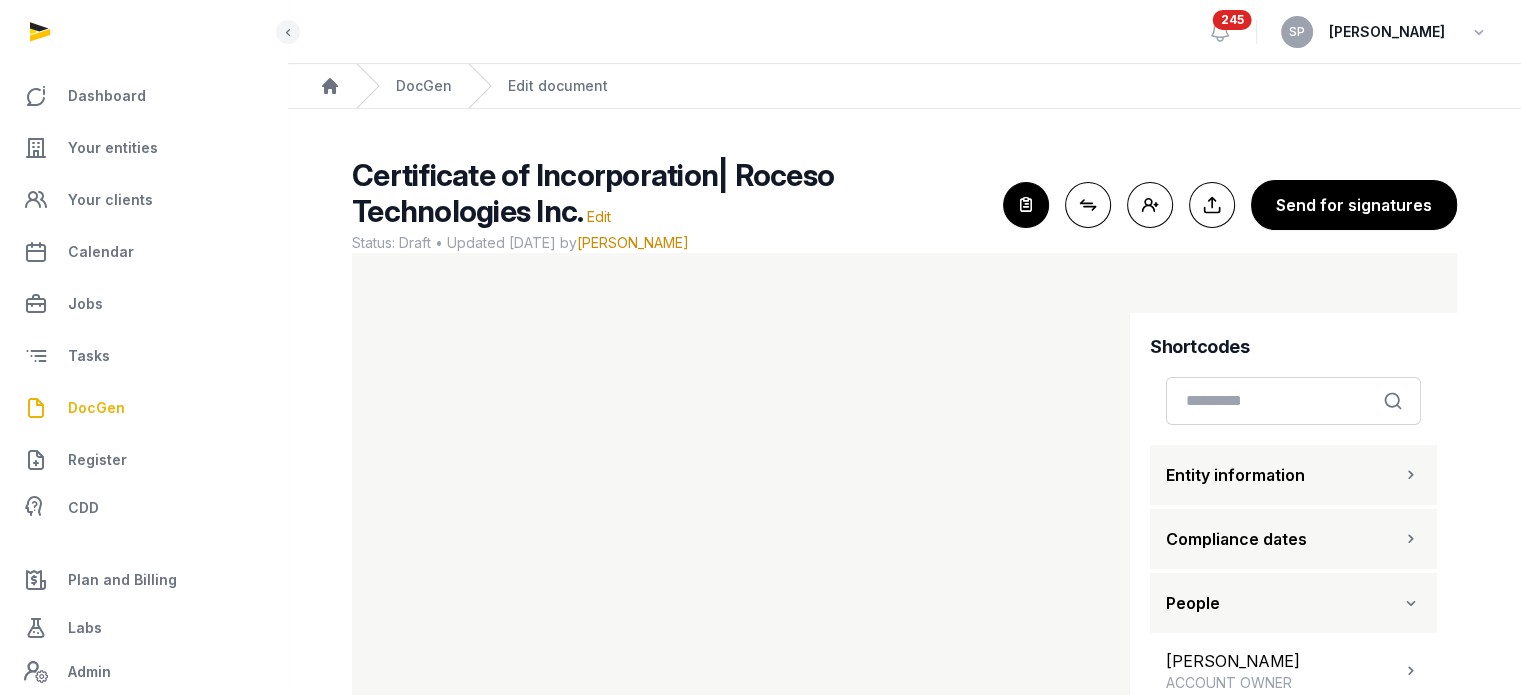 scroll, scrollTop: 119, scrollLeft: 0, axis: vertical 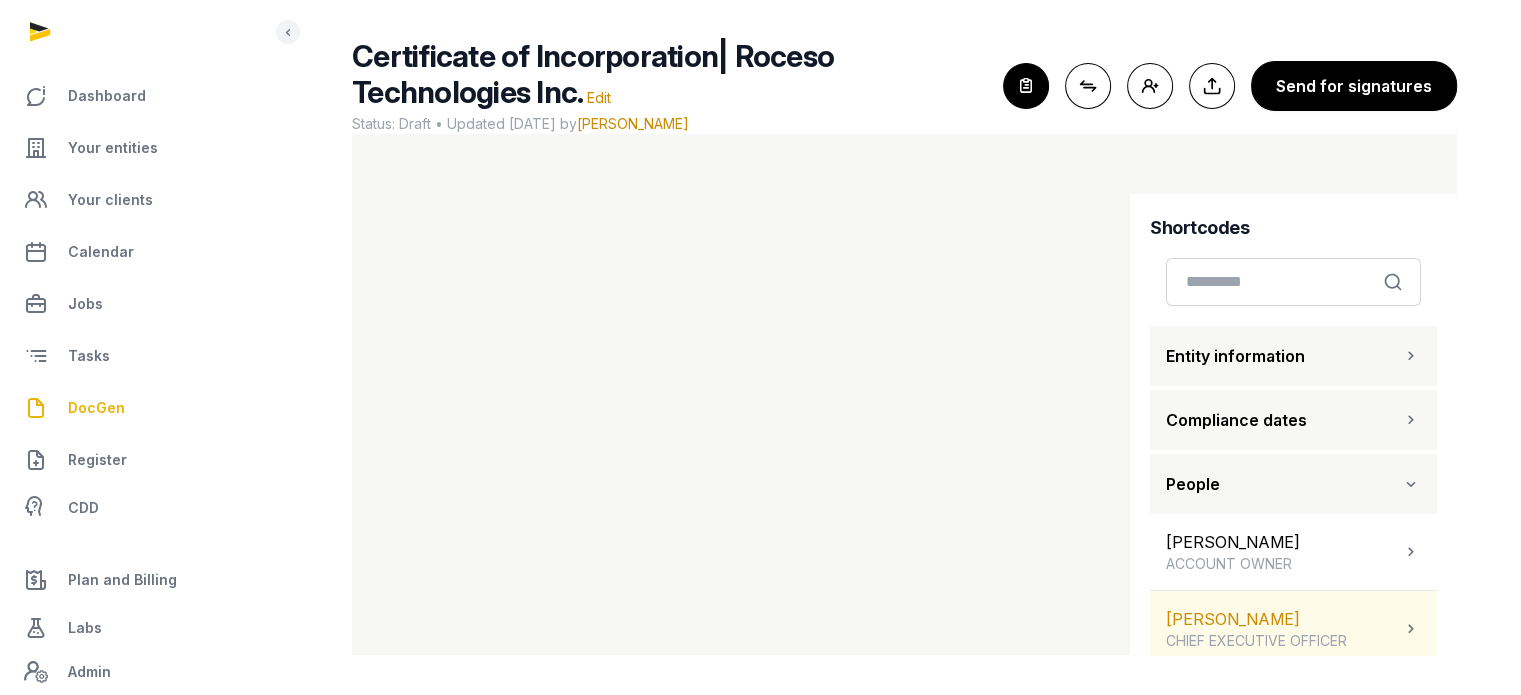 click on "Jane Wang CHIEF EXECUTIVE OFFICER" at bounding box center (1293, 629) 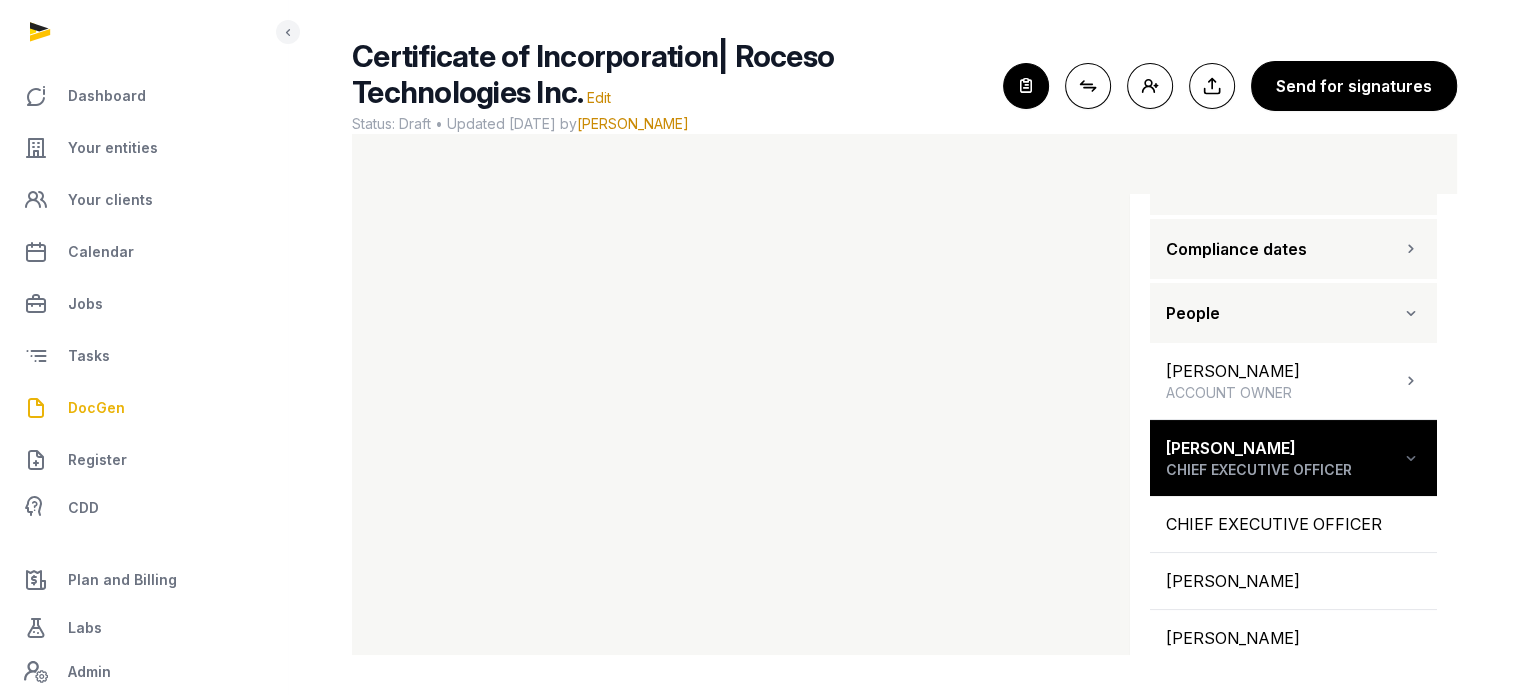 scroll, scrollTop: 195, scrollLeft: 0, axis: vertical 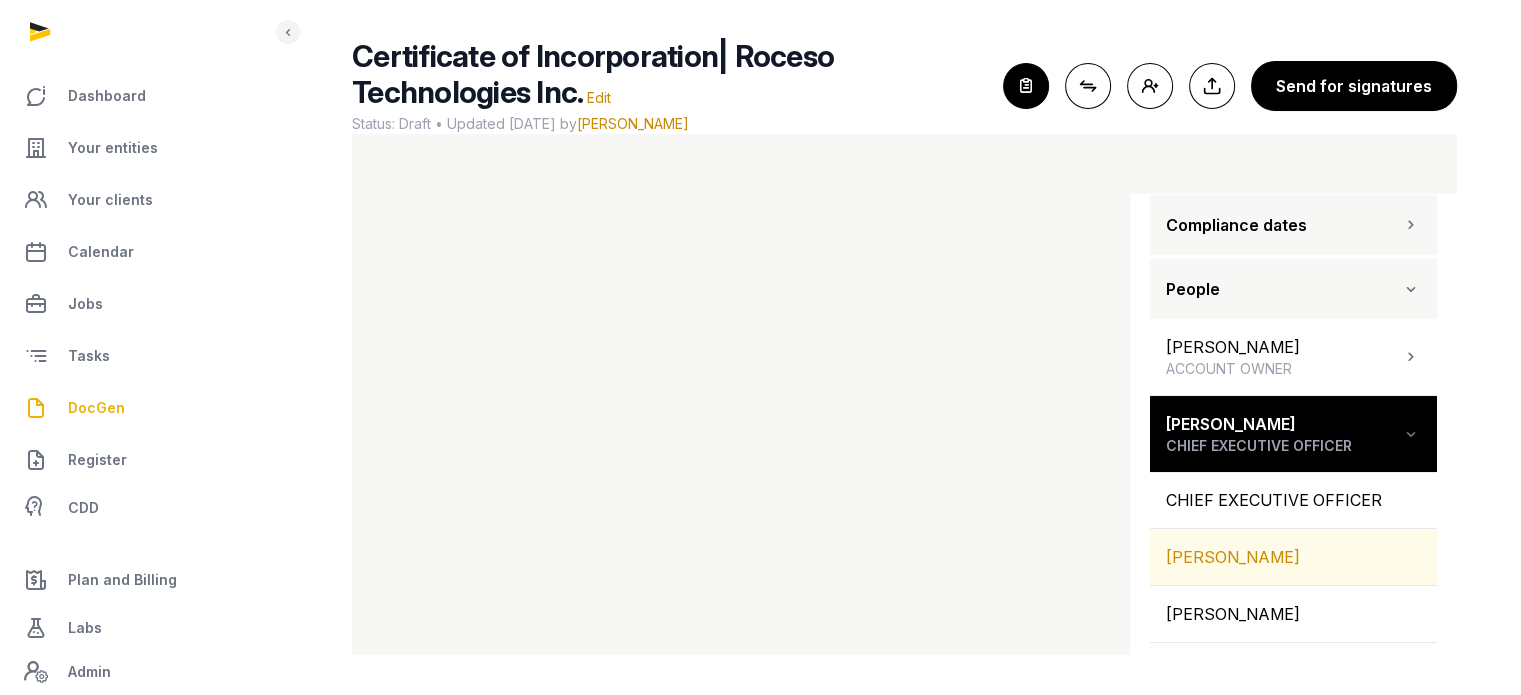 click on "JANE WANG" at bounding box center [1293, 557] 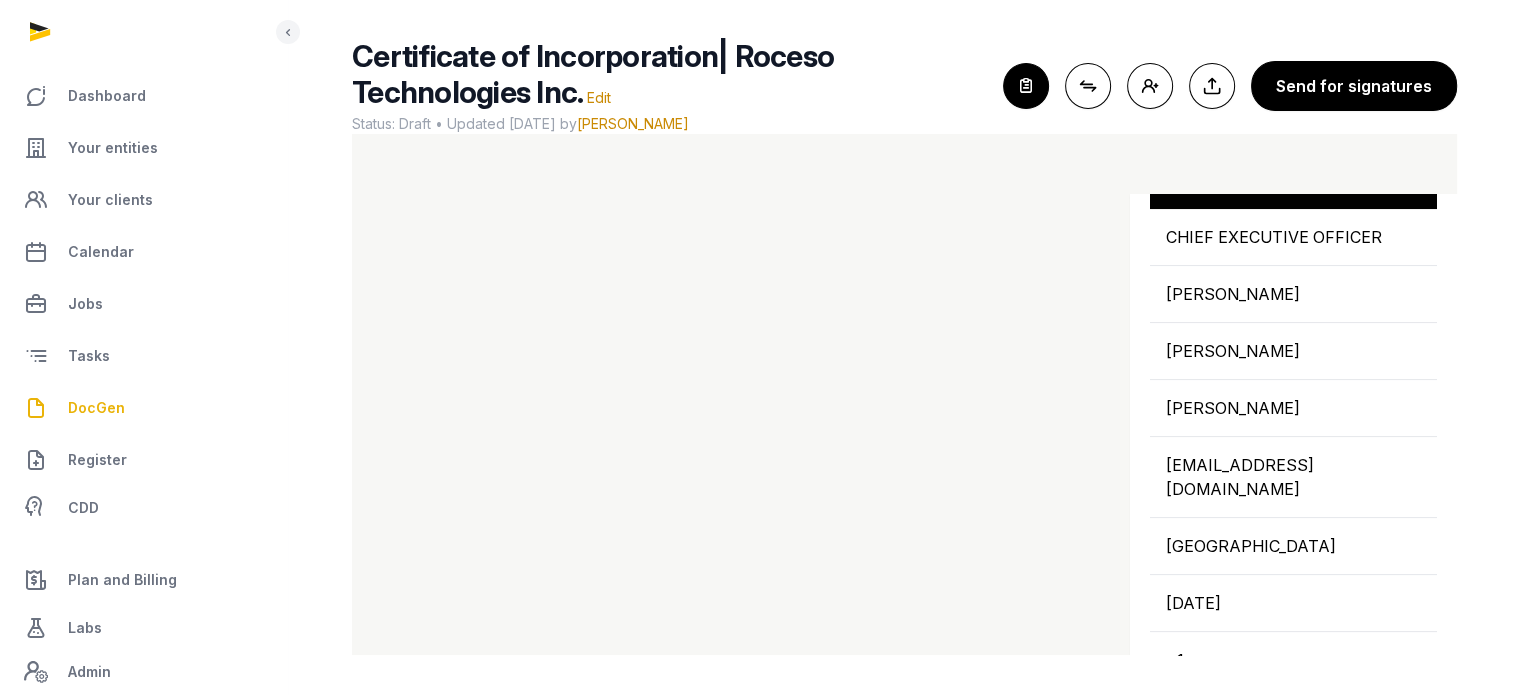 scroll, scrollTop: 494, scrollLeft: 0, axis: vertical 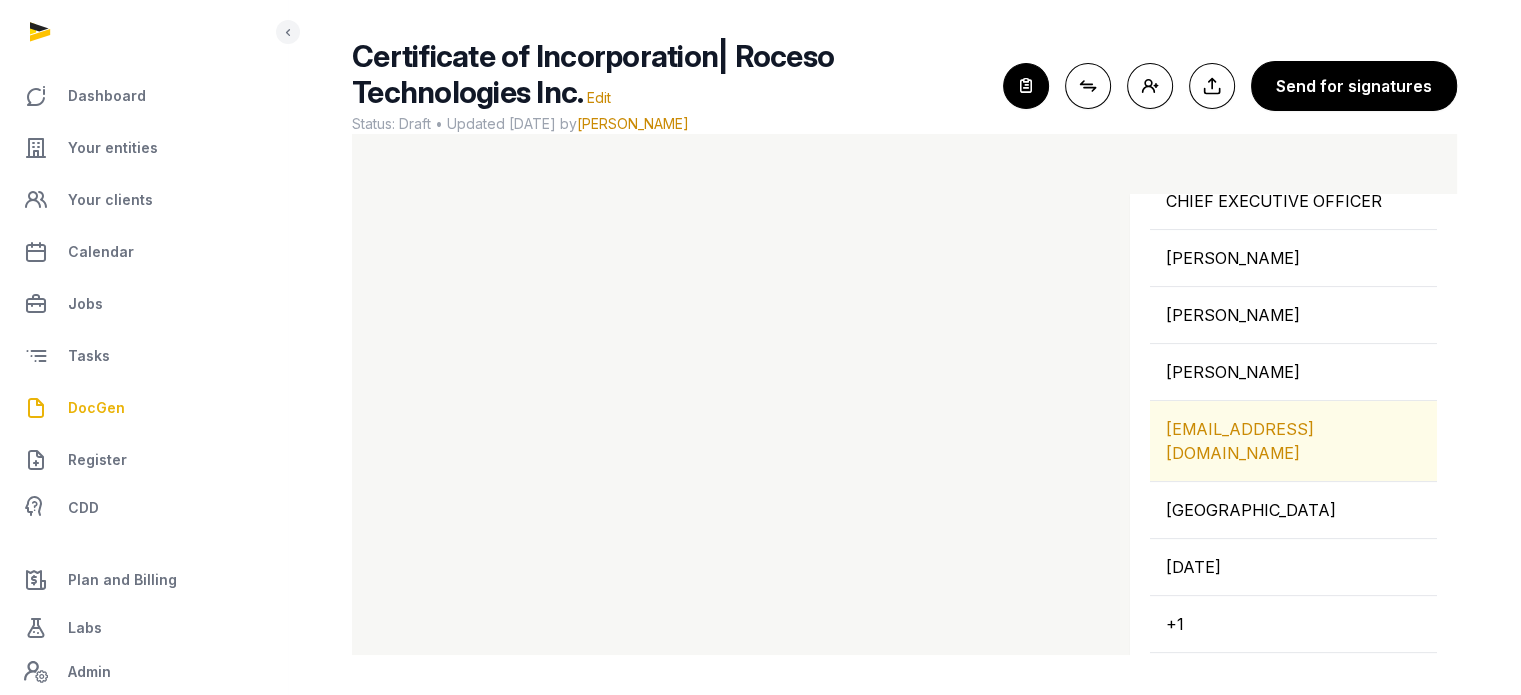 click on "JANEWANG@ROCESO.COM" at bounding box center [1293, 441] 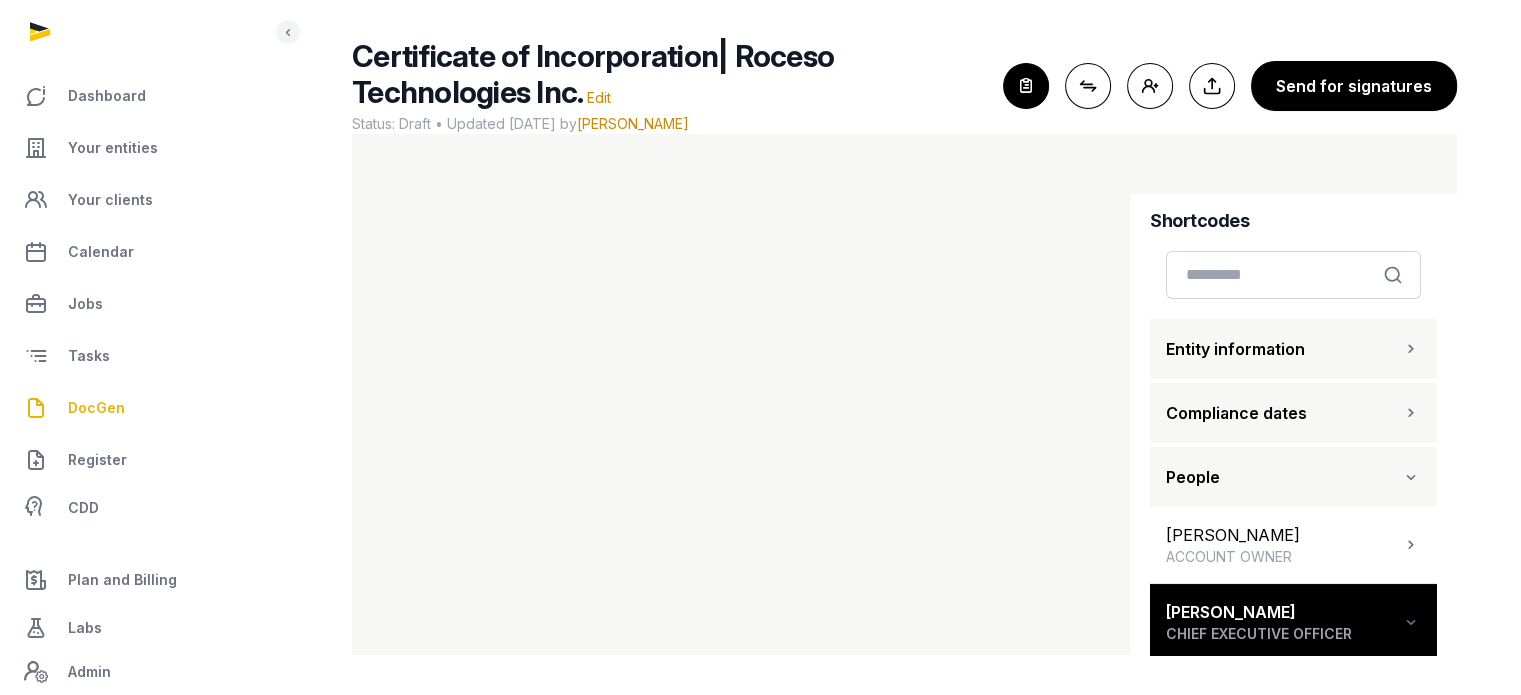 scroll, scrollTop: 0, scrollLeft: 0, axis: both 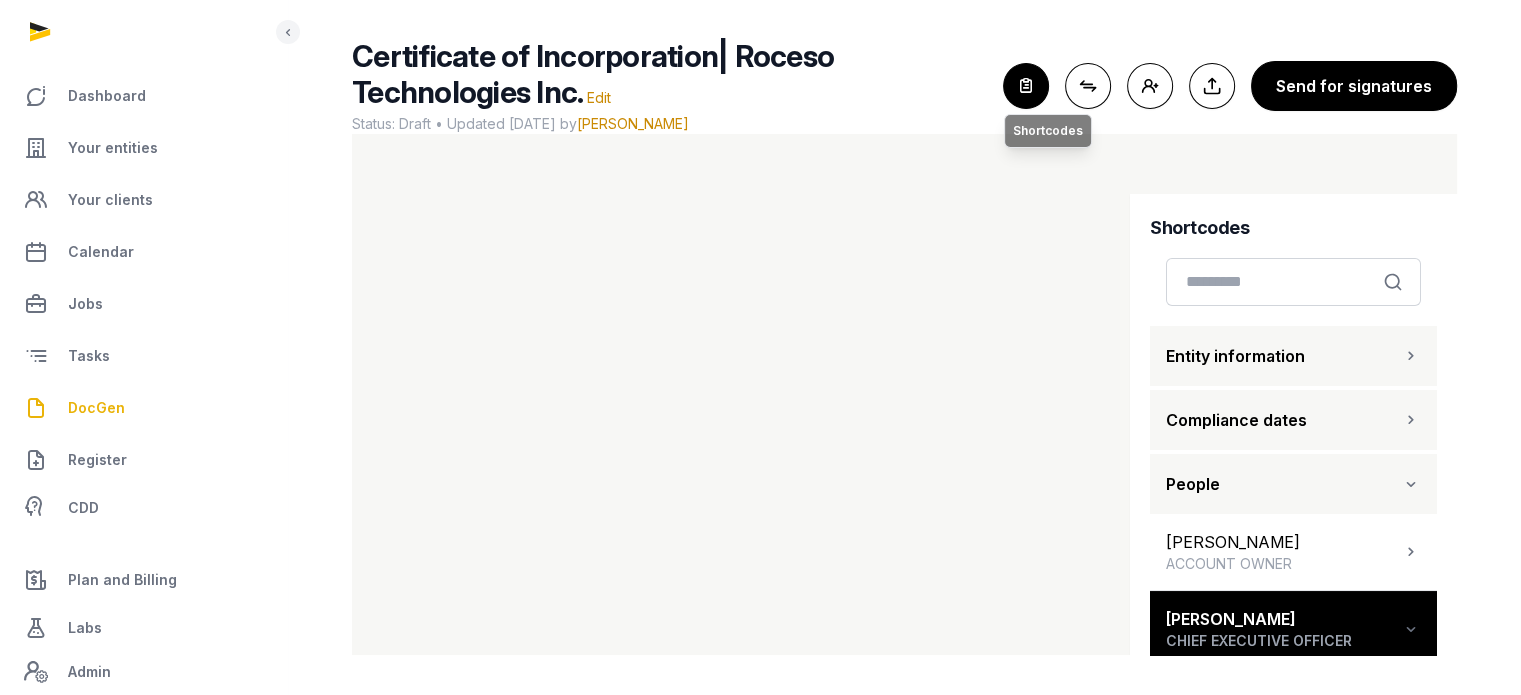 click at bounding box center [1026, 86] 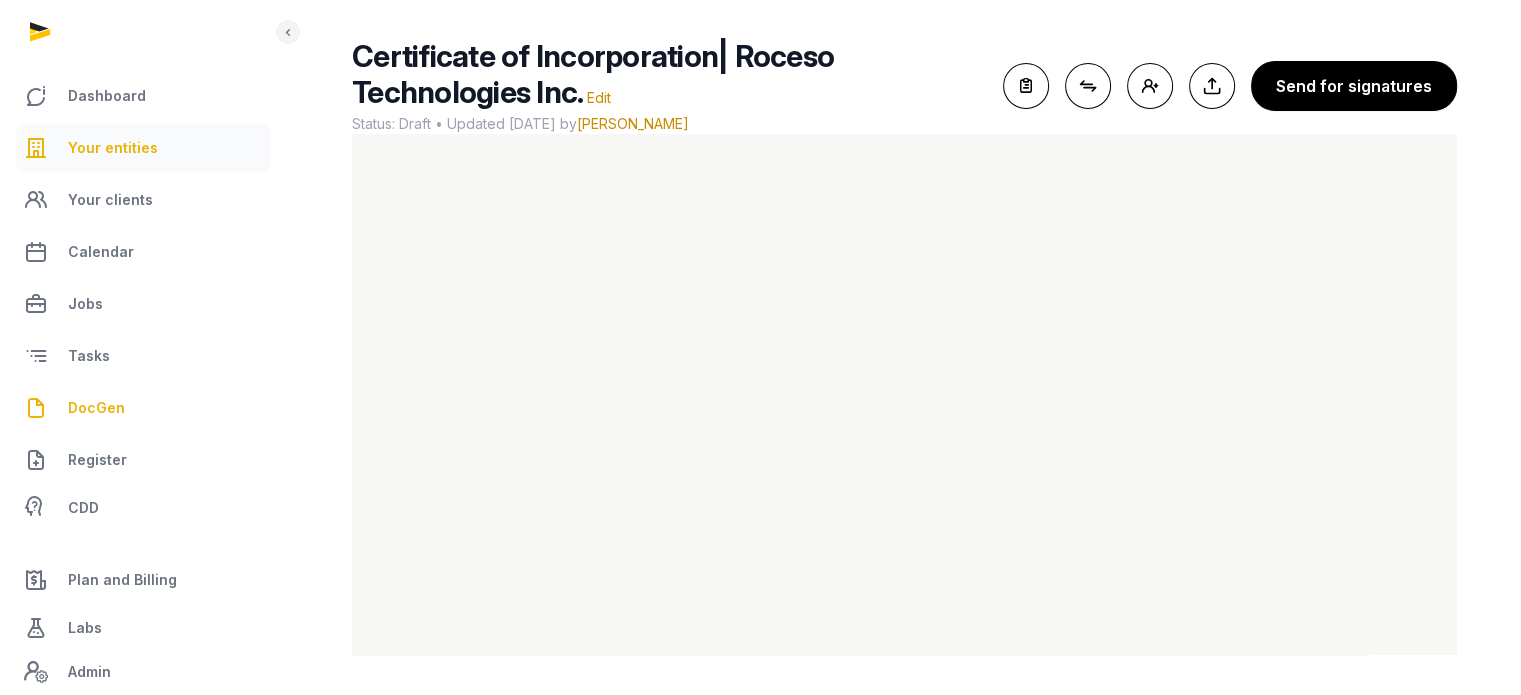 click on "Your entities" at bounding box center (143, 148) 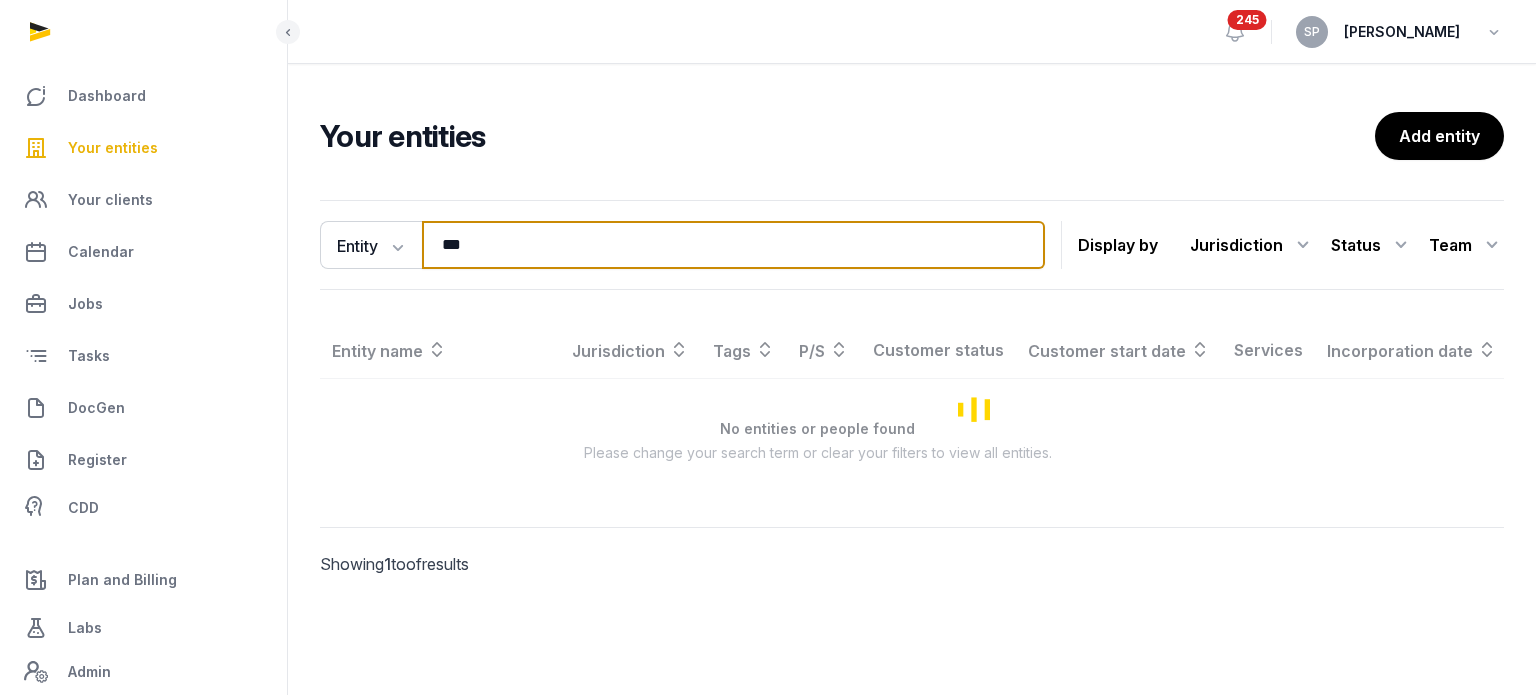 click on "***" at bounding box center [733, 245] 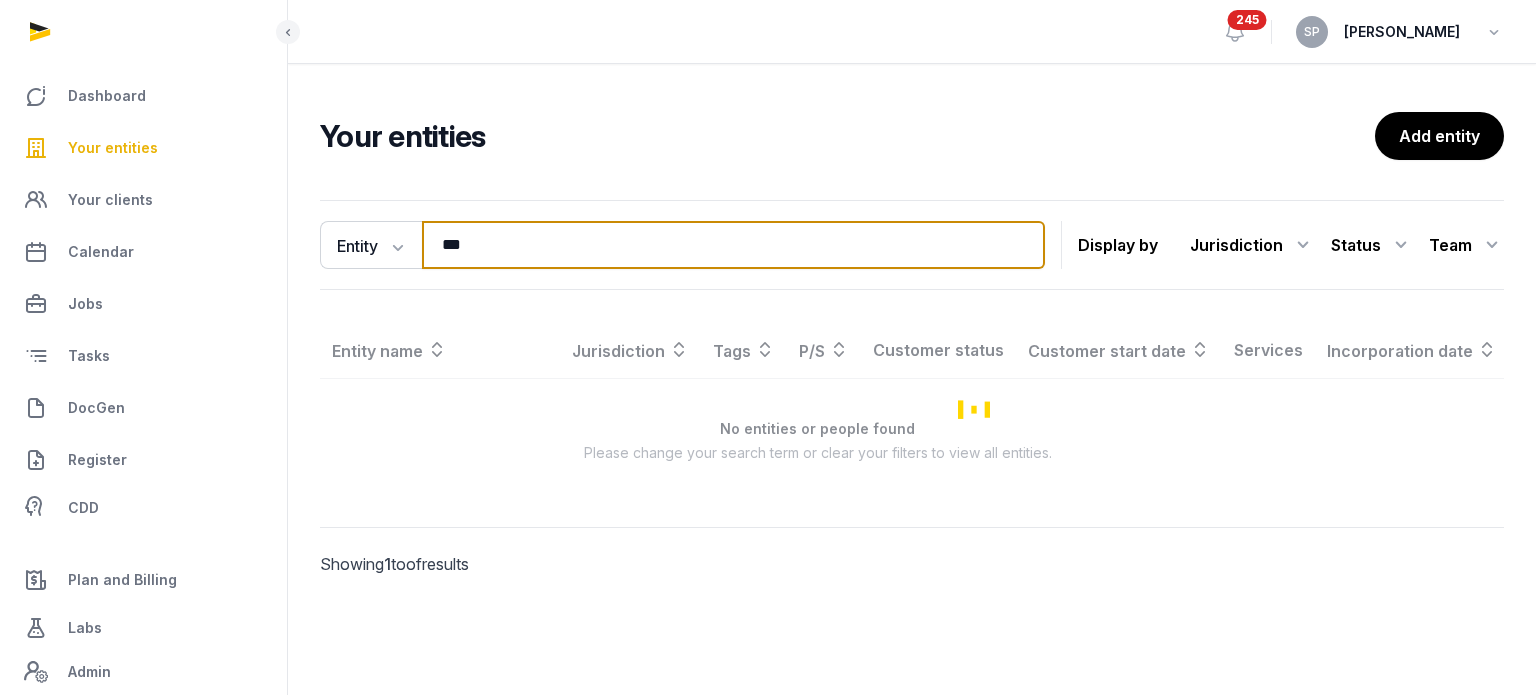 click on "***" at bounding box center (733, 245) 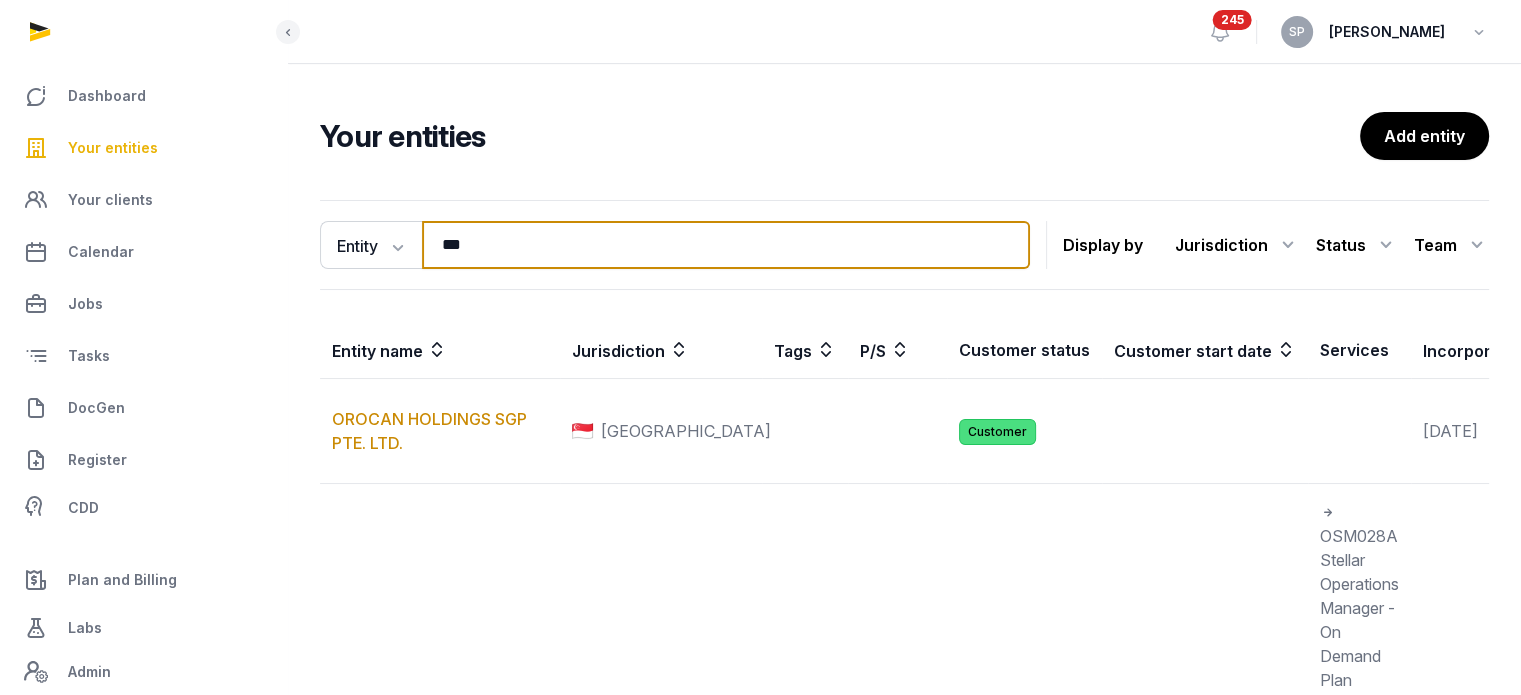 click on "***" at bounding box center (726, 245) 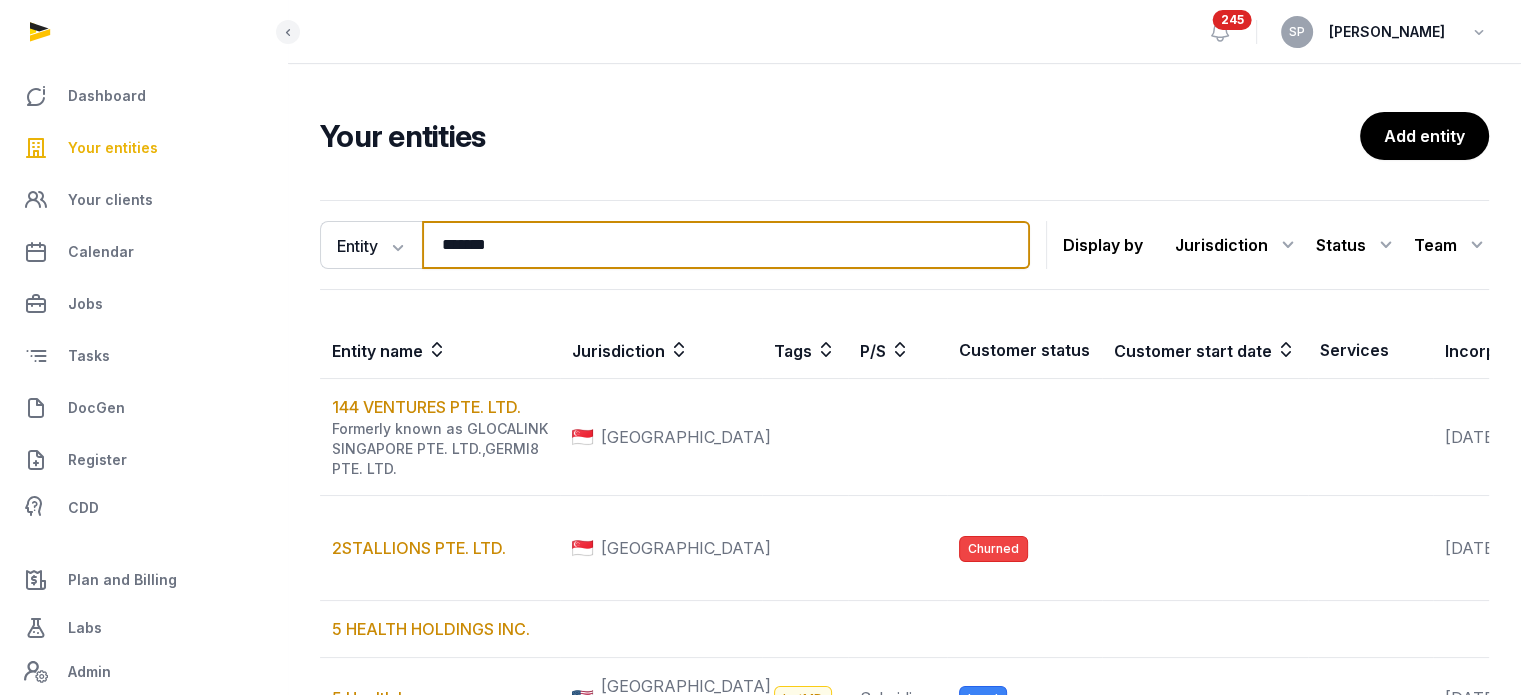 type on "*******" 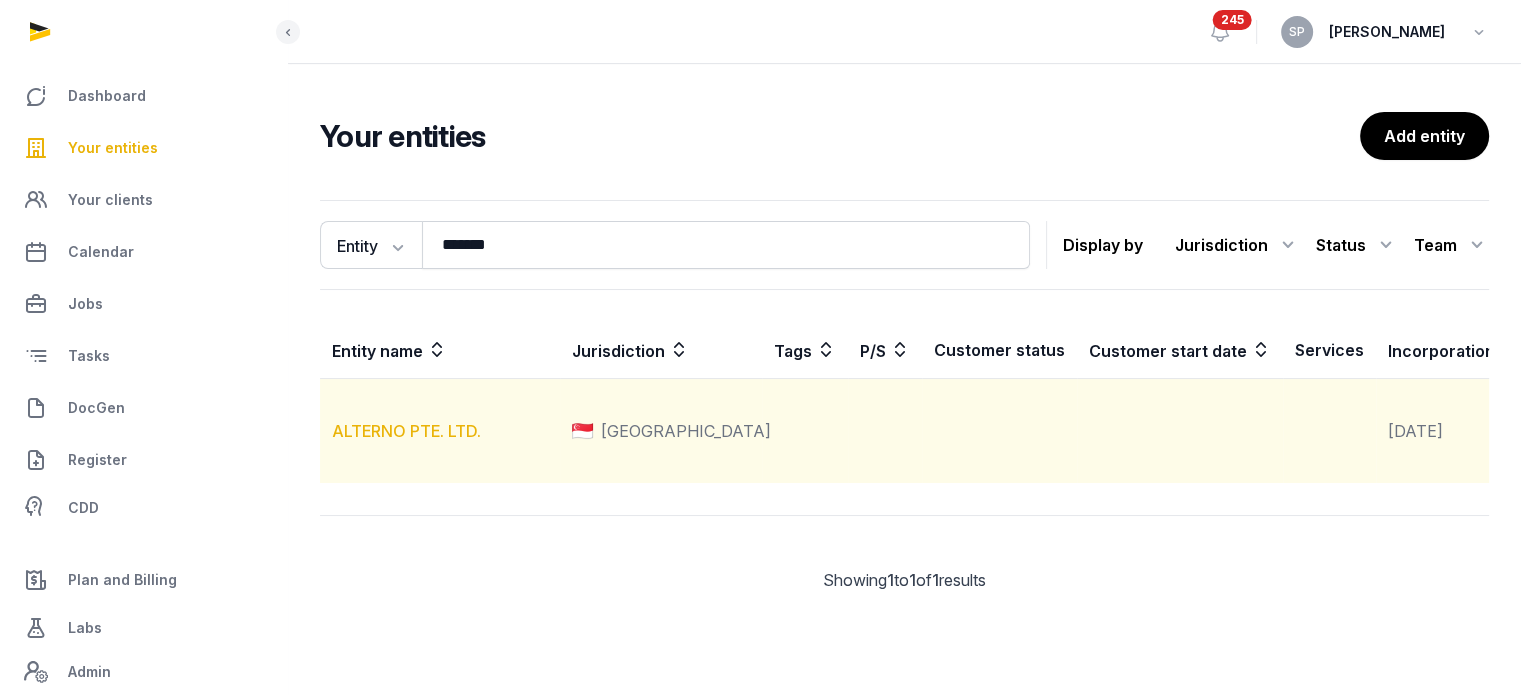 click on "ALTERNO PTE. LTD." at bounding box center (406, 431) 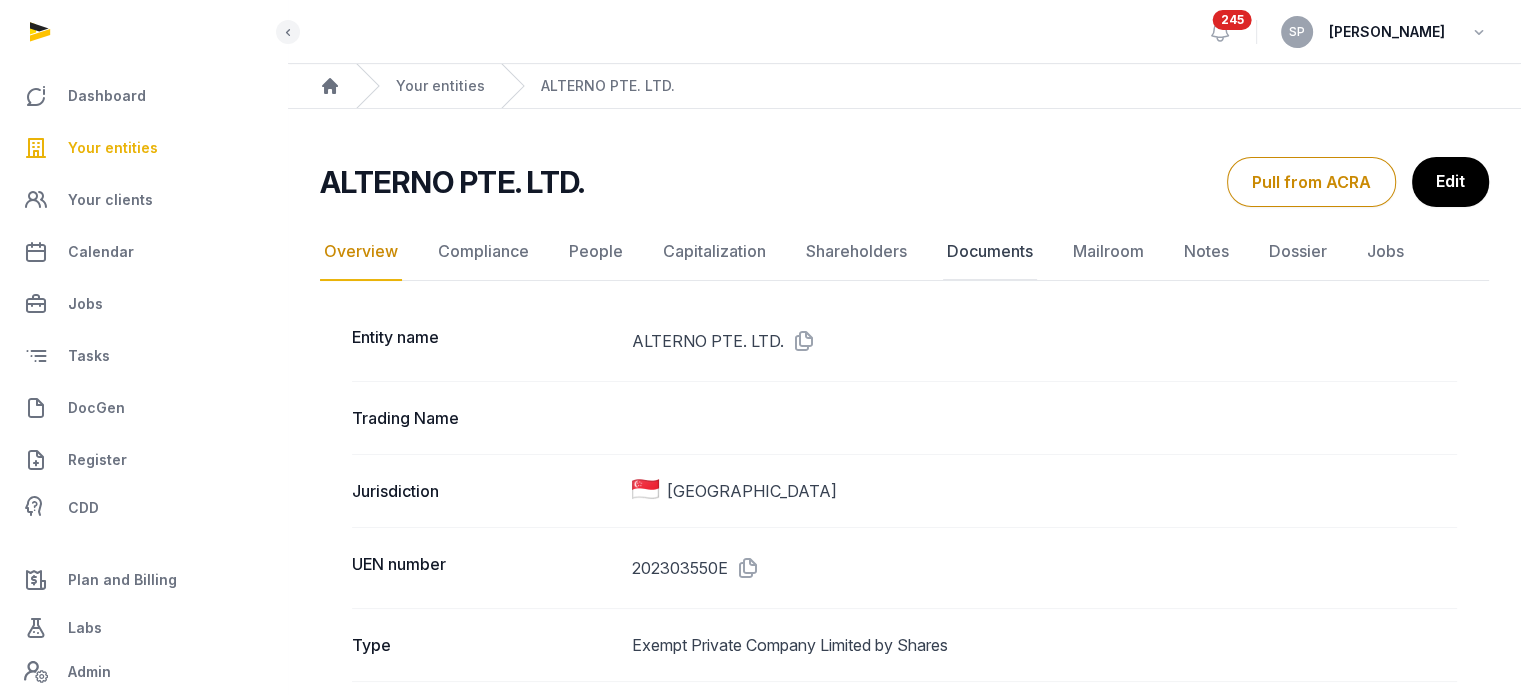click on "Documents" 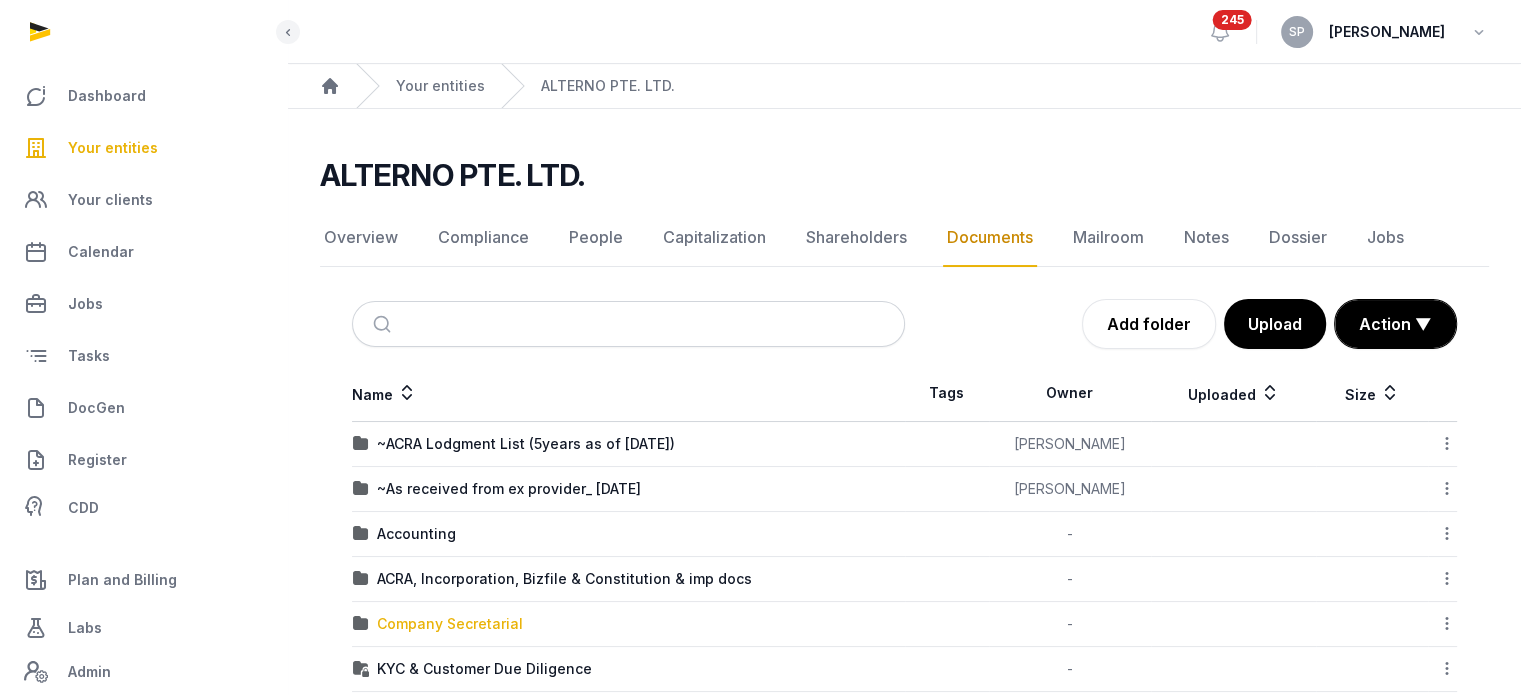 click on "Company Secretarial" at bounding box center (450, 624) 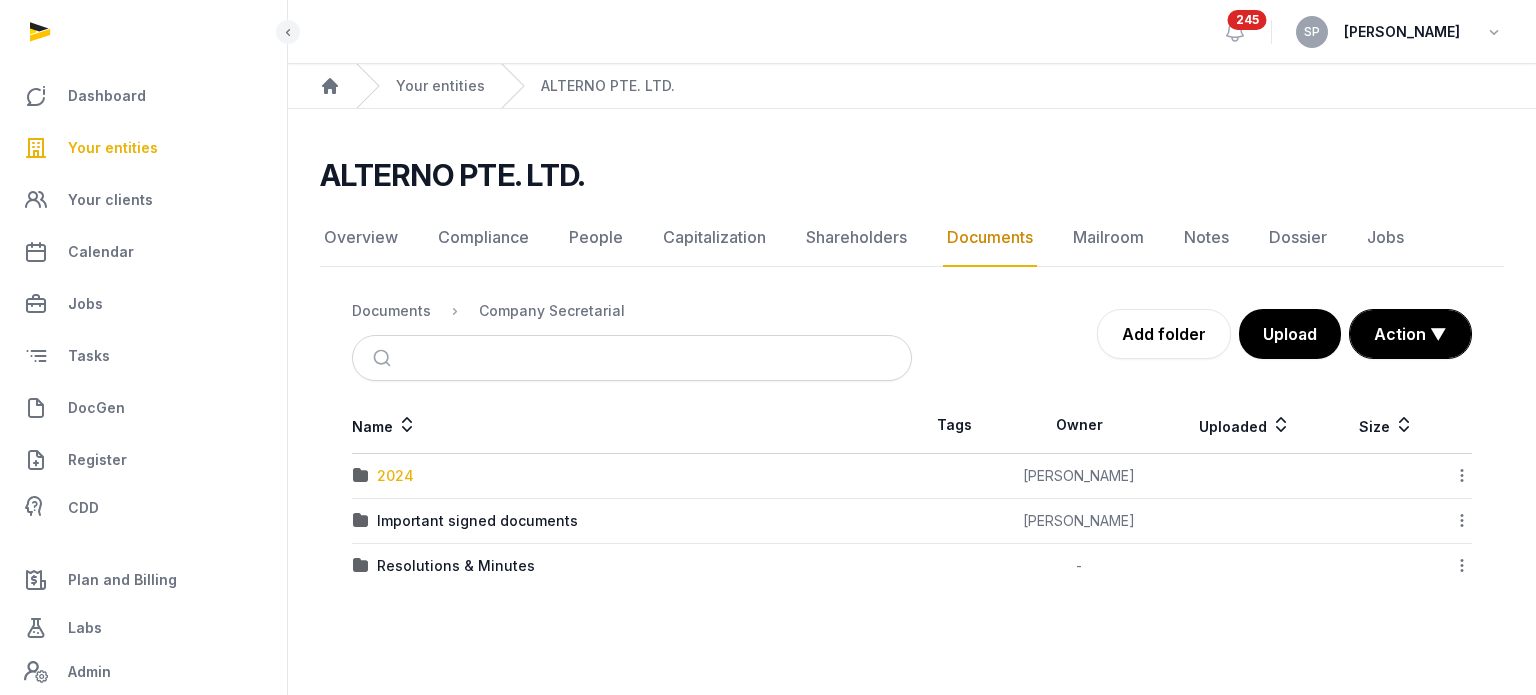 click on "2024" at bounding box center (395, 476) 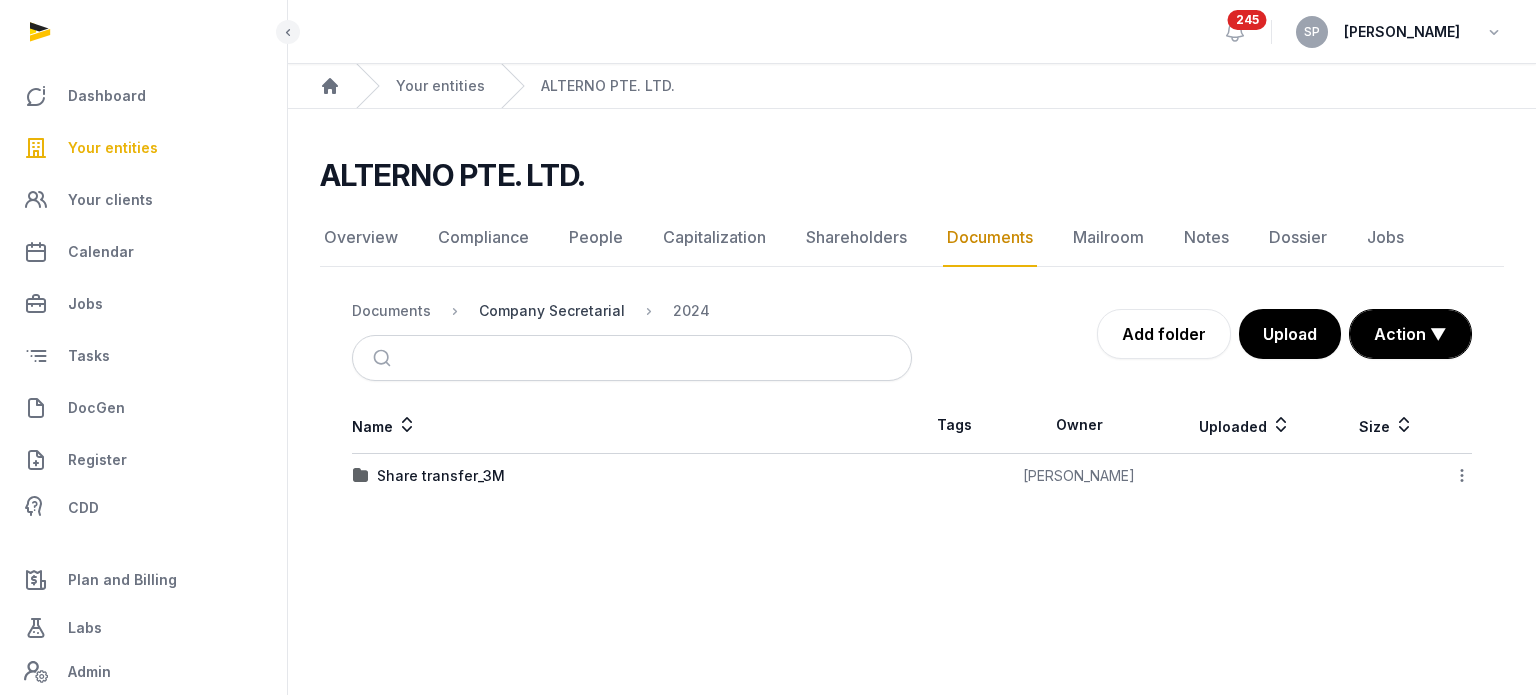 click on "Company Secretarial" at bounding box center [552, 311] 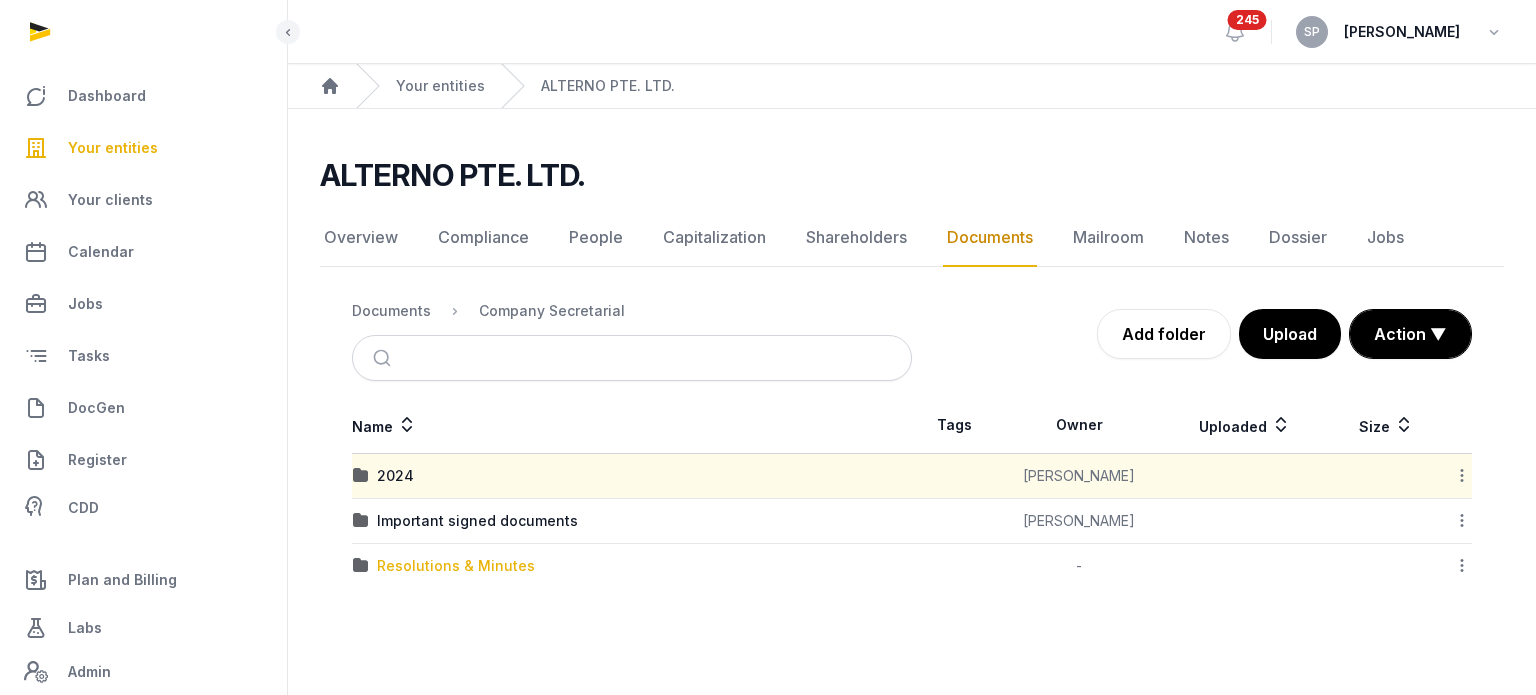 click on "Resolutions & Minutes" at bounding box center [456, 566] 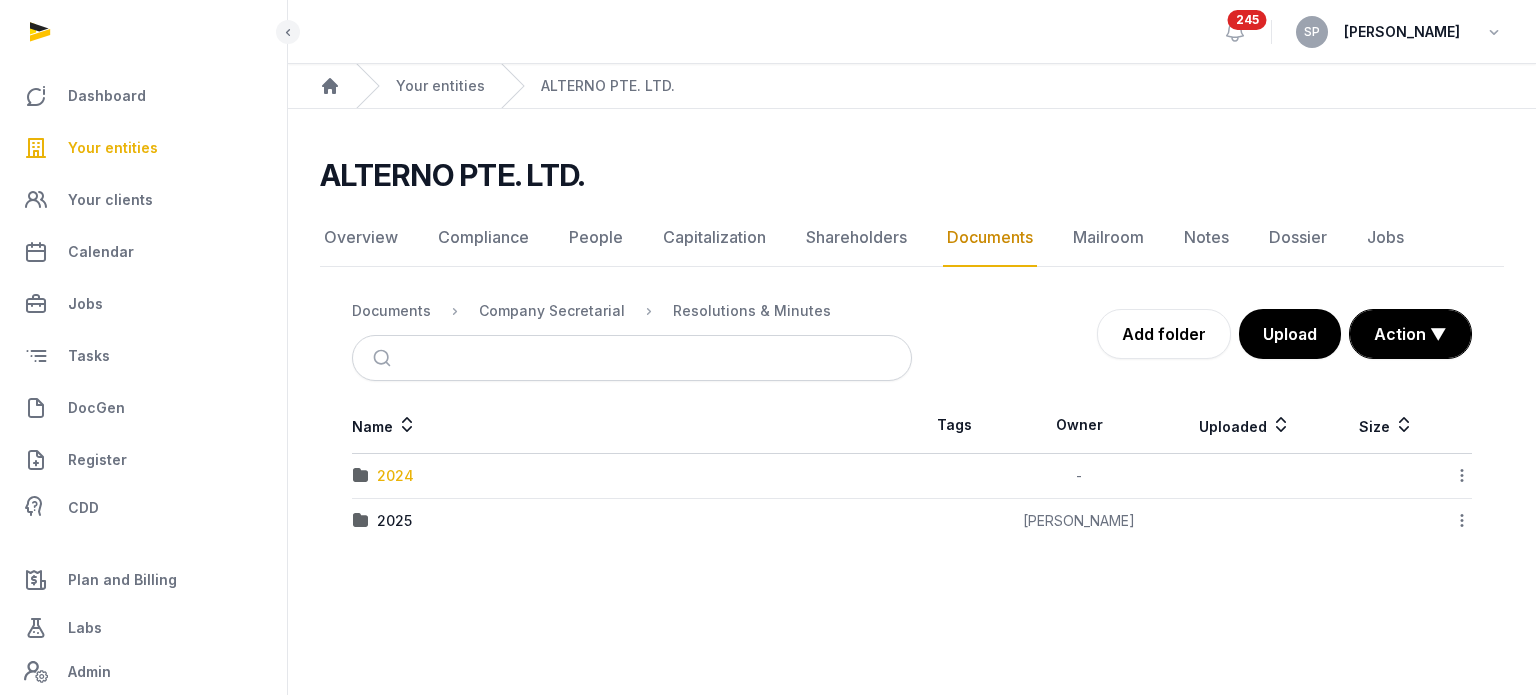 click on "2024" at bounding box center [395, 476] 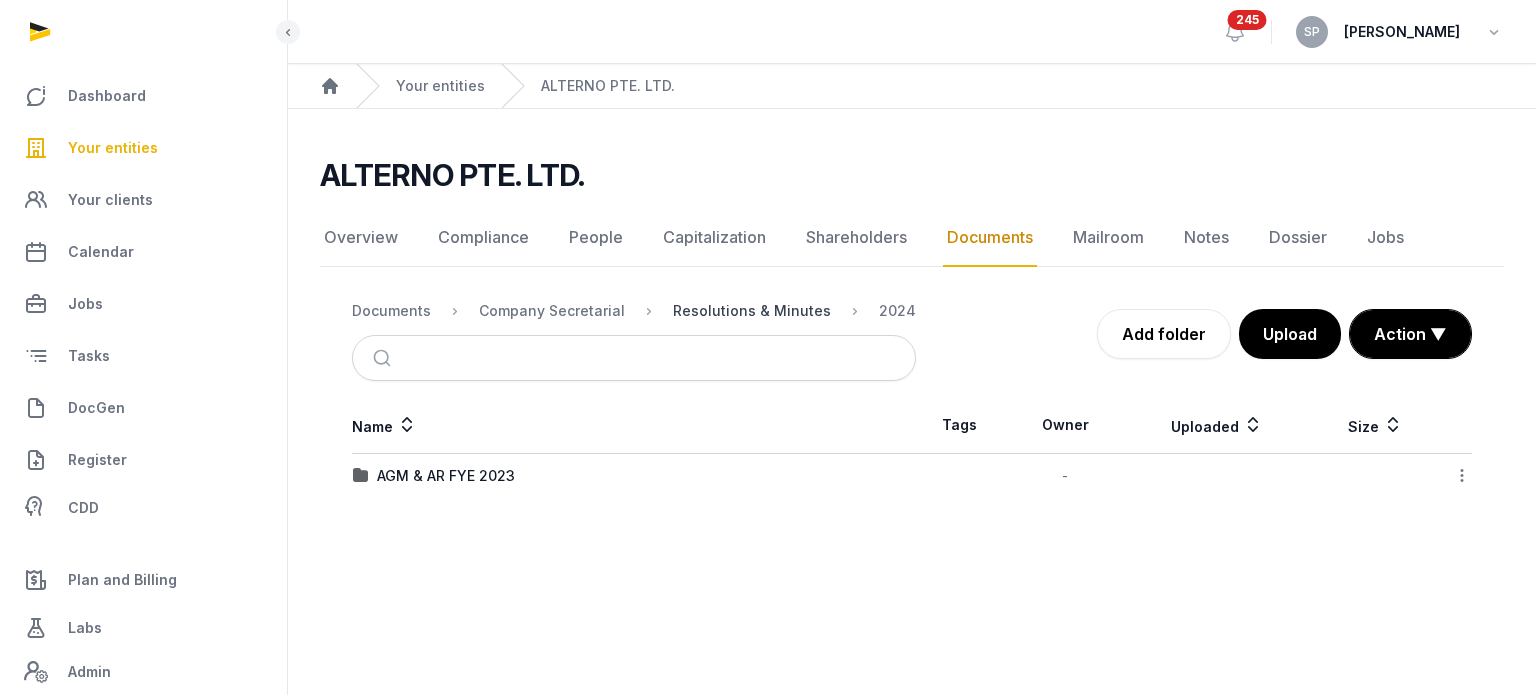 click on "Resolutions & Minutes" at bounding box center (752, 311) 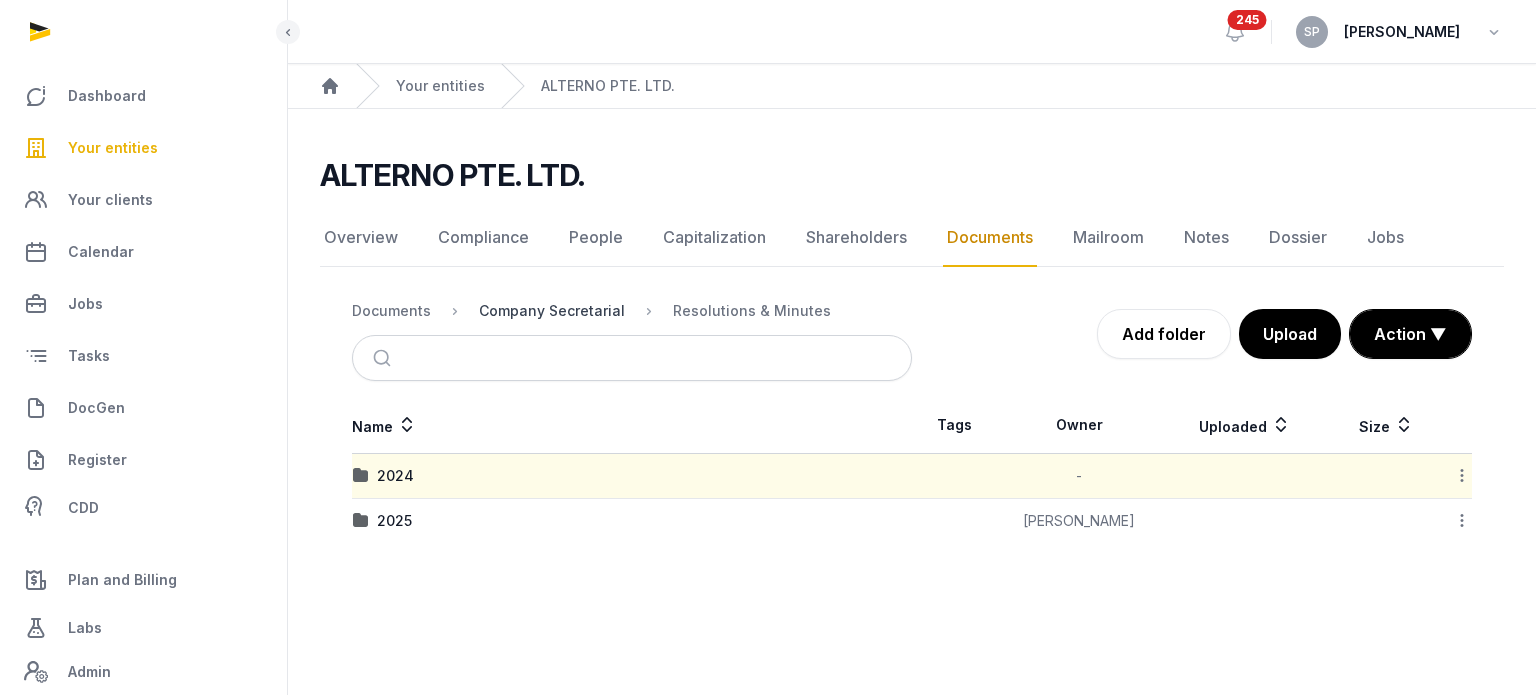 click on "Company Secretarial" at bounding box center (552, 311) 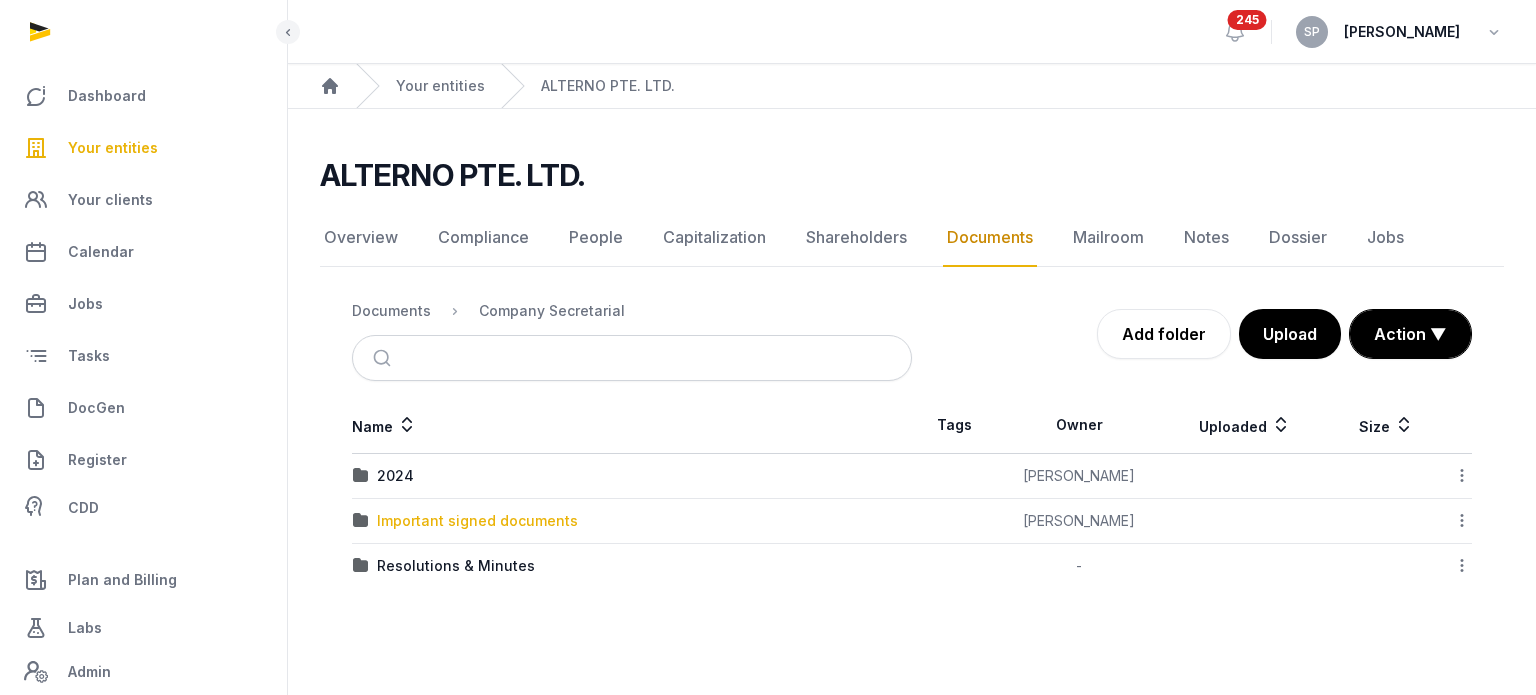 click on "Important signed documents" at bounding box center [477, 521] 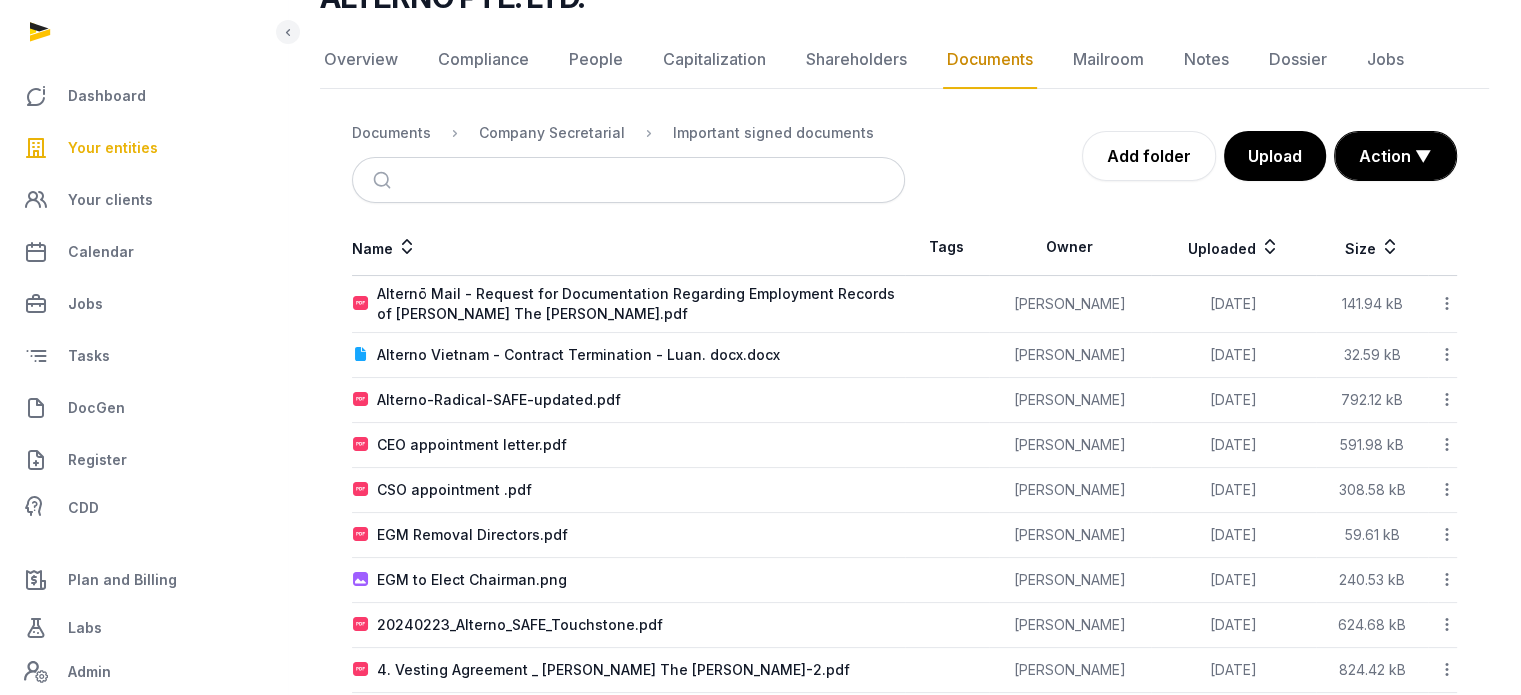 scroll, scrollTop: 180, scrollLeft: 0, axis: vertical 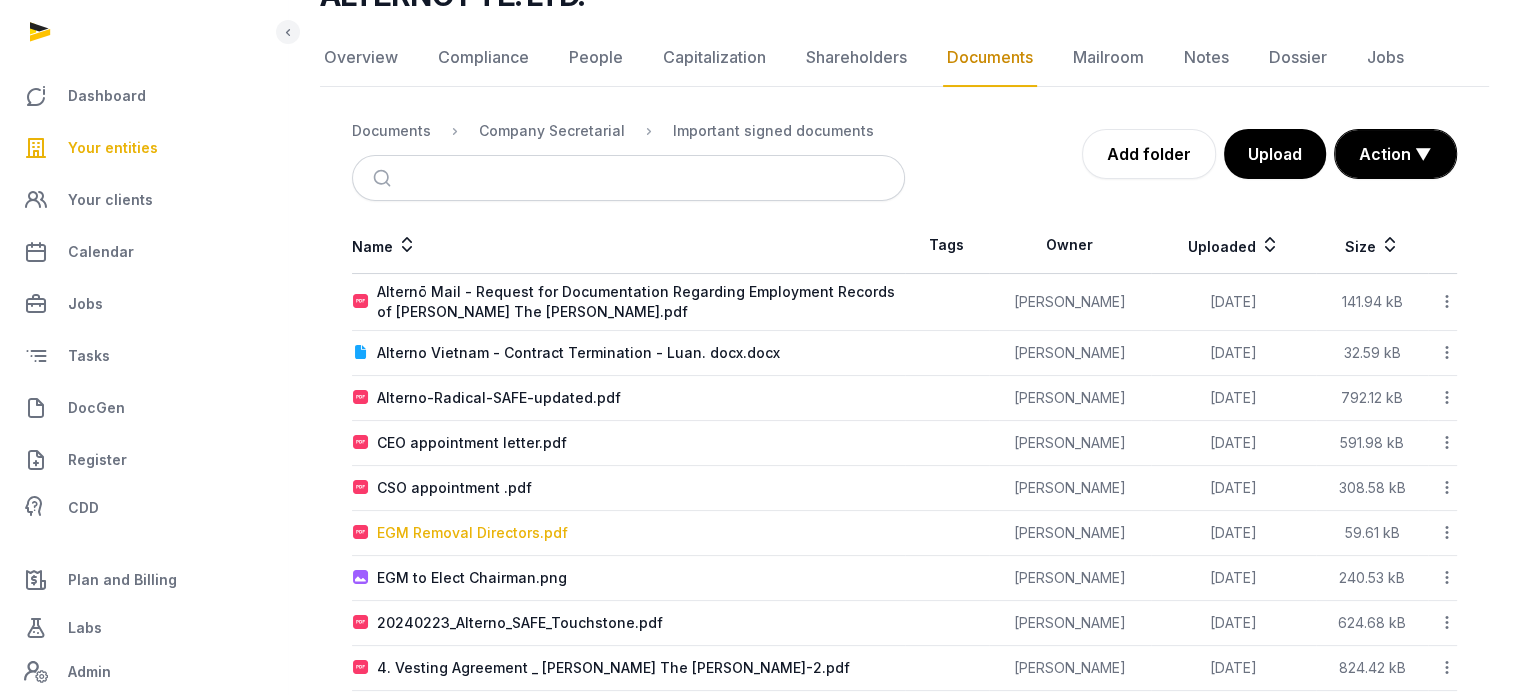 click on "EGM Removal Directors.pdf" at bounding box center [472, 533] 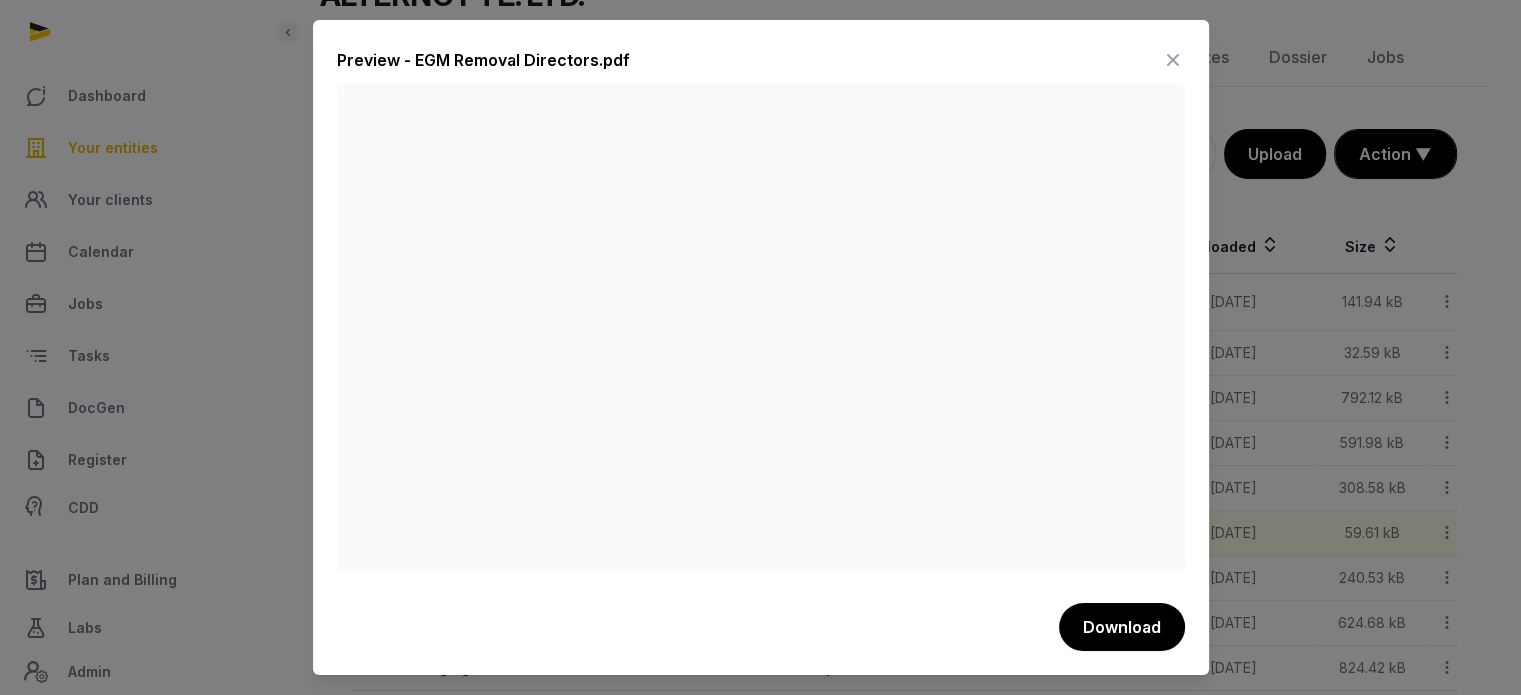drag, startPoint x: 1187, startPoint y: 247, endPoint x: 1192, endPoint y: 319, distance: 72.1734 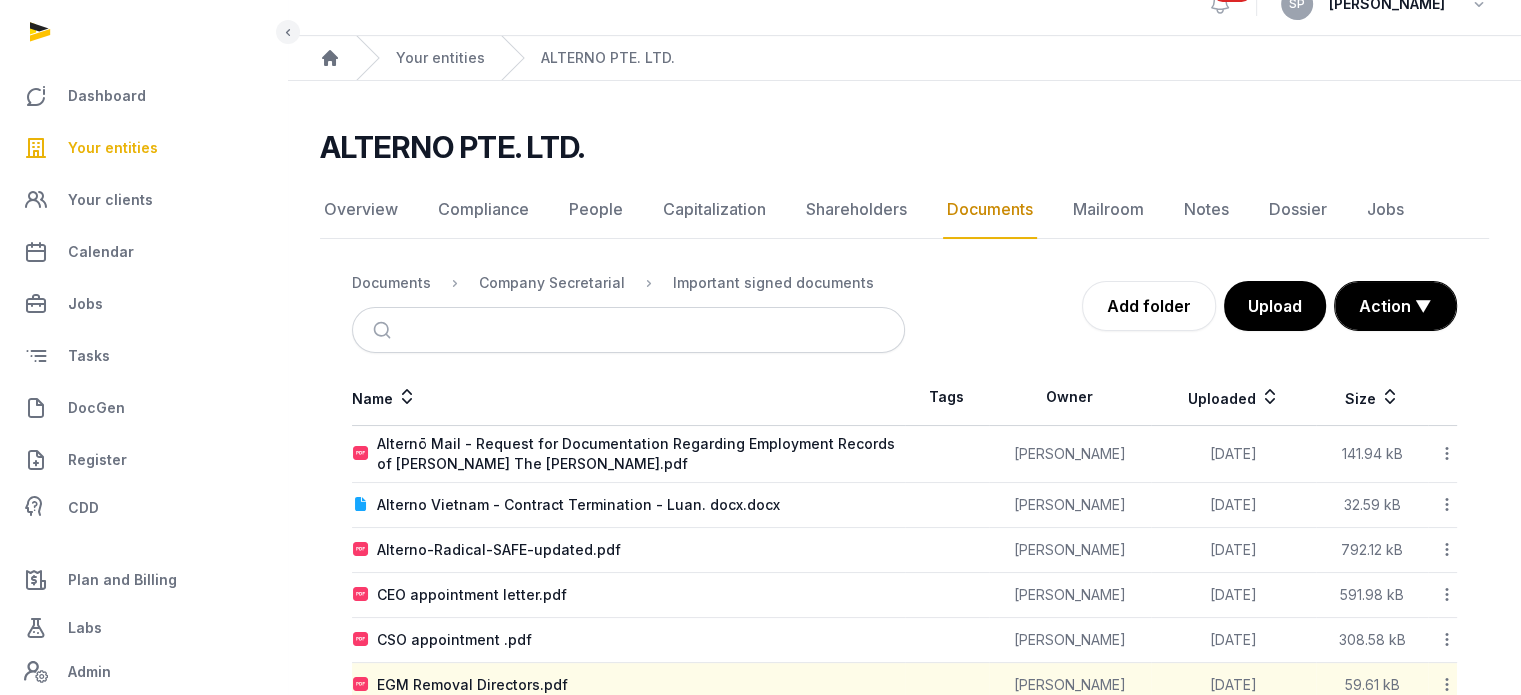 scroll, scrollTop: 22, scrollLeft: 0, axis: vertical 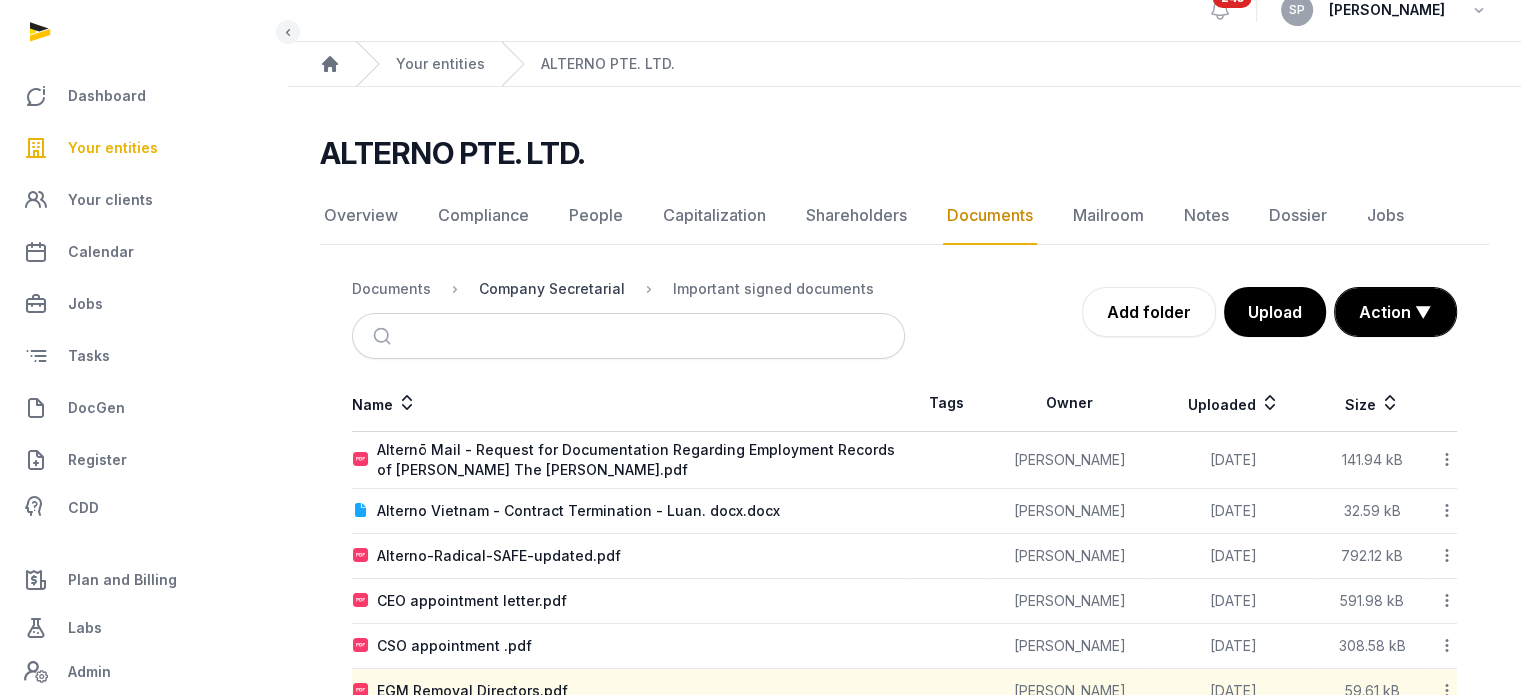 click on "Company Secretarial" at bounding box center [552, 289] 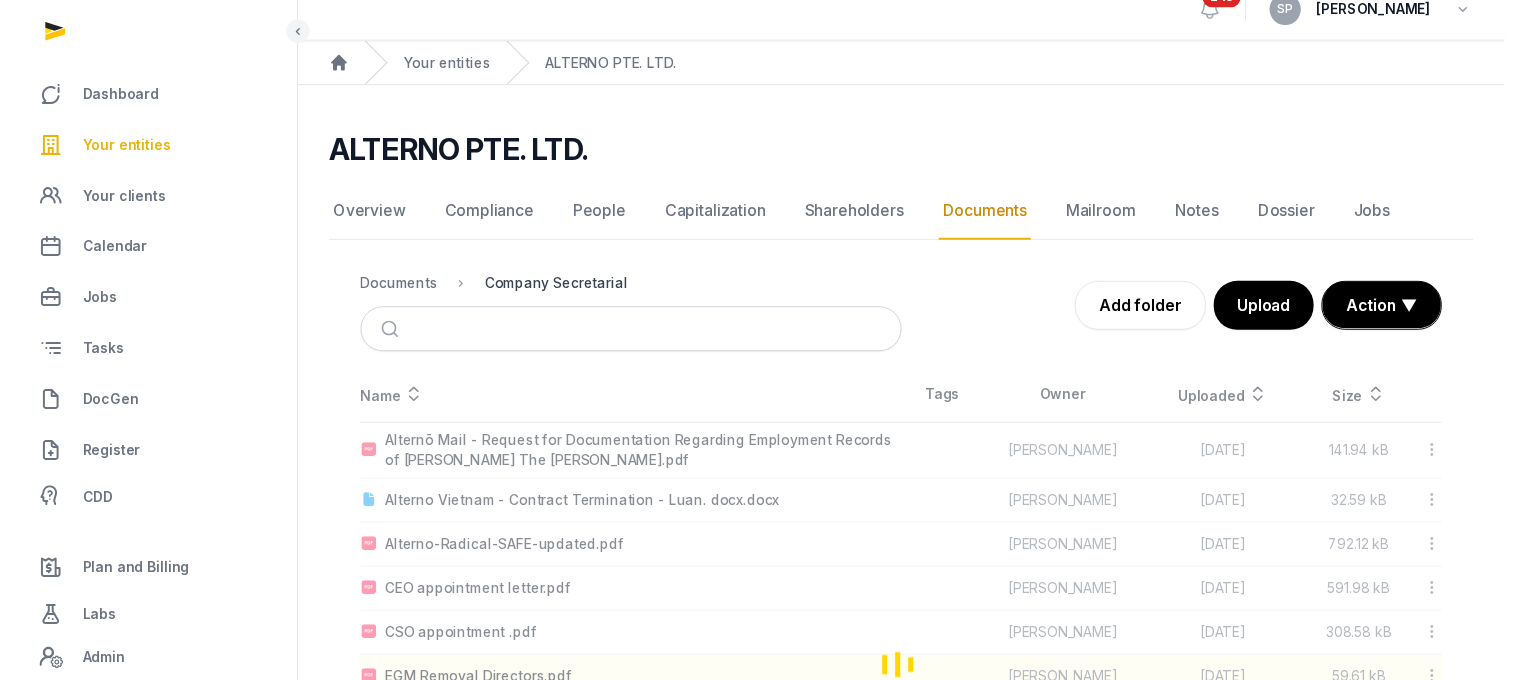 scroll, scrollTop: 0, scrollLeft: 0, axis: both 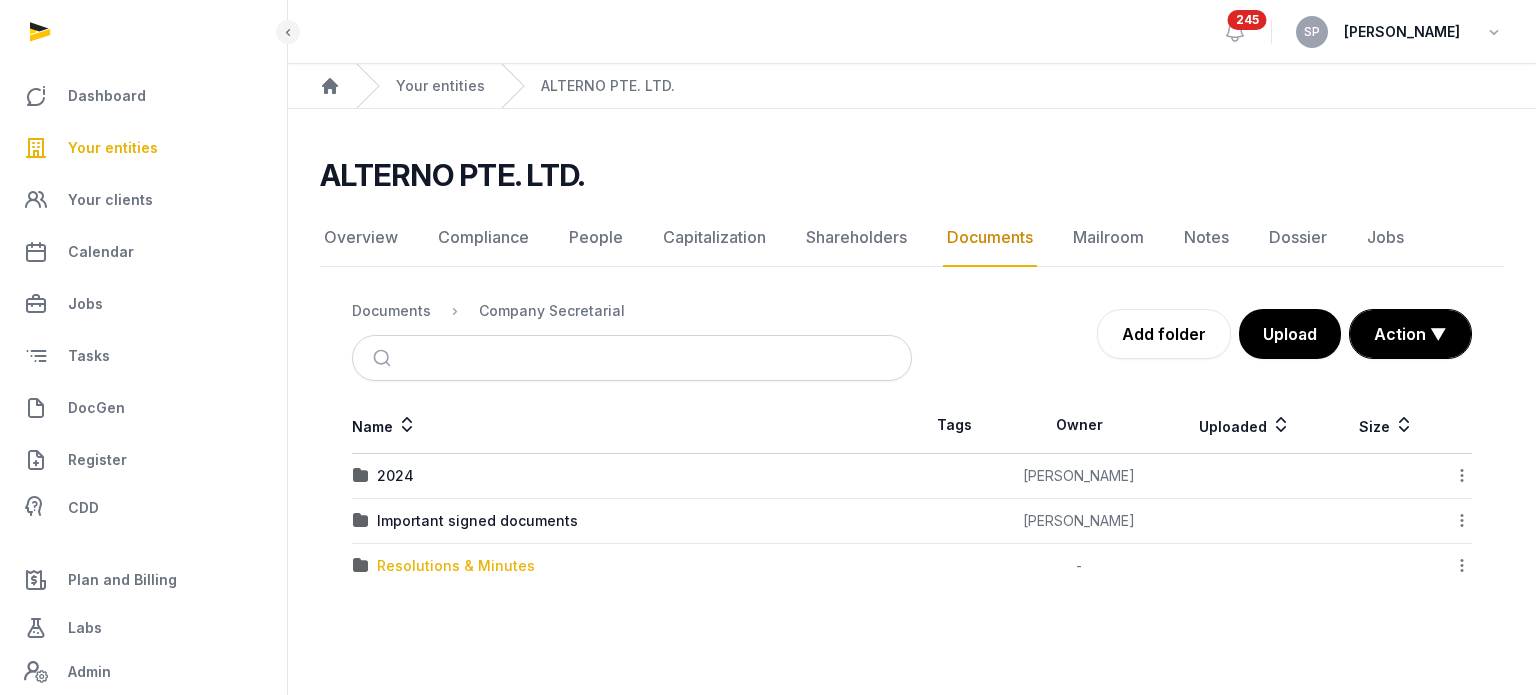 click on "Resolutions & Minutes" at bounding box center [456, 566] 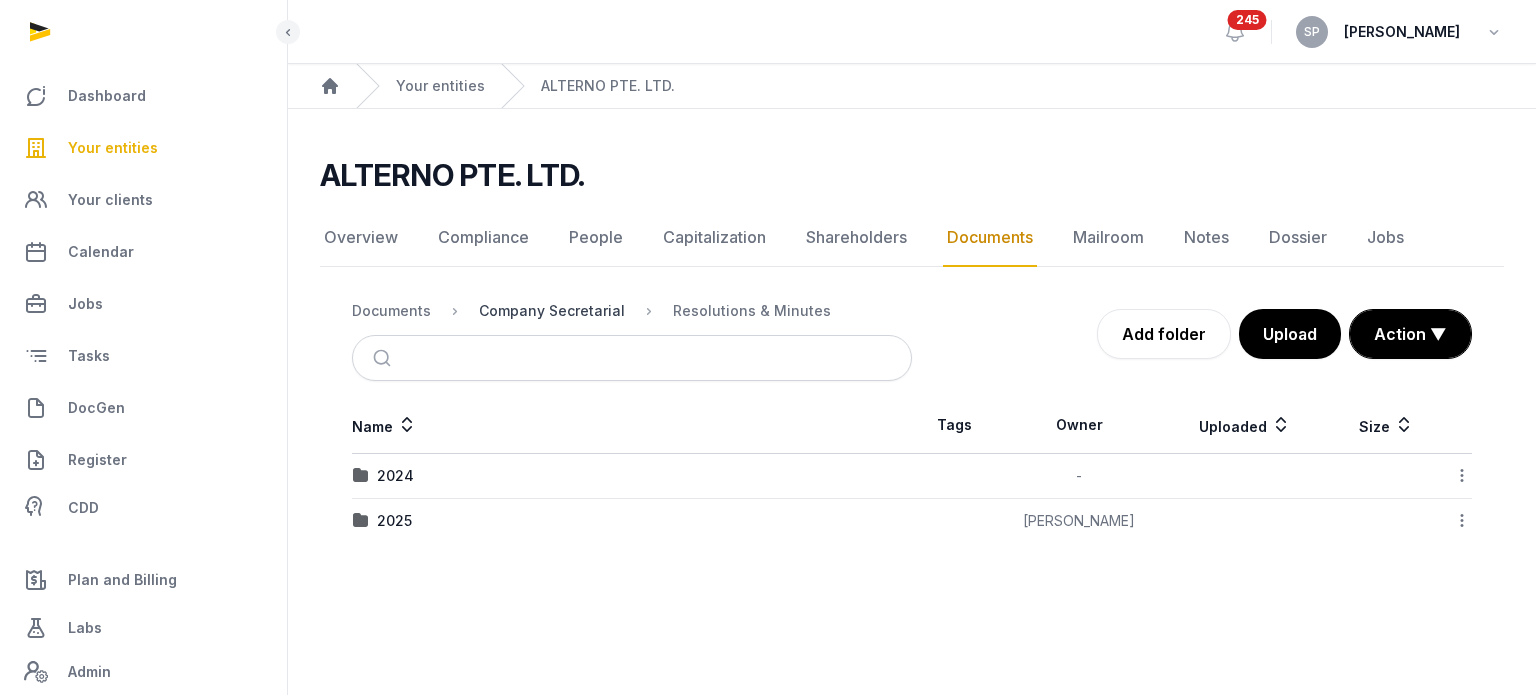 click on "Company Secretarial" at bounding box center [552, 311] 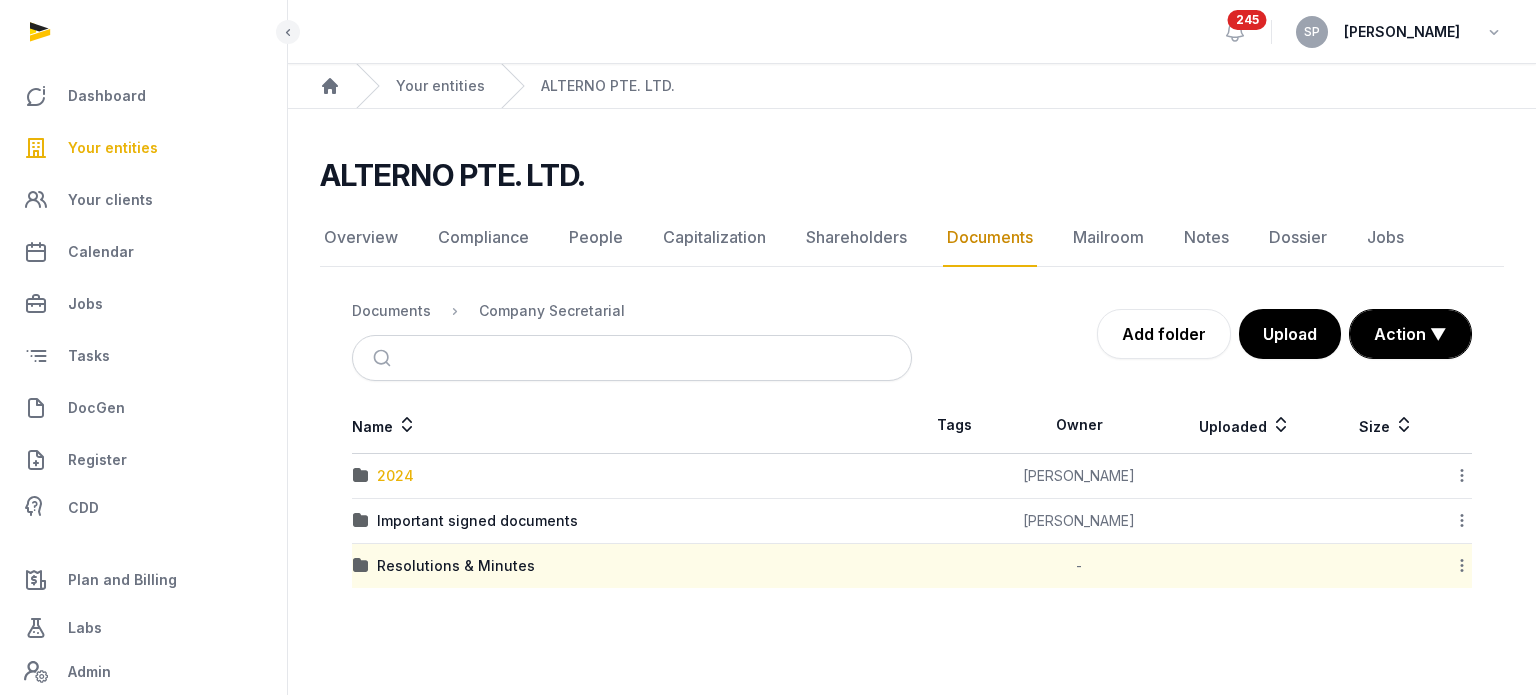 click on "2024" at bounding box center (395, 476) 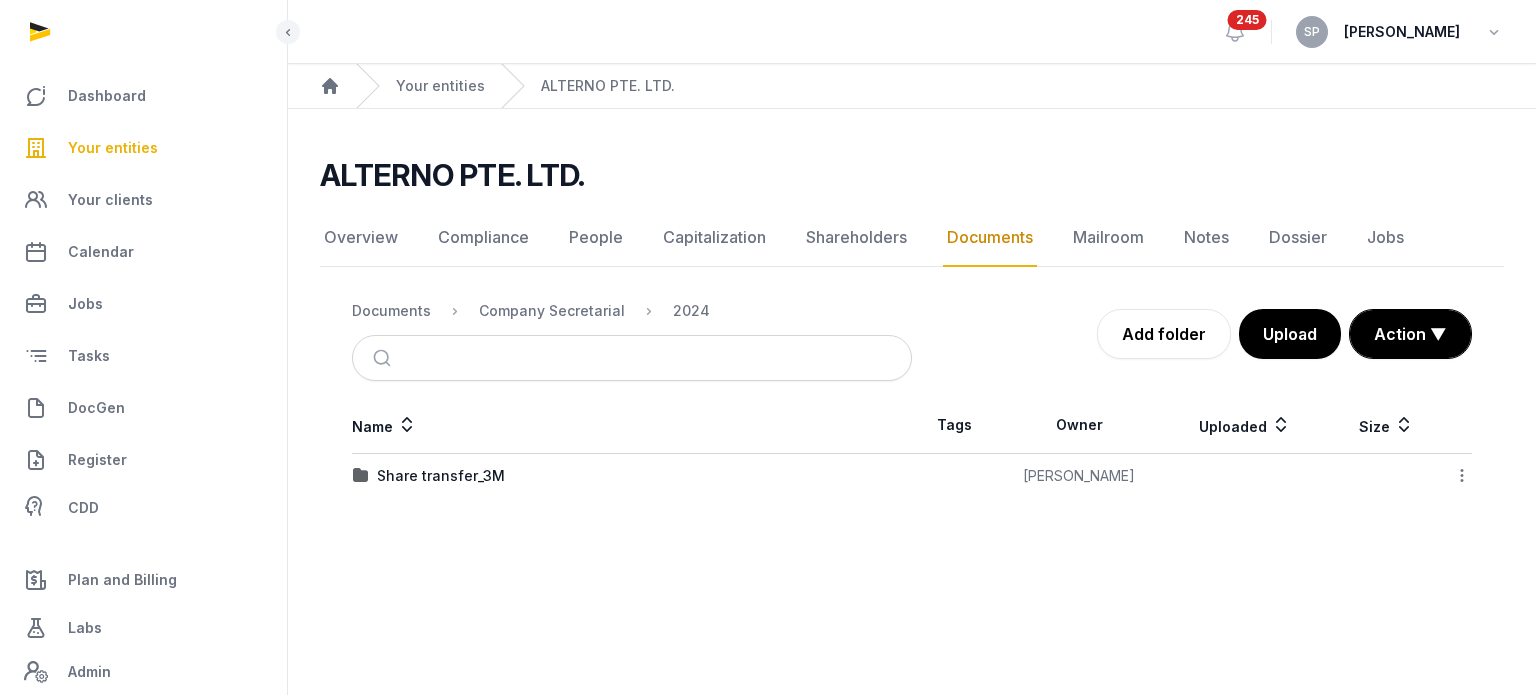 click on "Your entities" at bounding box center (143, 148) 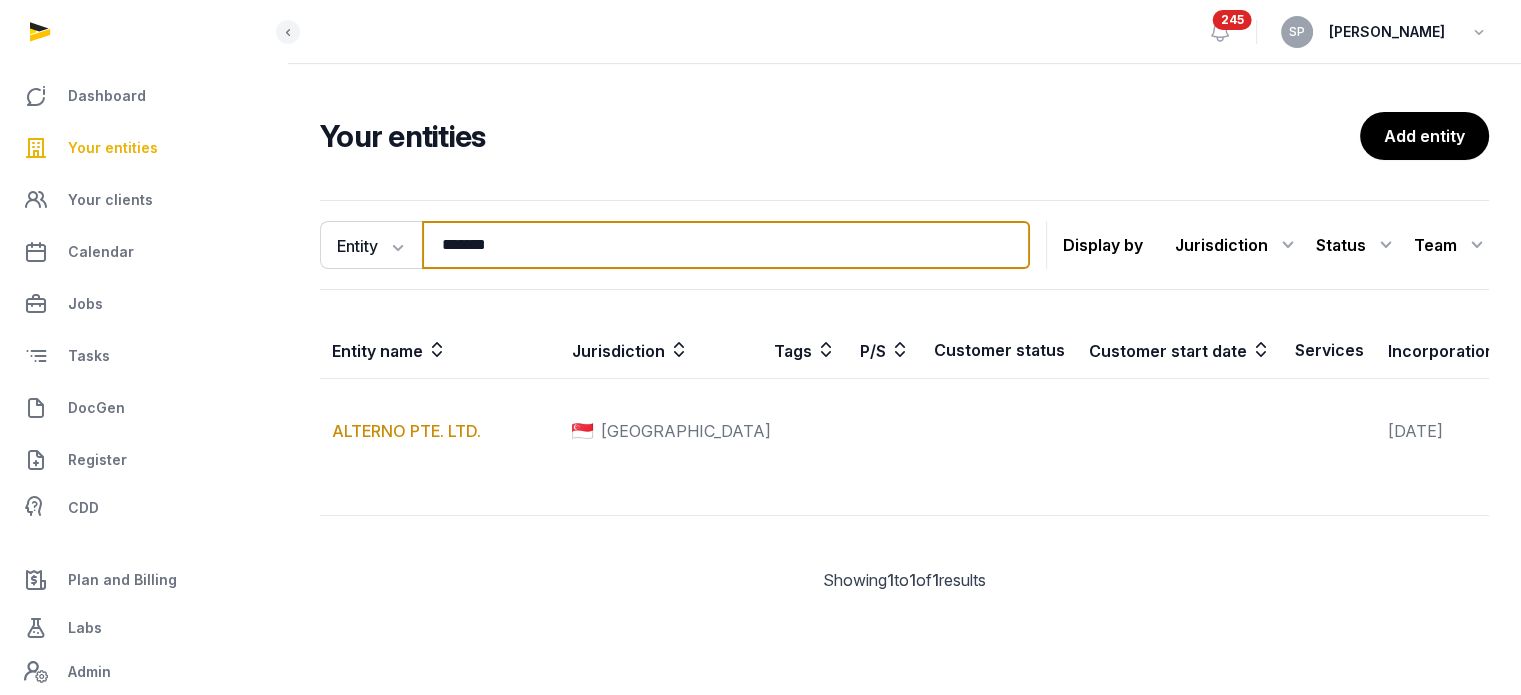 click on "*******" at bounding box center [726, 245] 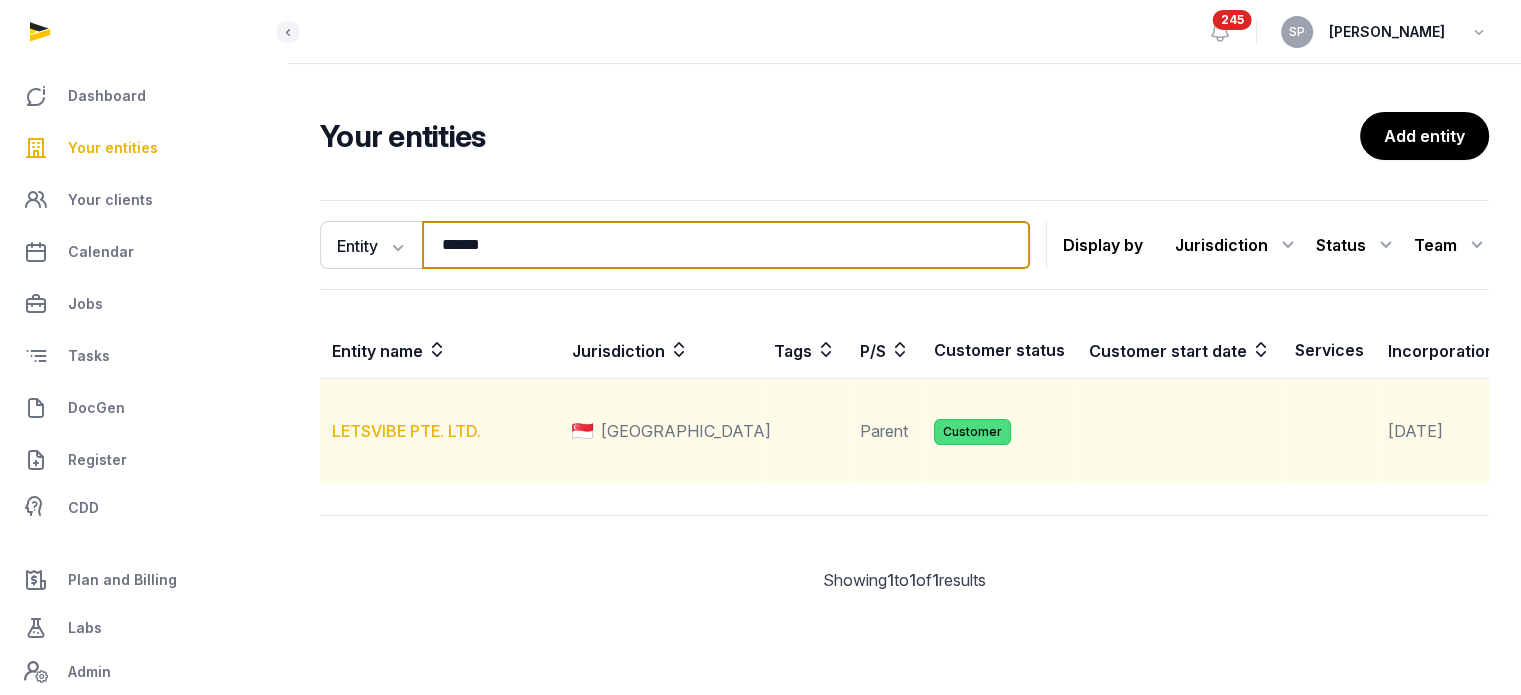 type on "******" 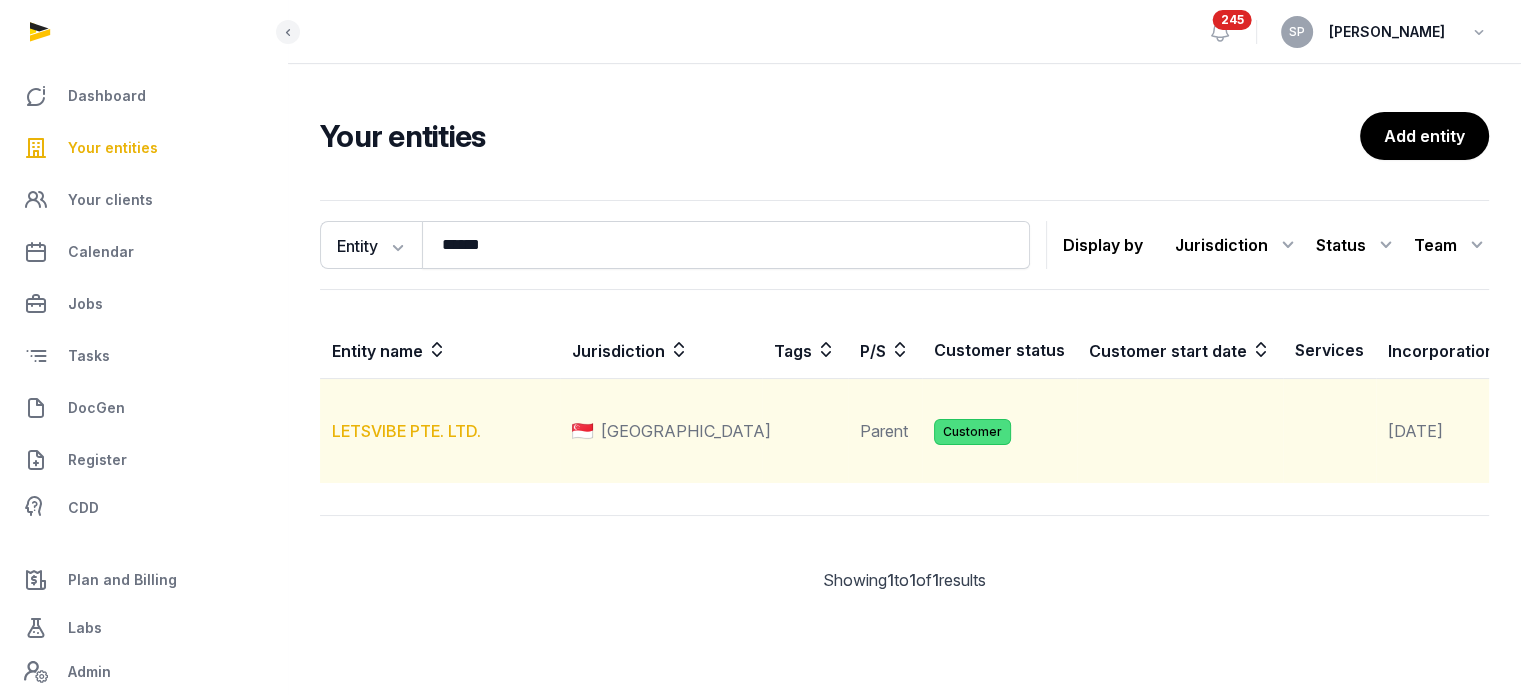click on "LETSVIBE PTE. LTD." at bounding box center (406, 431) 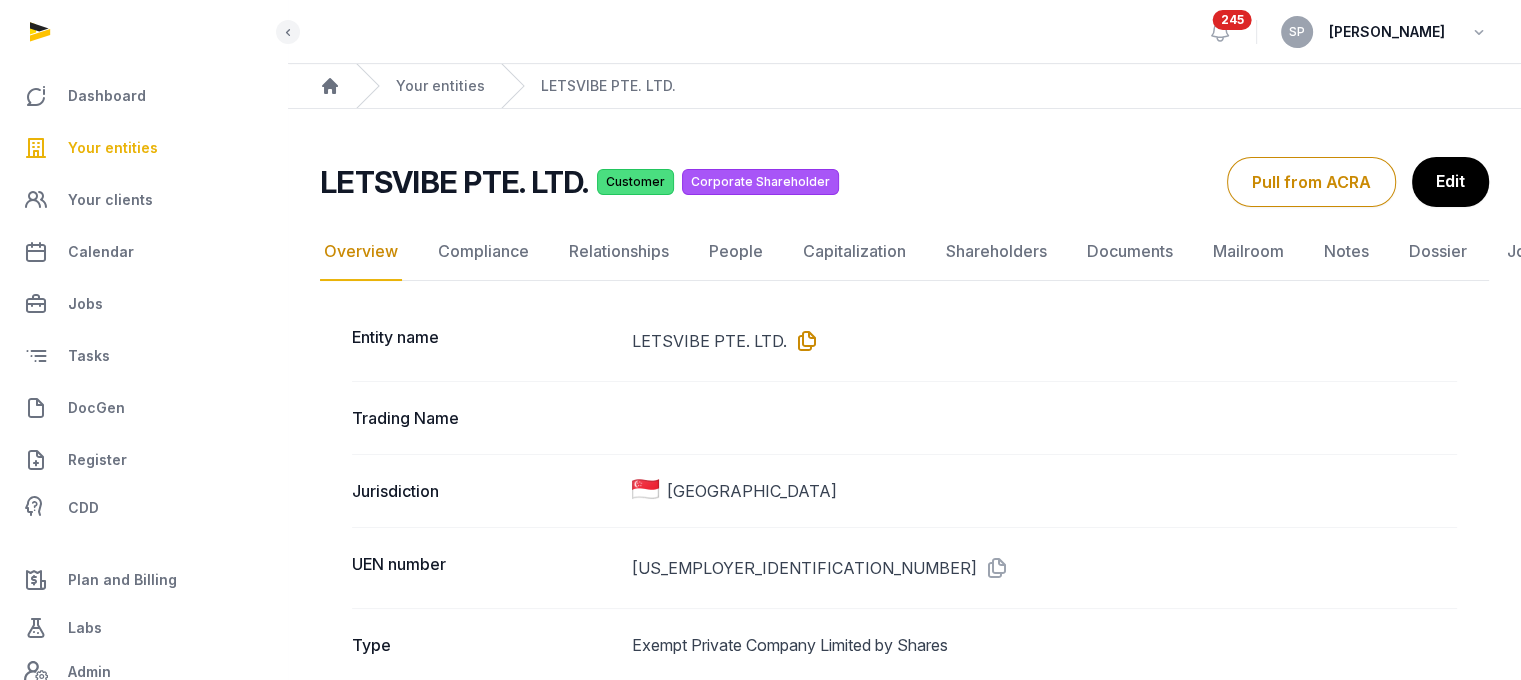click at bounding box center [803, 341] 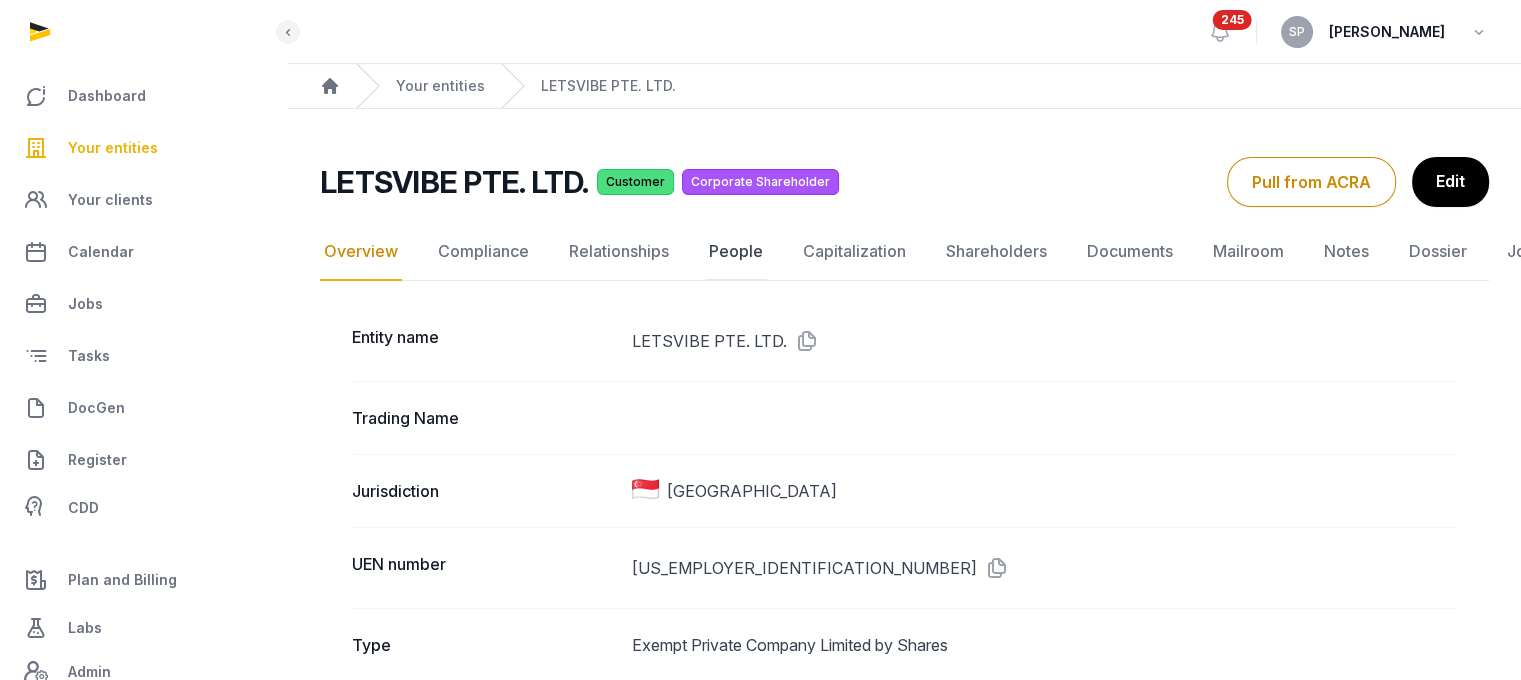 click on "People" 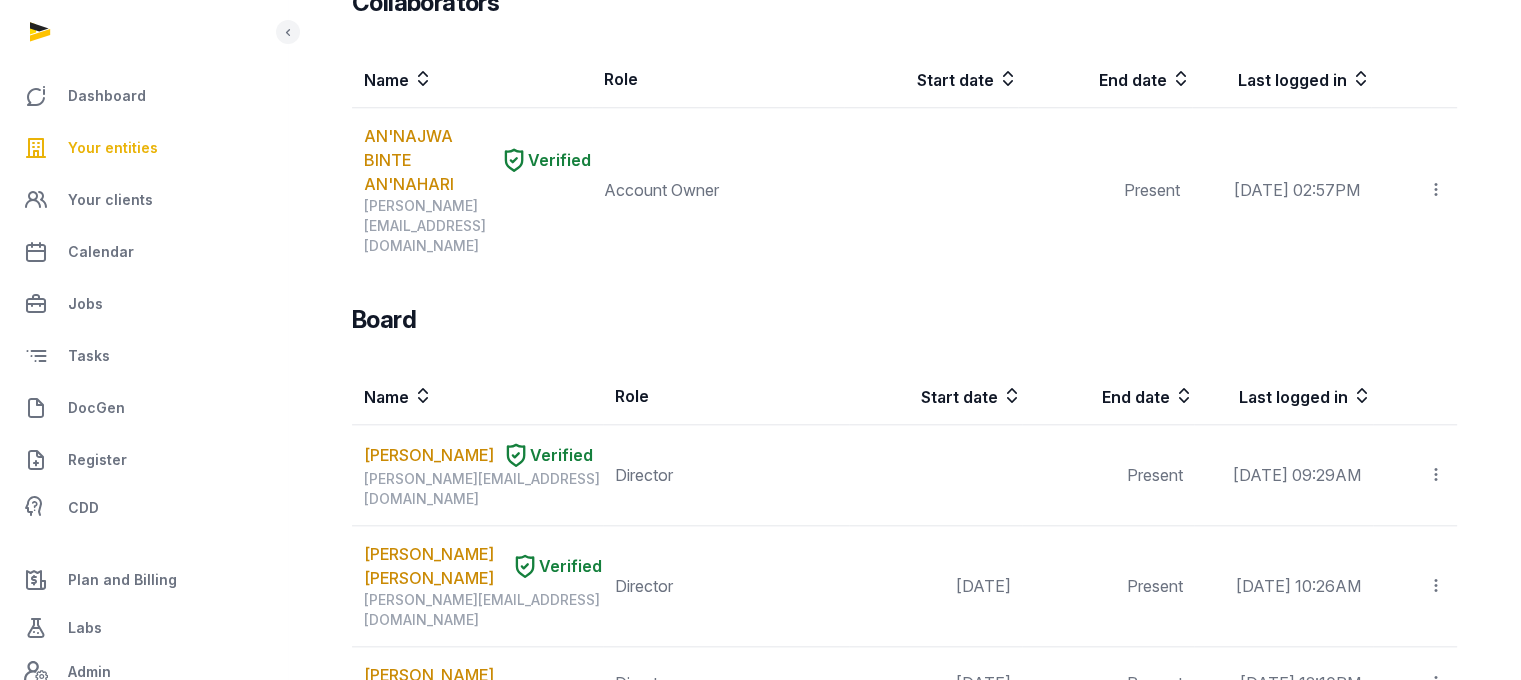 scroll, scrollTop: 1995, scrollLeft: 0, axis: vertical 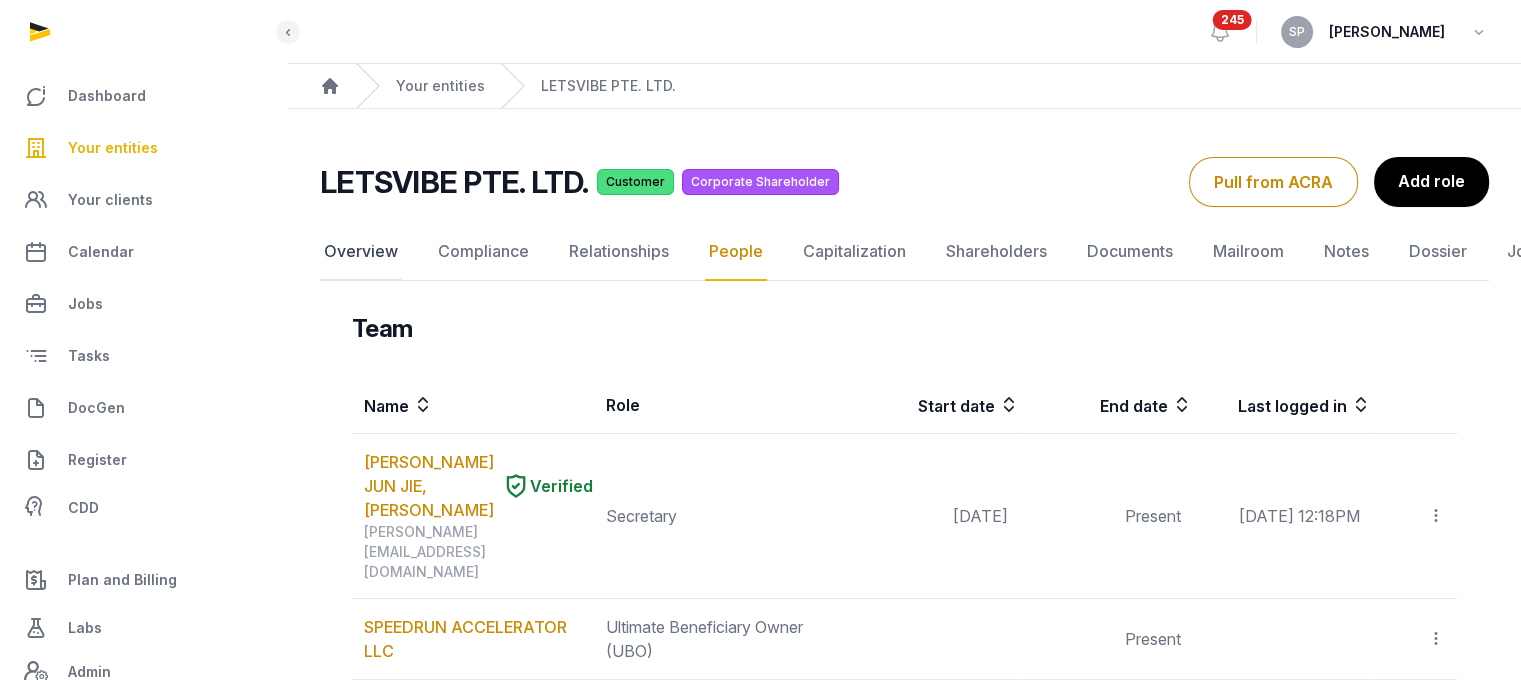 click on "Overview" 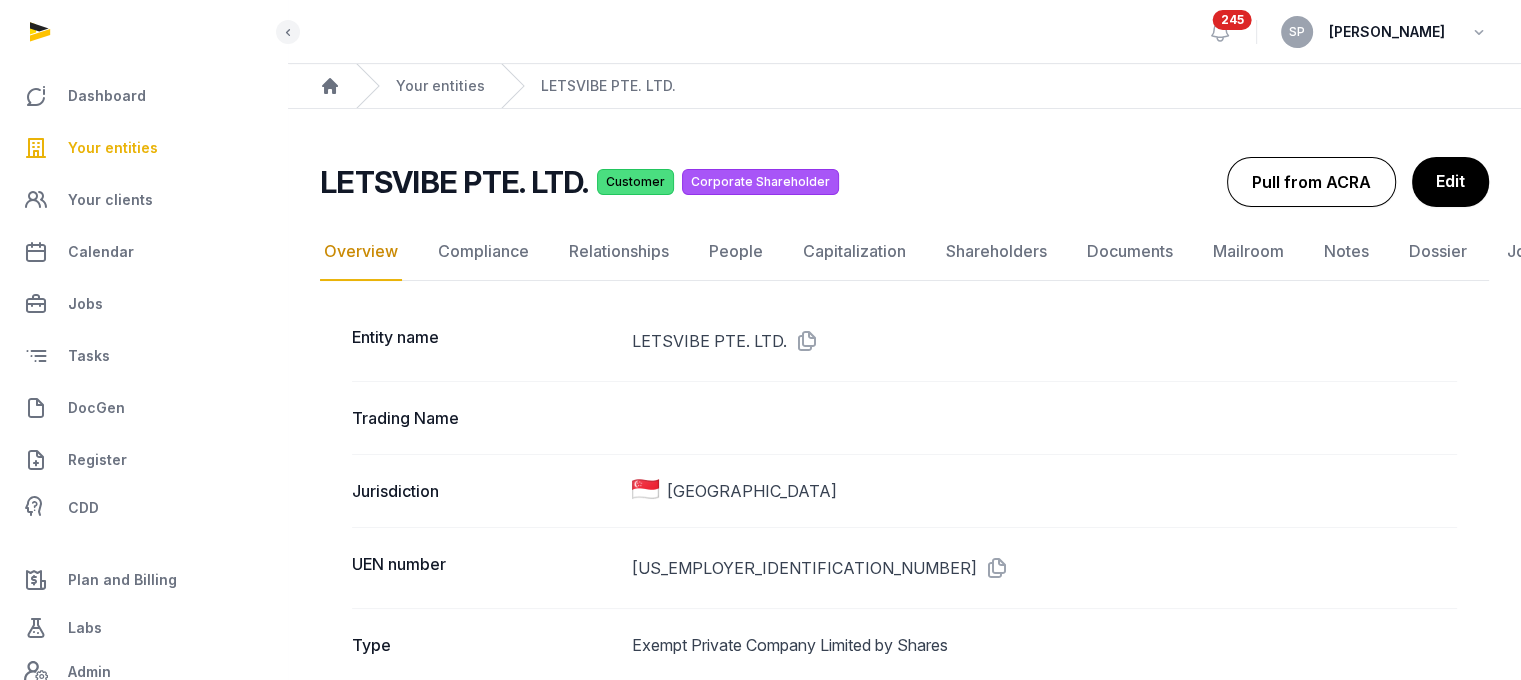 click on "Pull from ACRA" at bounding box center [1311, 182] 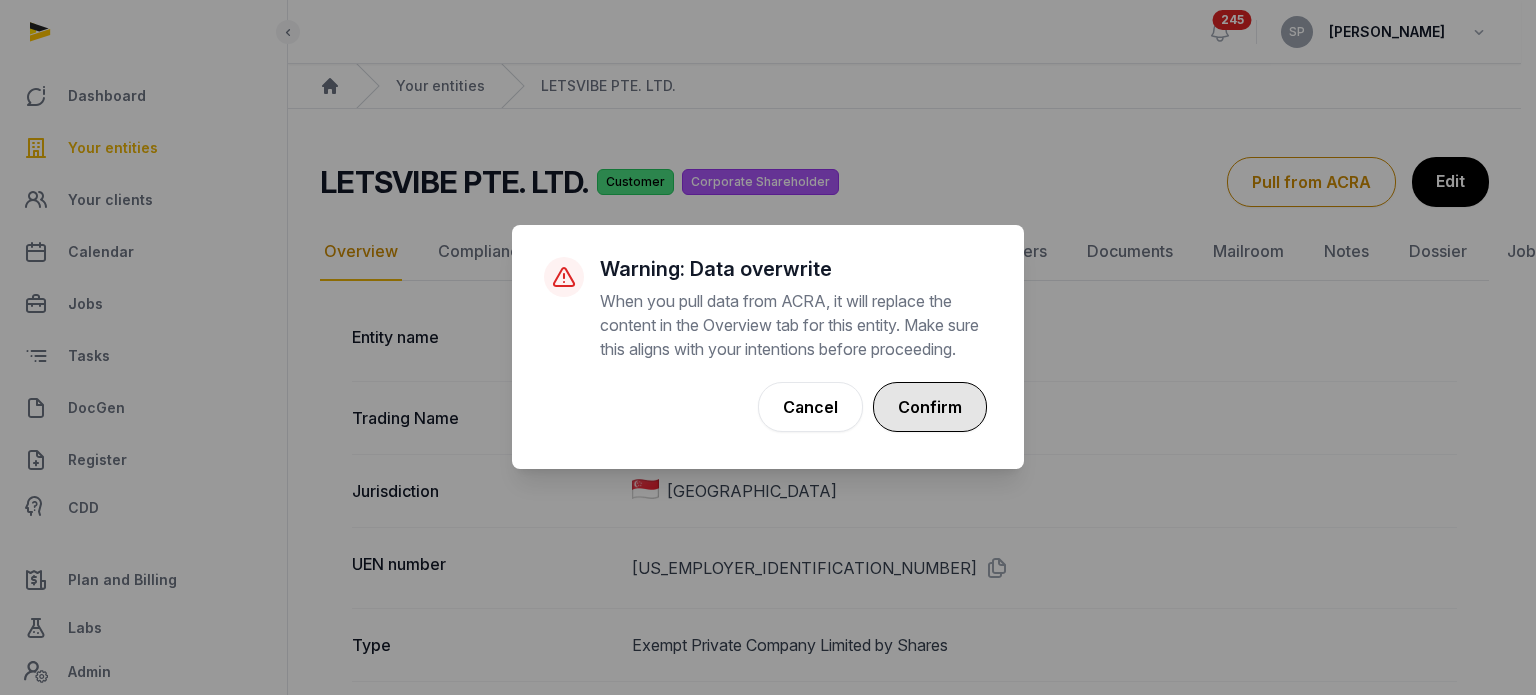 click on "Confirm" at bounding box center [930, 407] 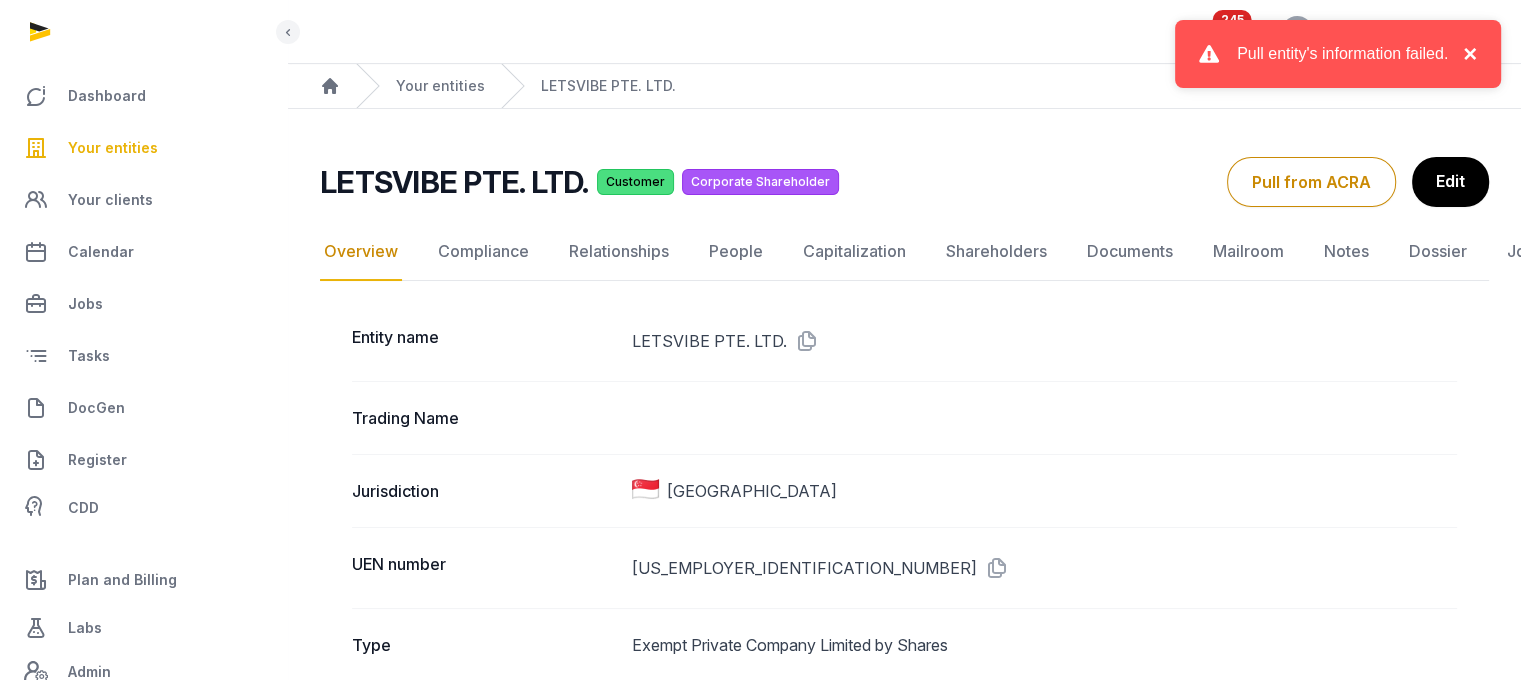 click on "×" at bounding box center (1465, 54) 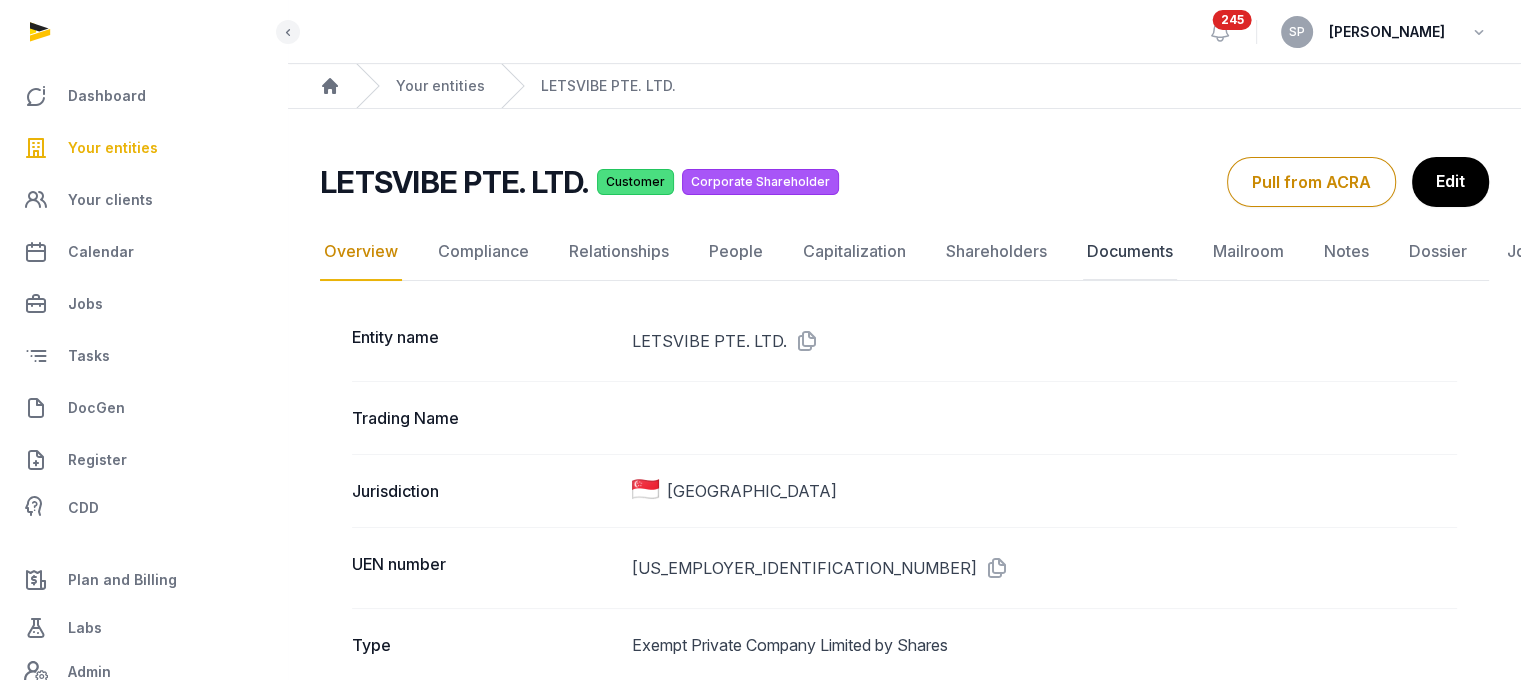 click on "Documents" 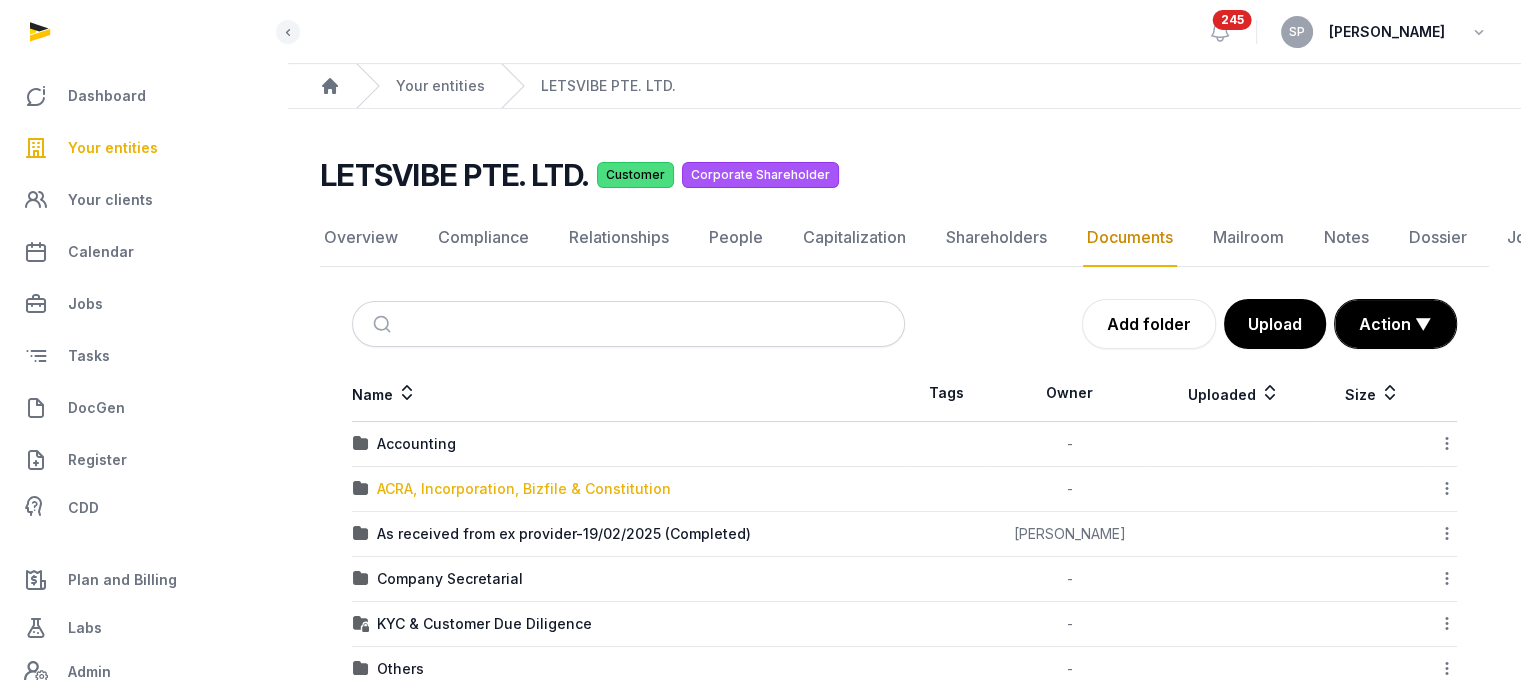click on "ACRA, Incorporation, Bizfile & Constitution" at bounding box center [524, 489] 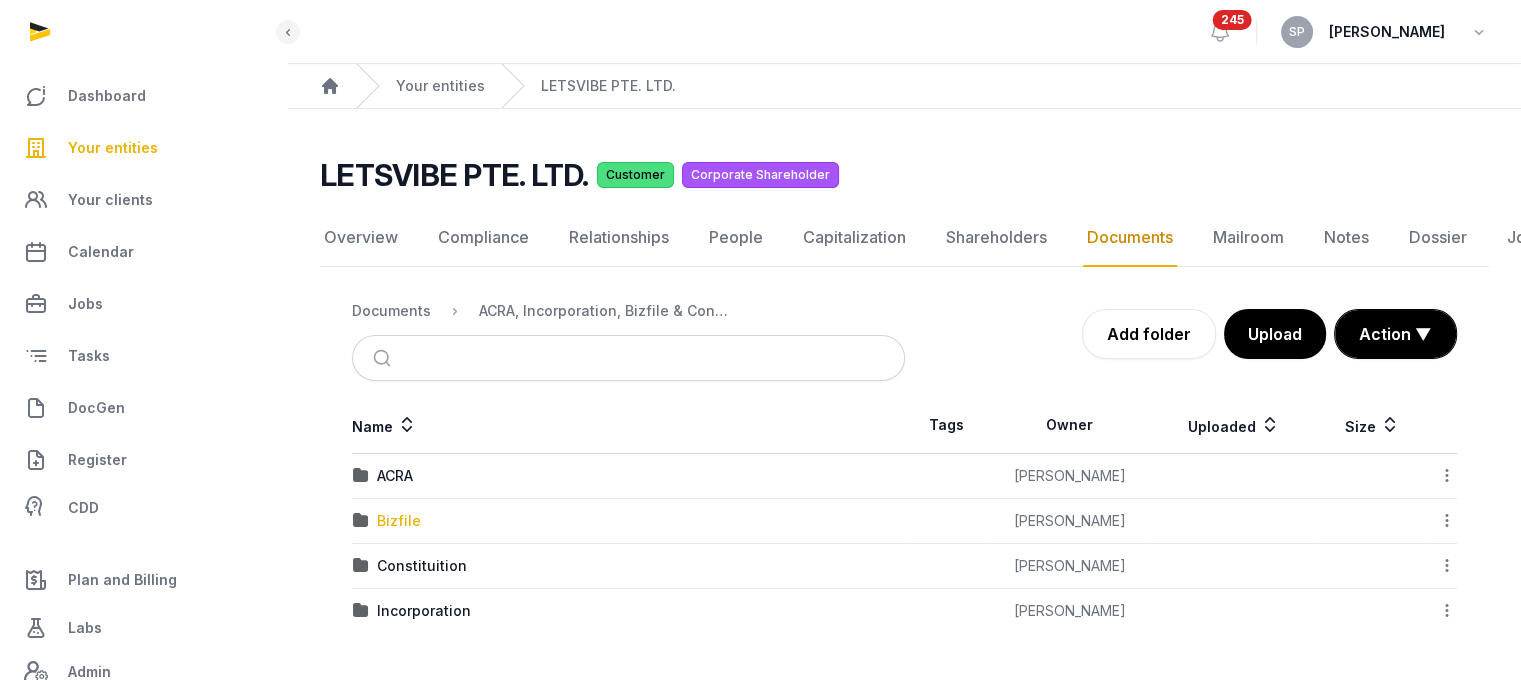 click on "Bizfile" at bounding box center [399, 521] 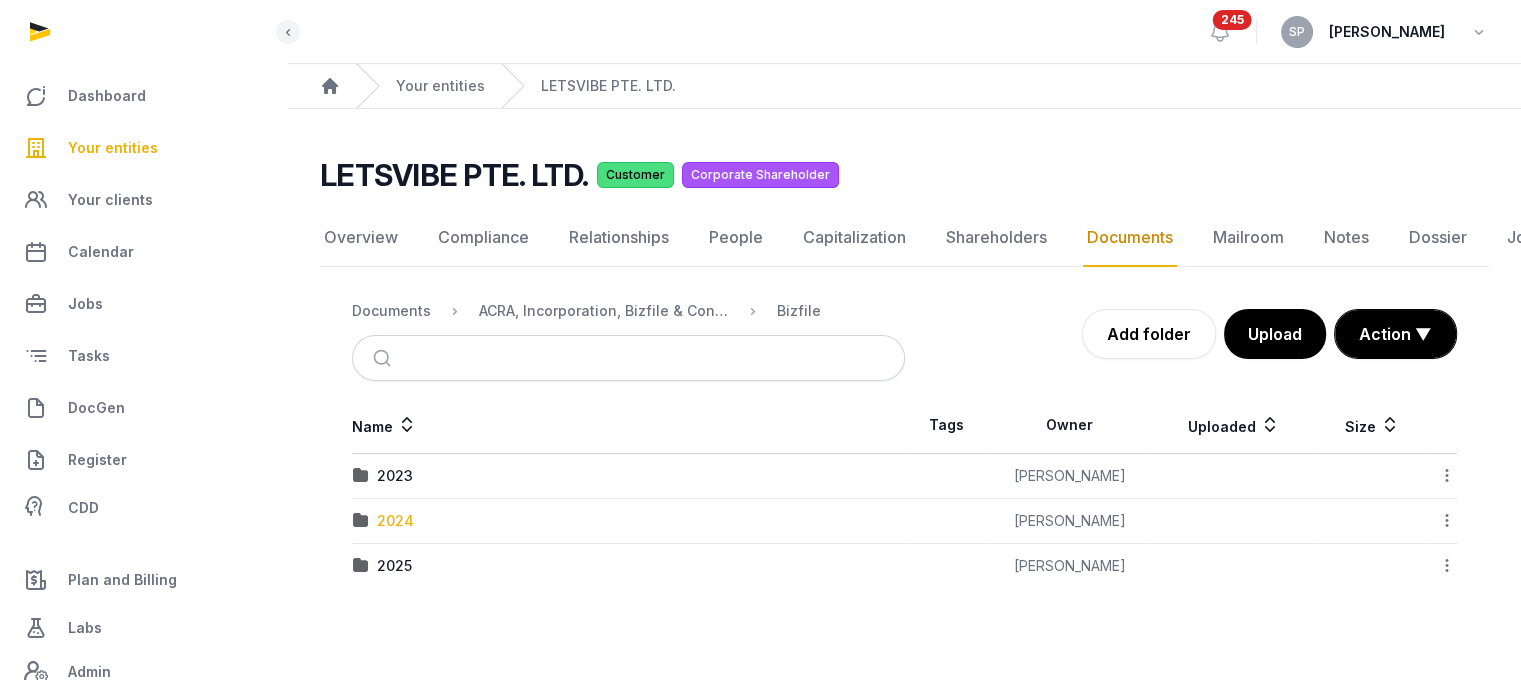click on "2024" at bounding box center (395, 521) 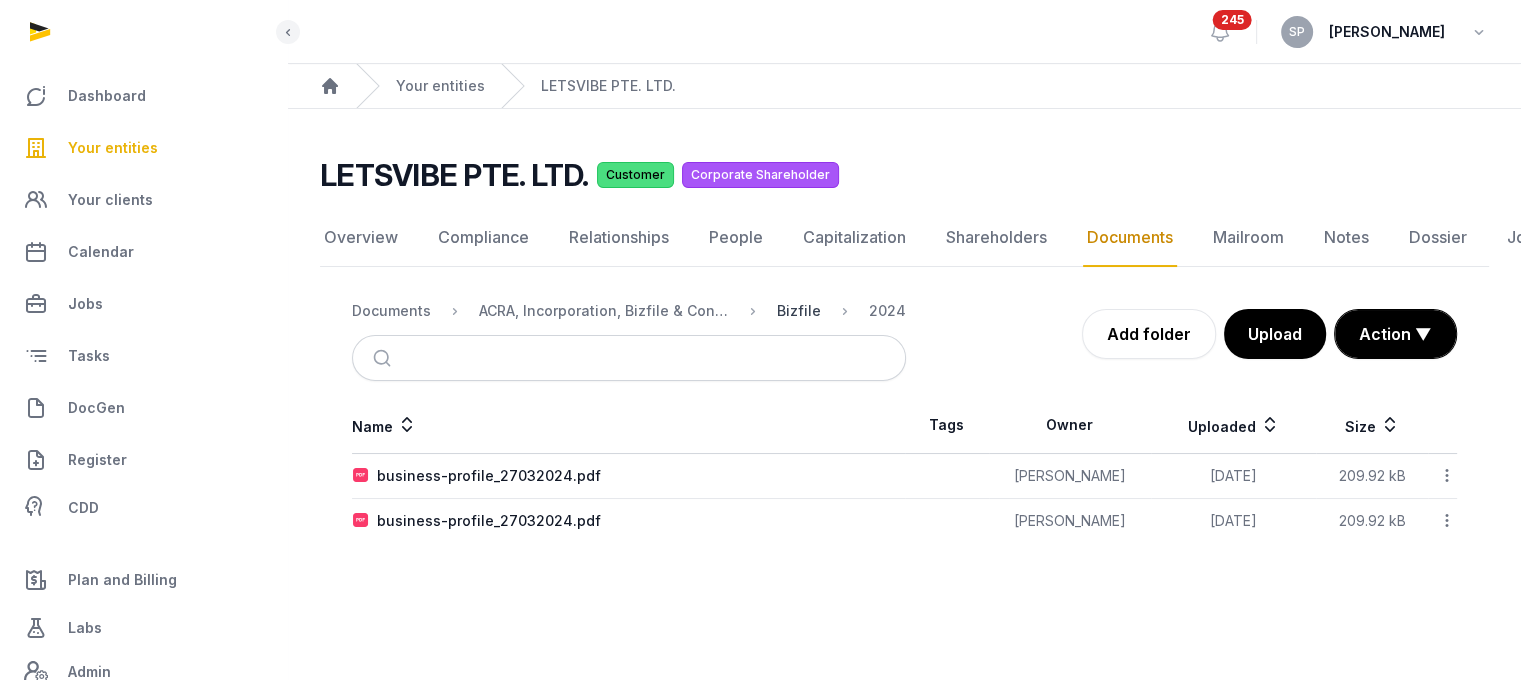 click on "Bizfile" at bounding box center (799, 311) 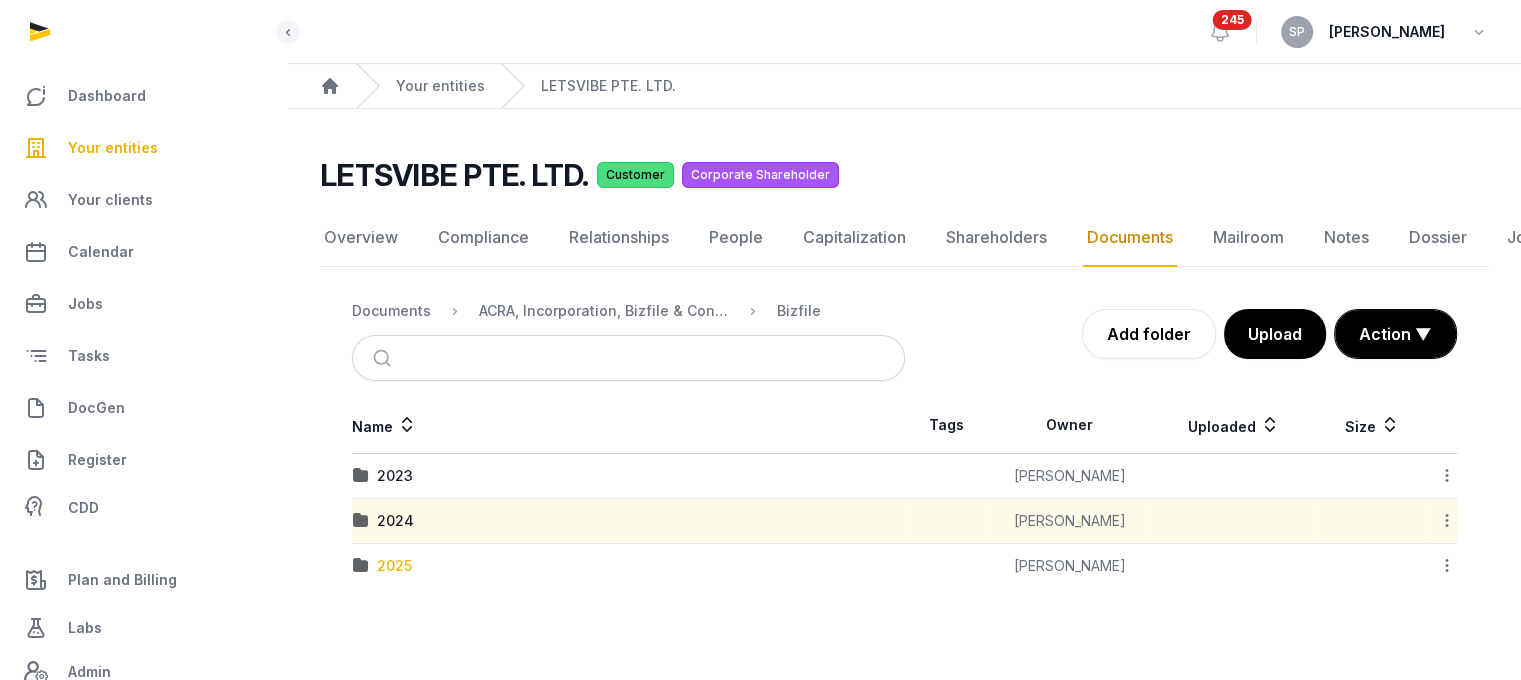 click on "2025" at bounding box center (394, 566) 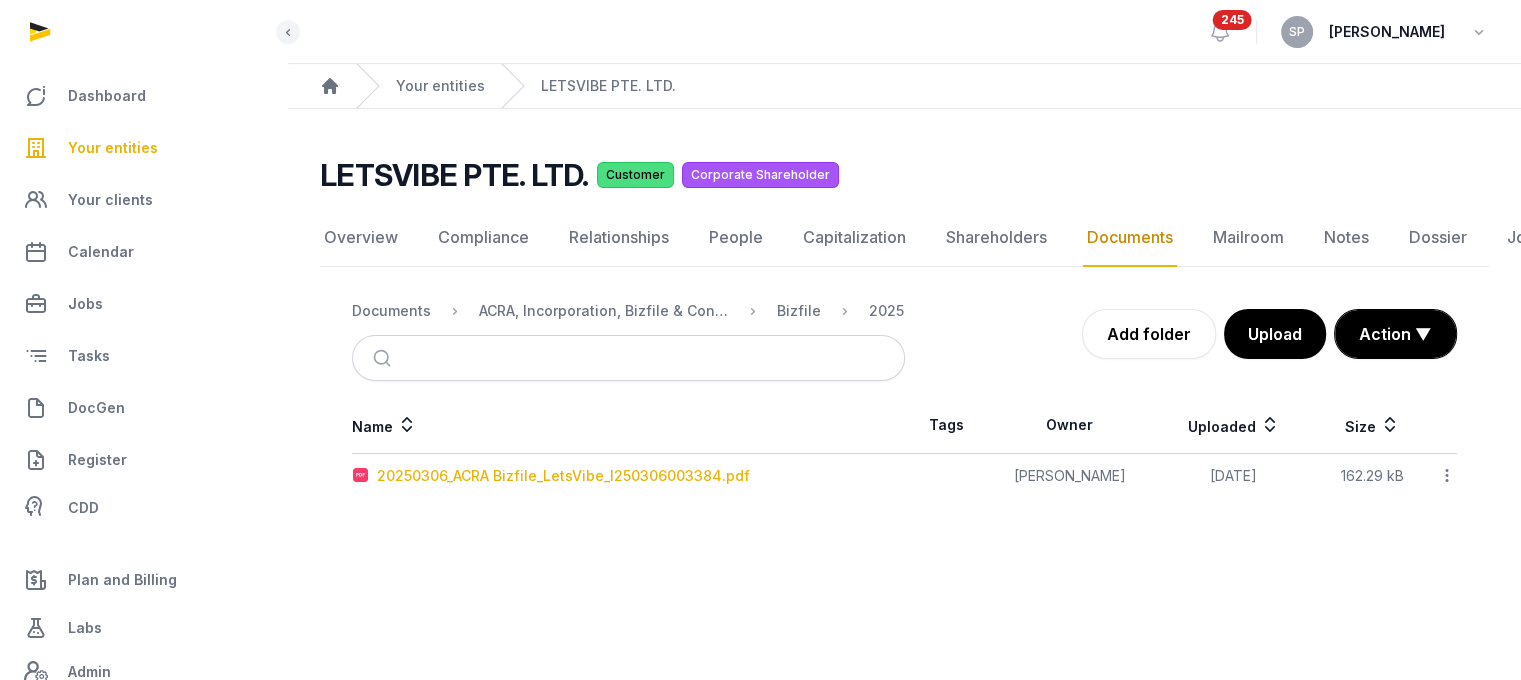 click on "20250306_ACRA Bizfile_LetsVibe_I250306003384.pdf" at bounding box center [563, 476] 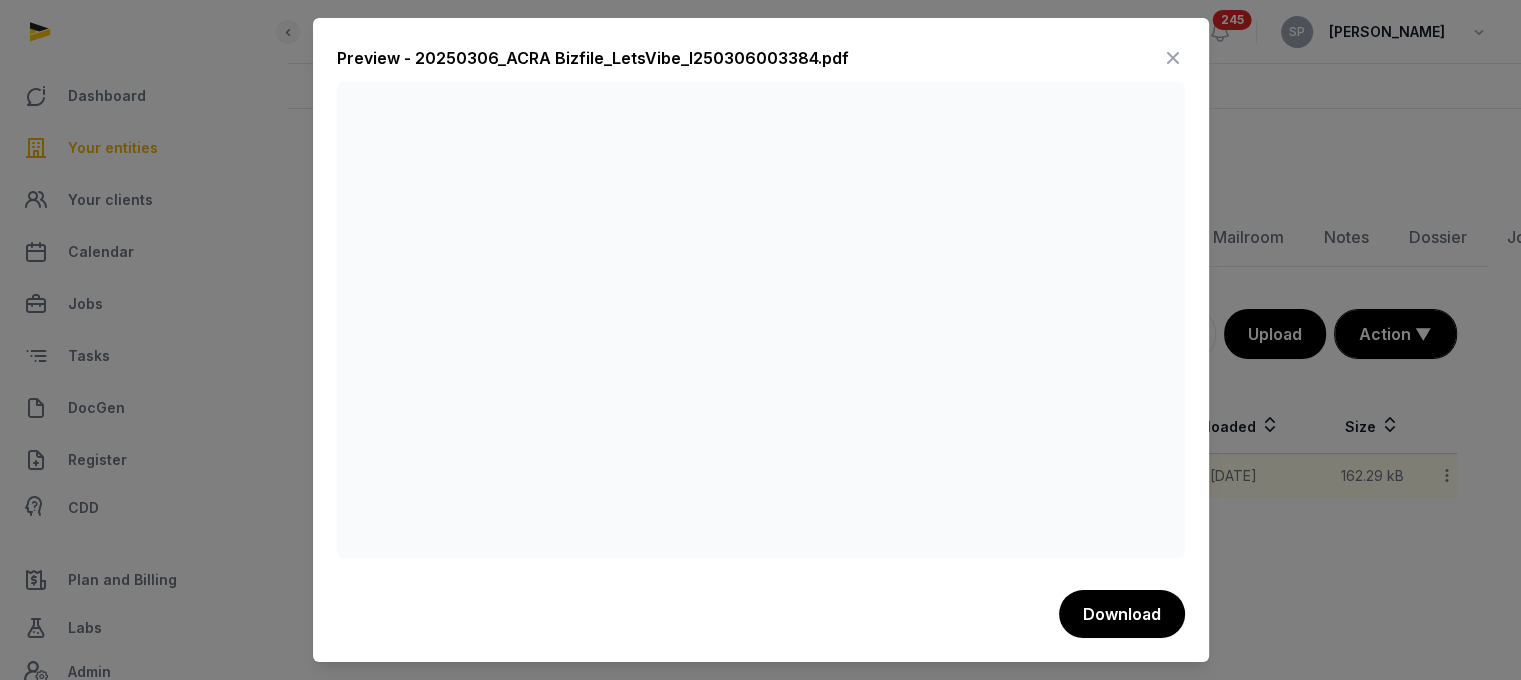 click at bounding box center (1173, 58) 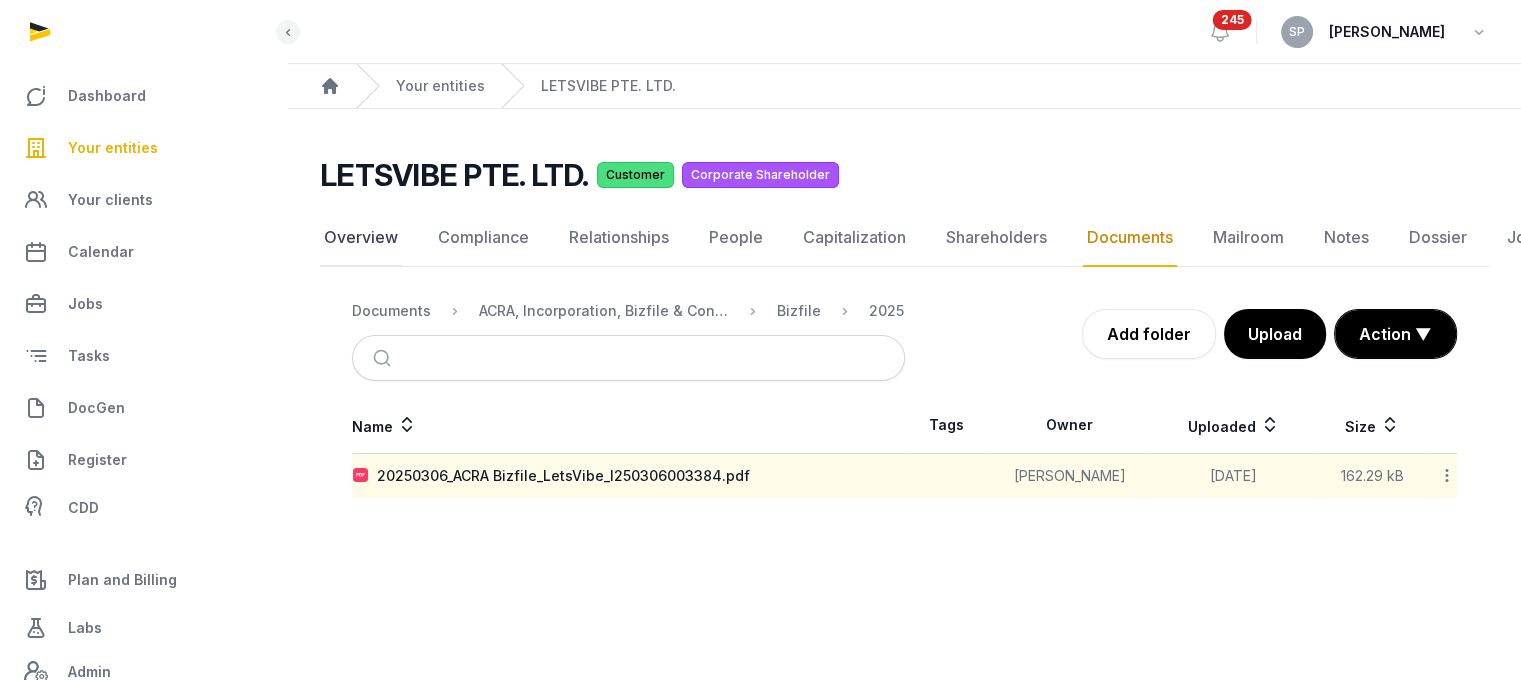 click on "Overview" 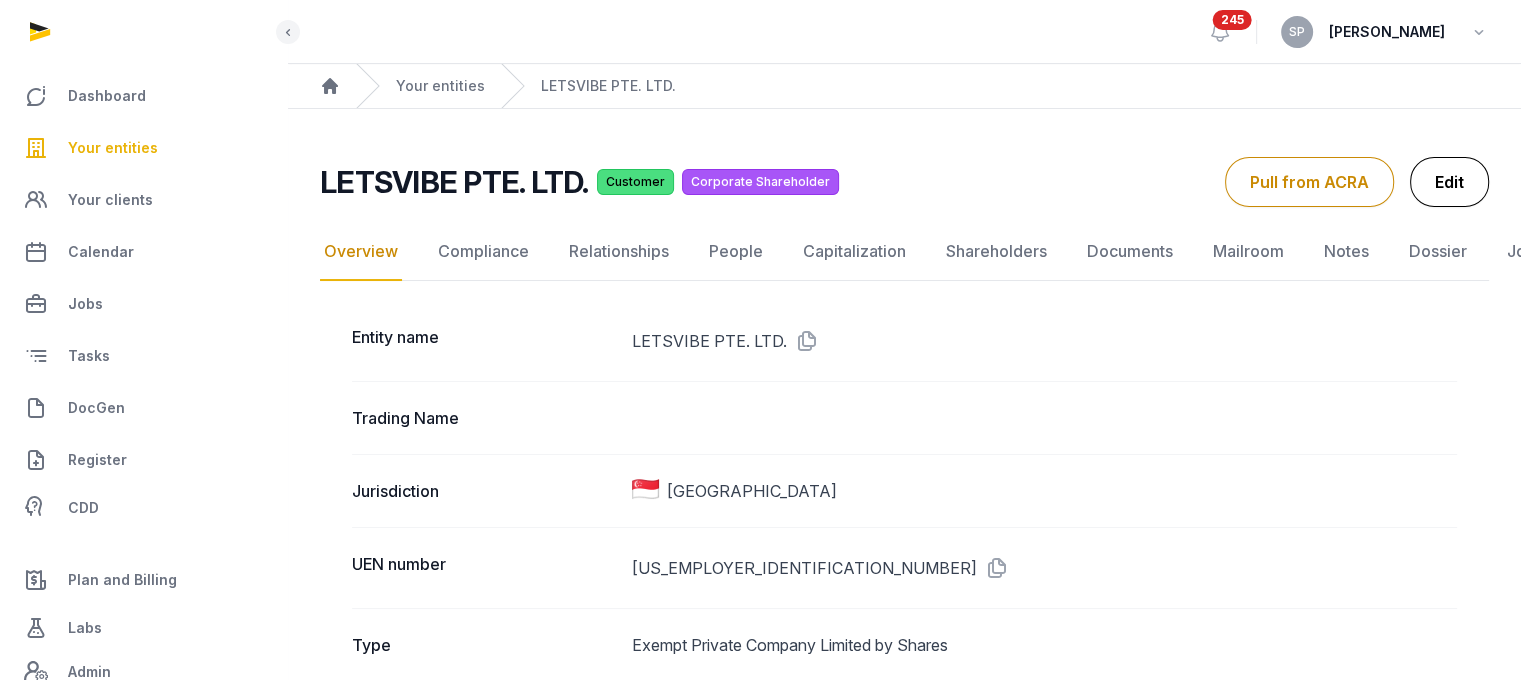 click on "Edit" at bounding box center (1449, 182) 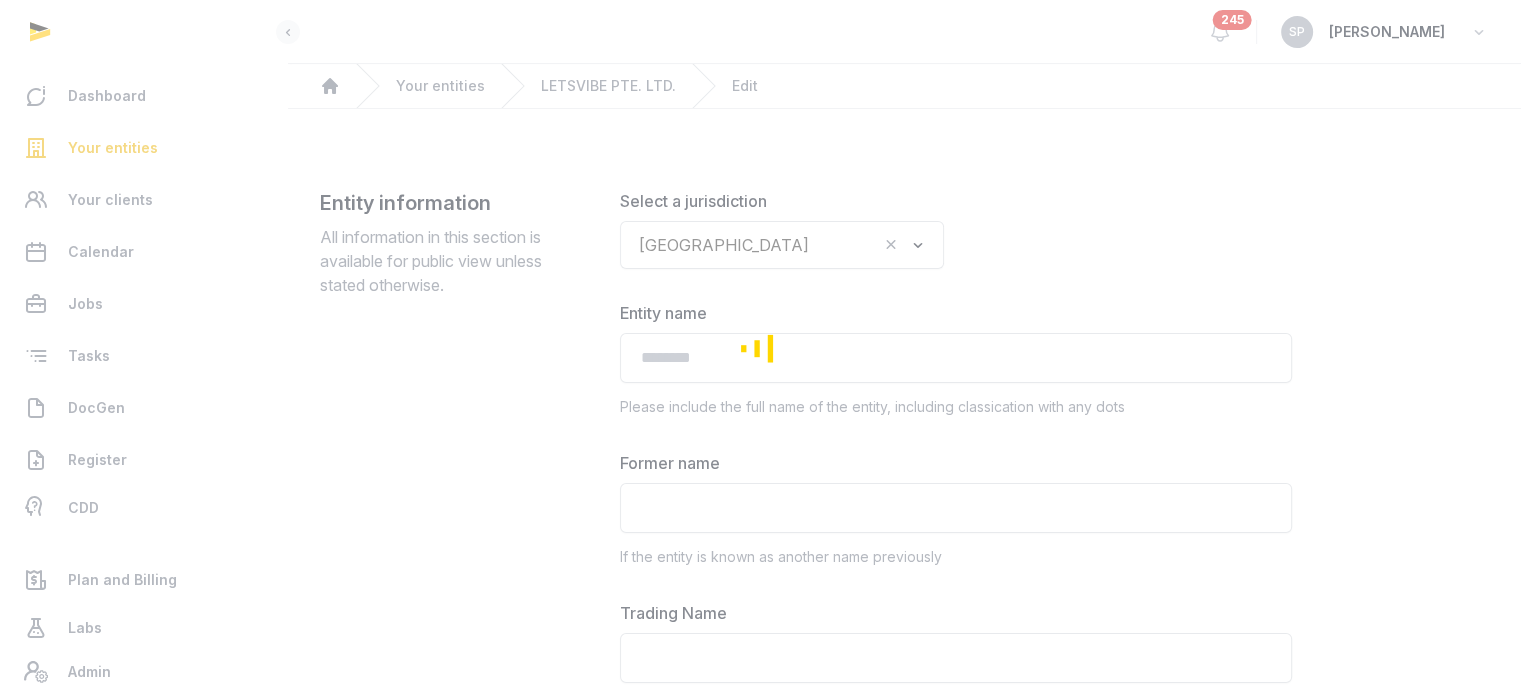 type on "**********" 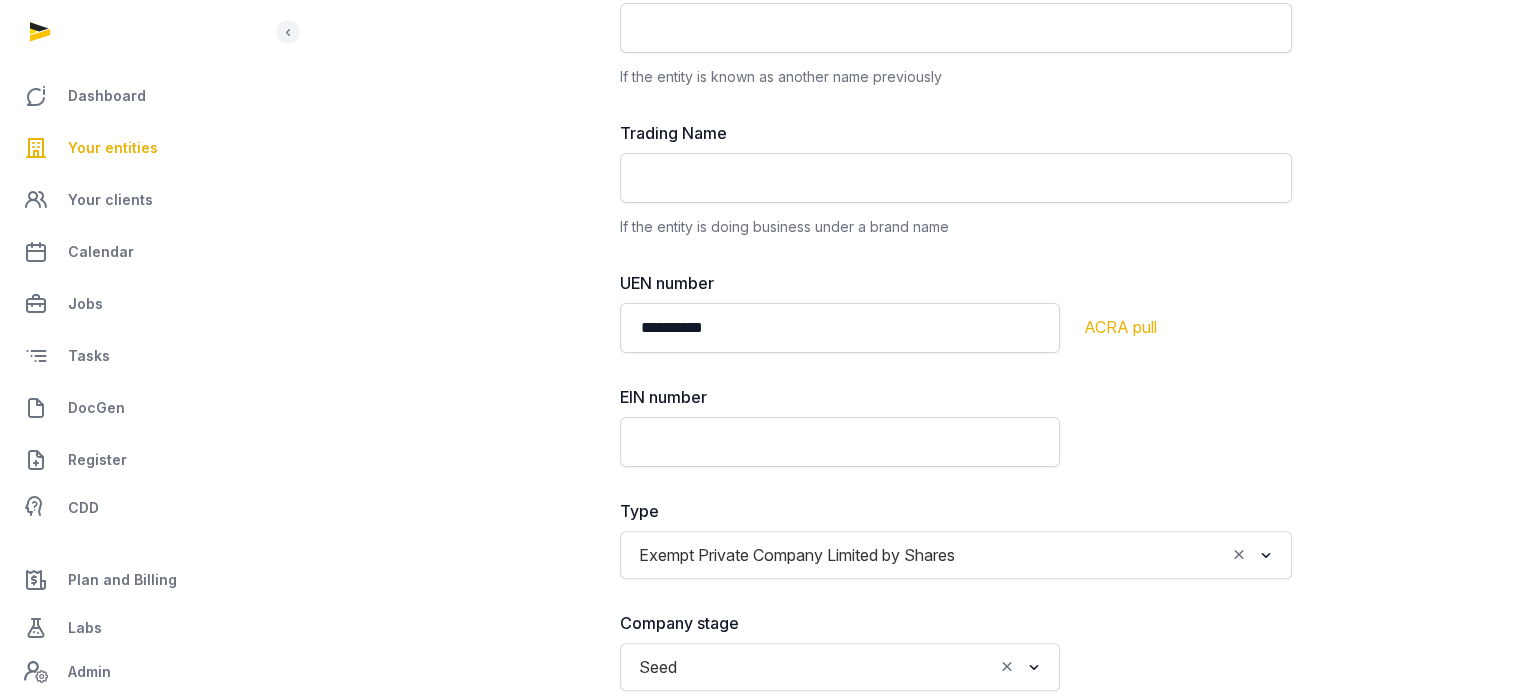 scroll, scrollTop: 492, scrollLeft: 0, axis: vertical 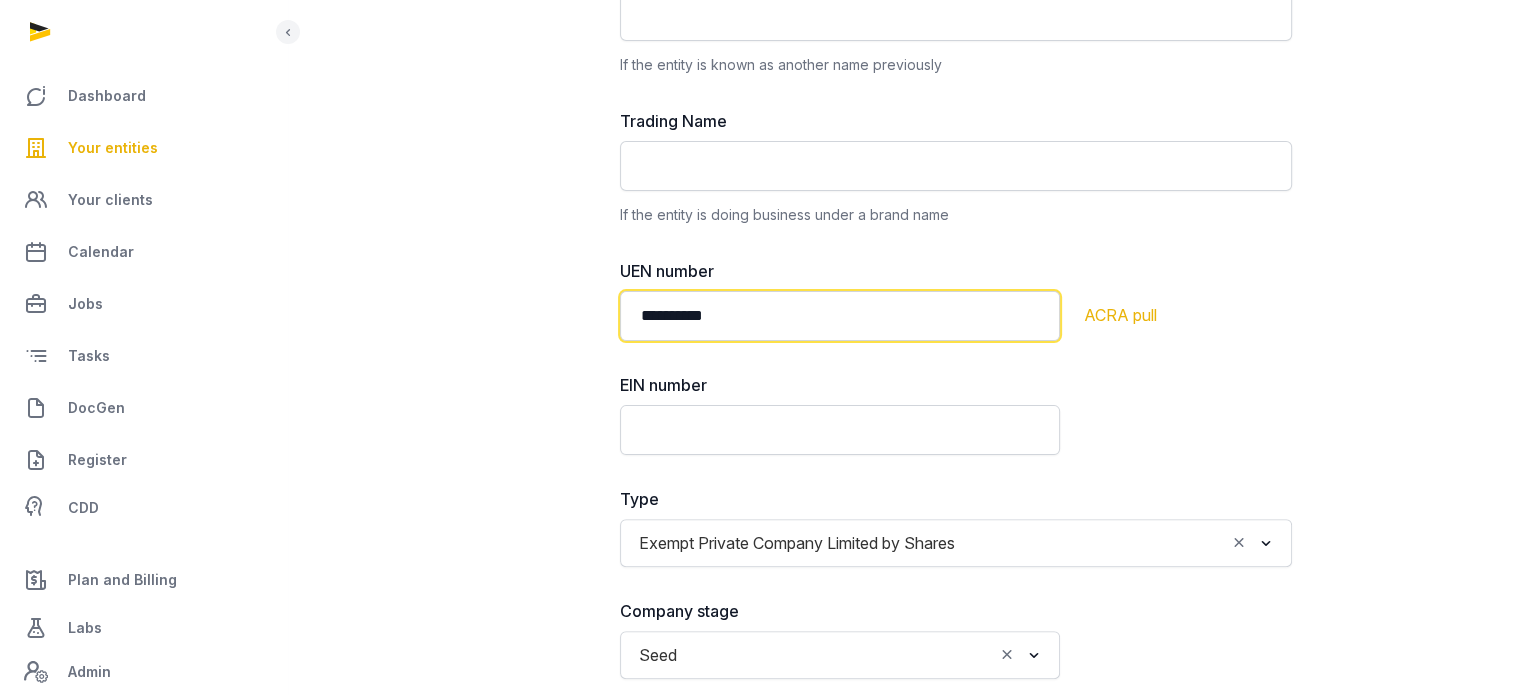 drag, startPoint x: 748, startPoint y: 313, endPoint x: 594, endPoint y: 313, distance: 154 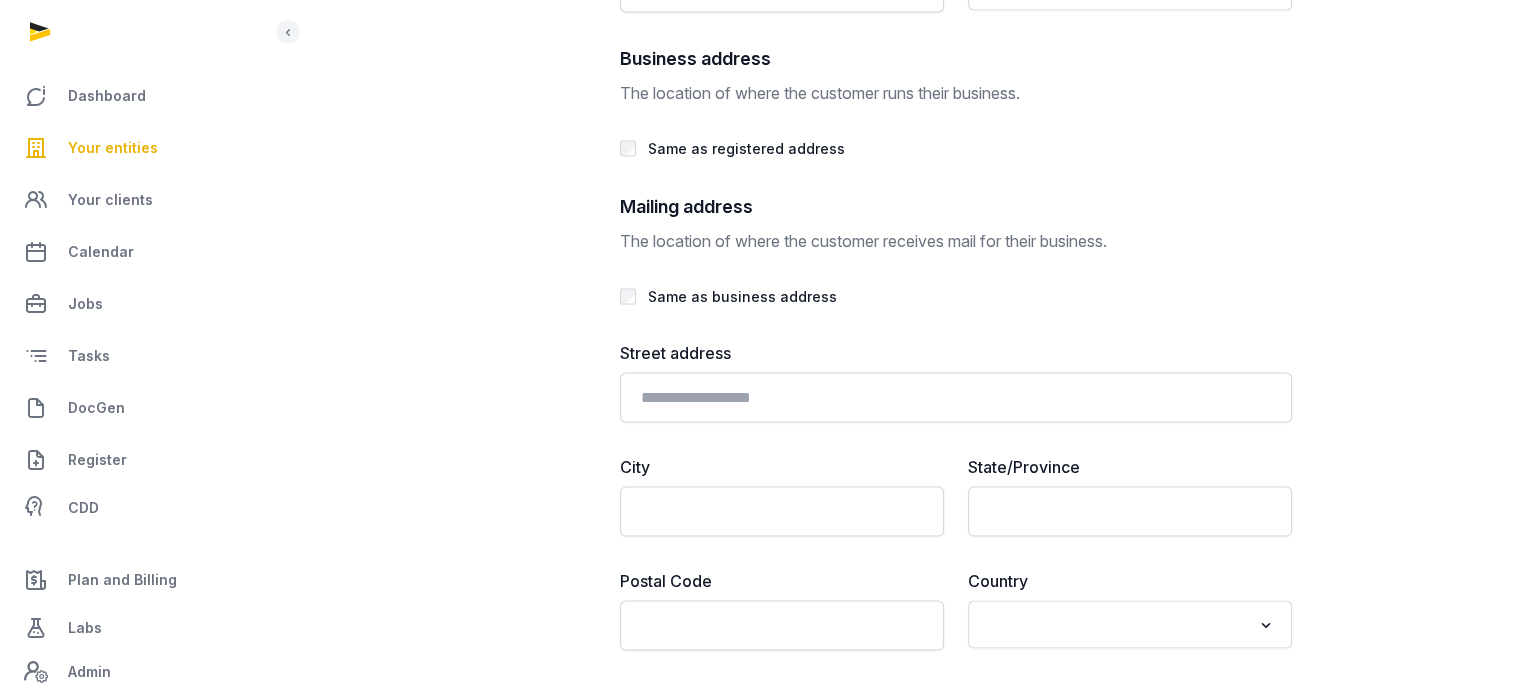 scroll, scrollTop: 4180, scrollLeft: 0, axis: vertical 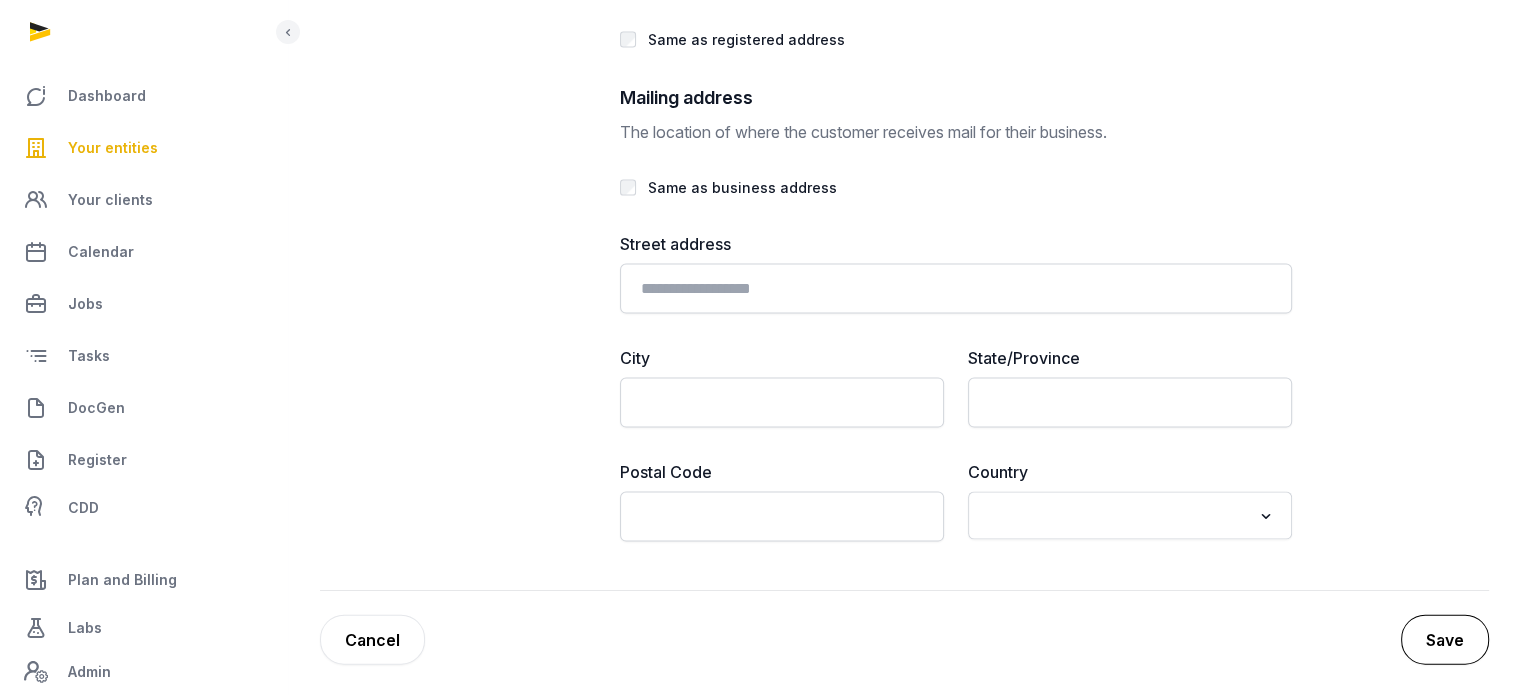 type on "**********" 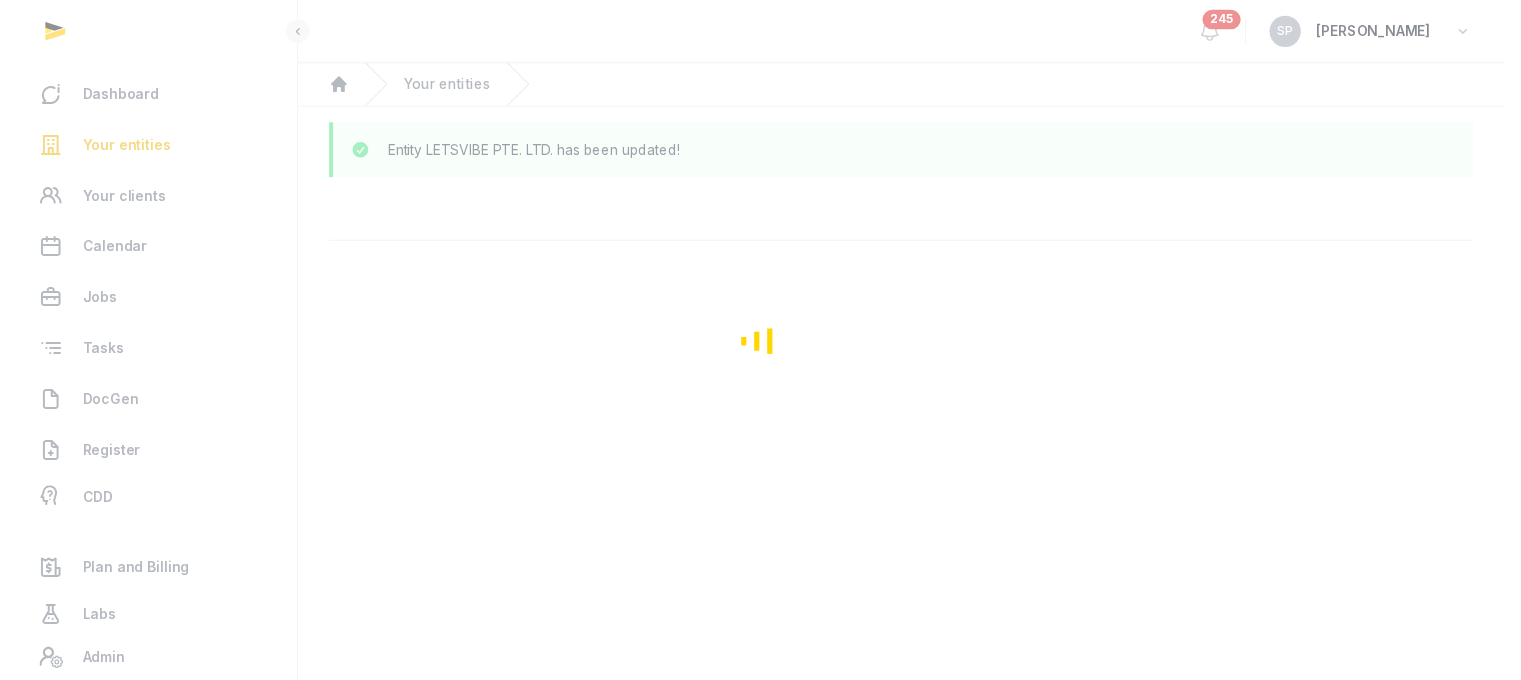 scroll, scrollTop: 0, scrollLeft: 0, axis: both 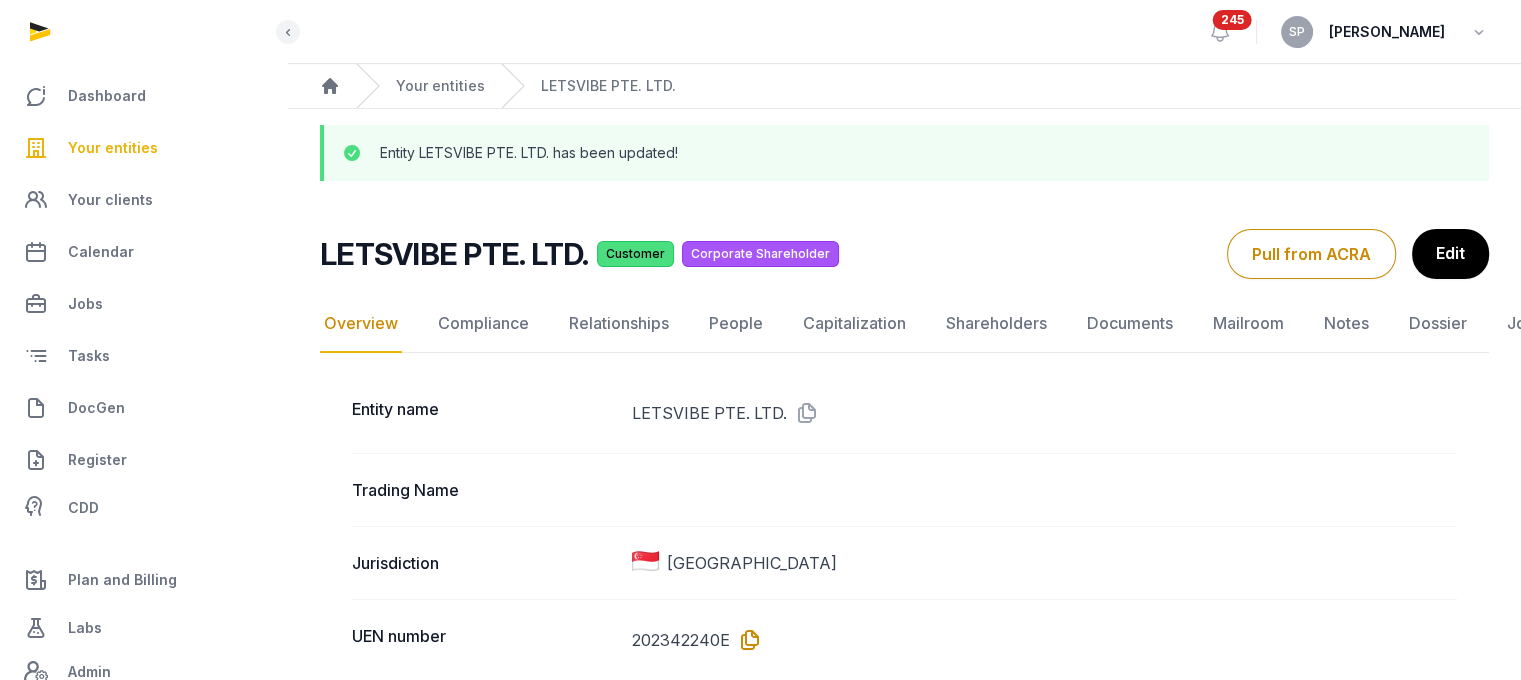 click at bounding box center (746, 640) 